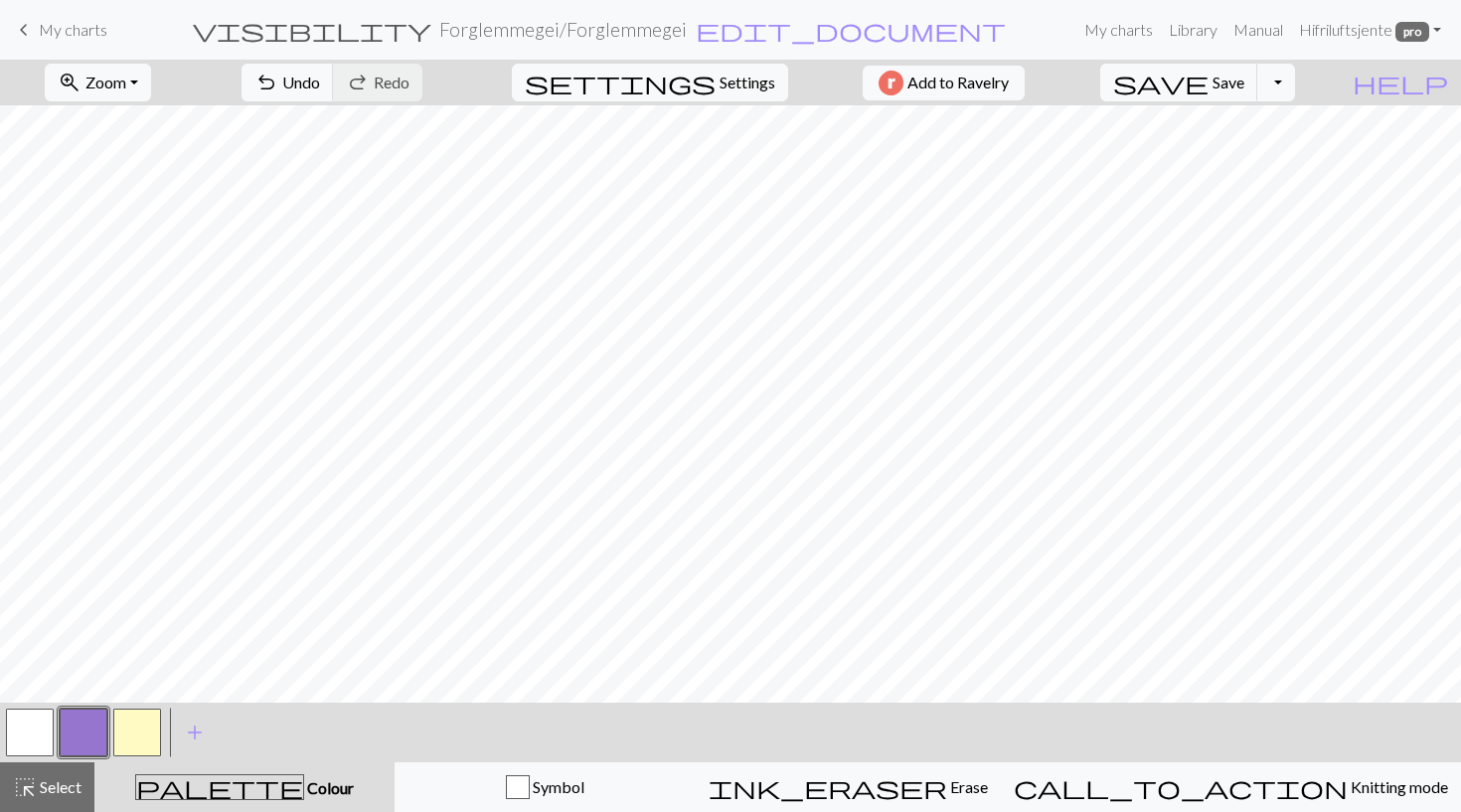 scroll, scrollTop: 0, scrollLeft: 0, axis: both 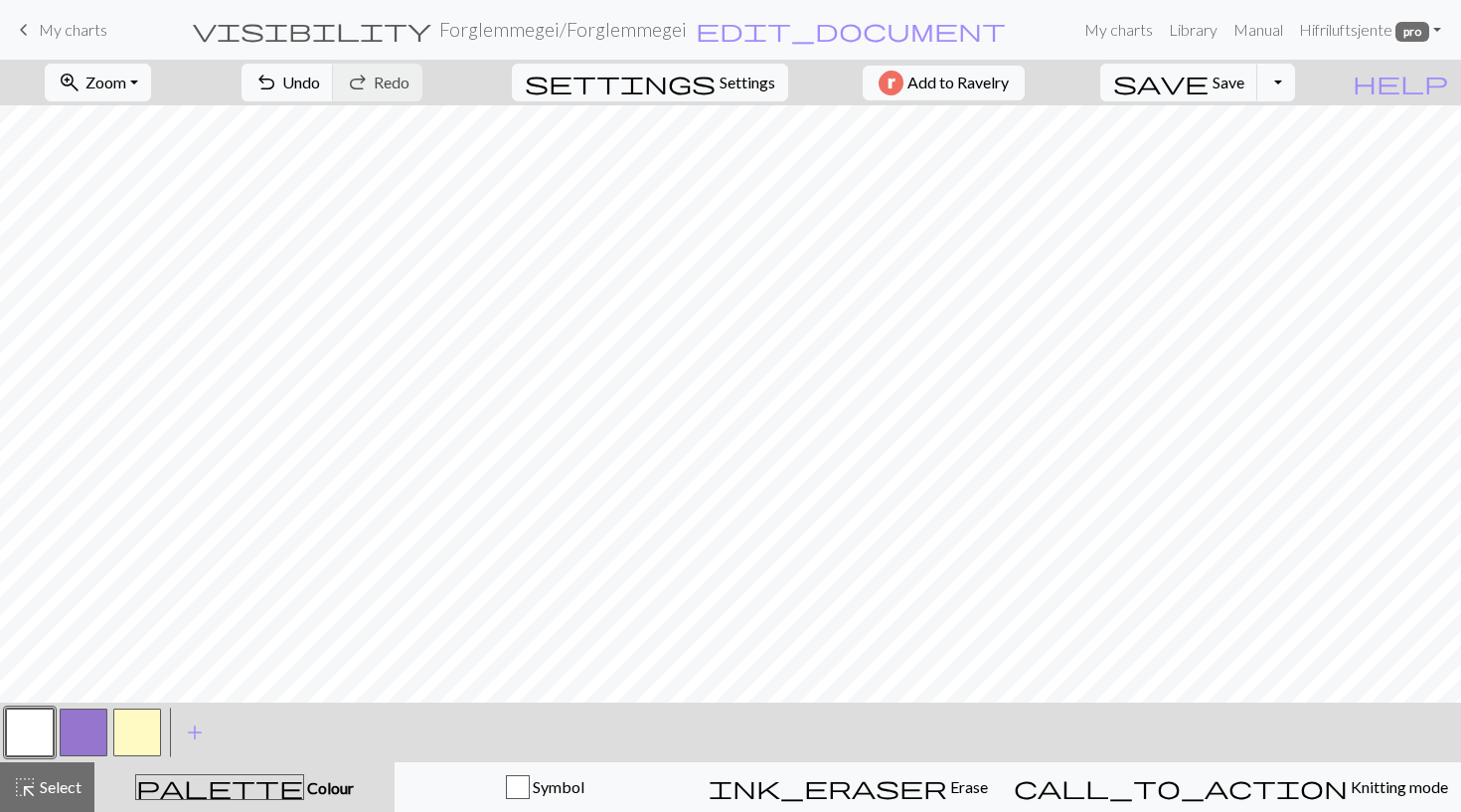 click at bounding box center [83, 732] 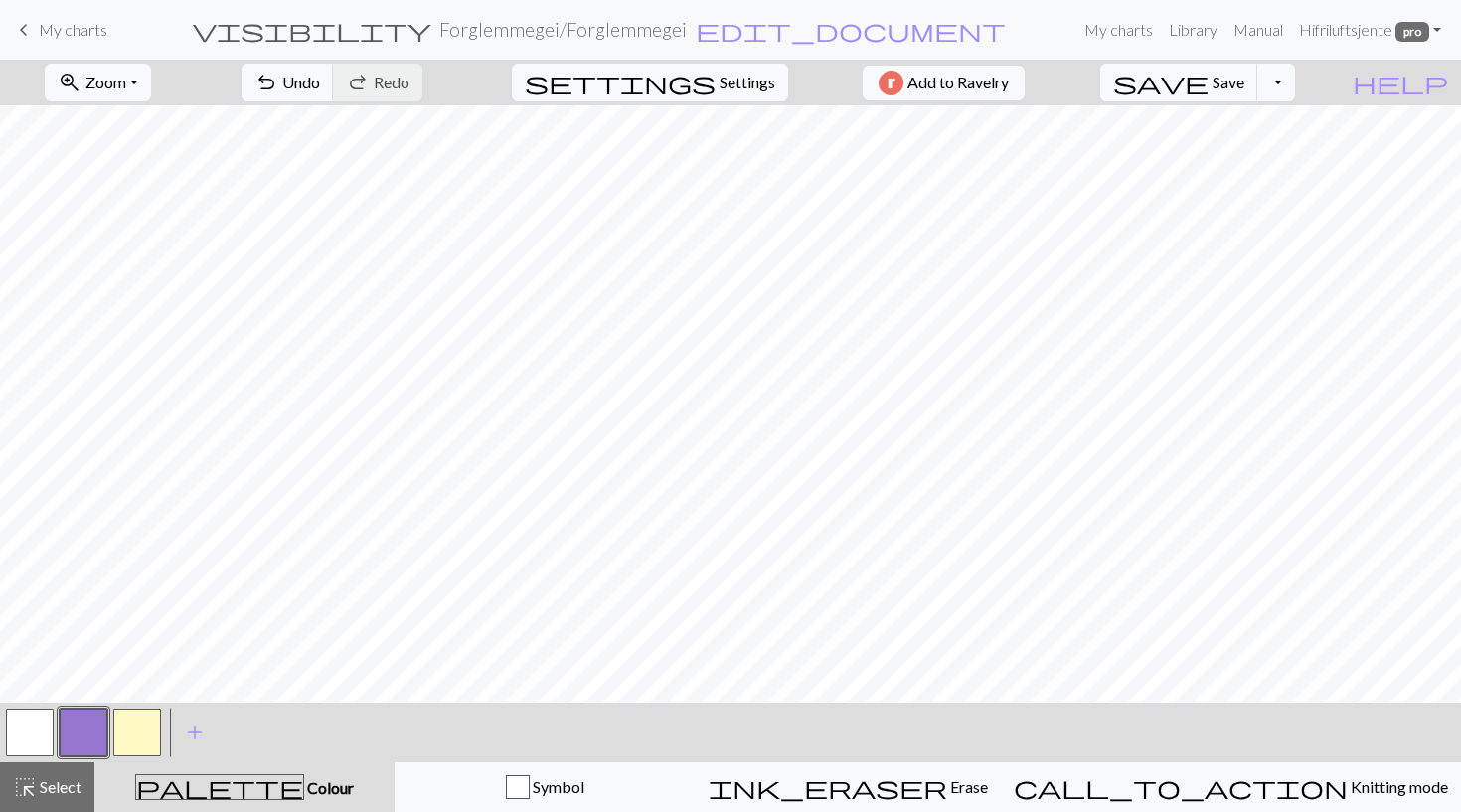 click at bounding box center [30, 732] 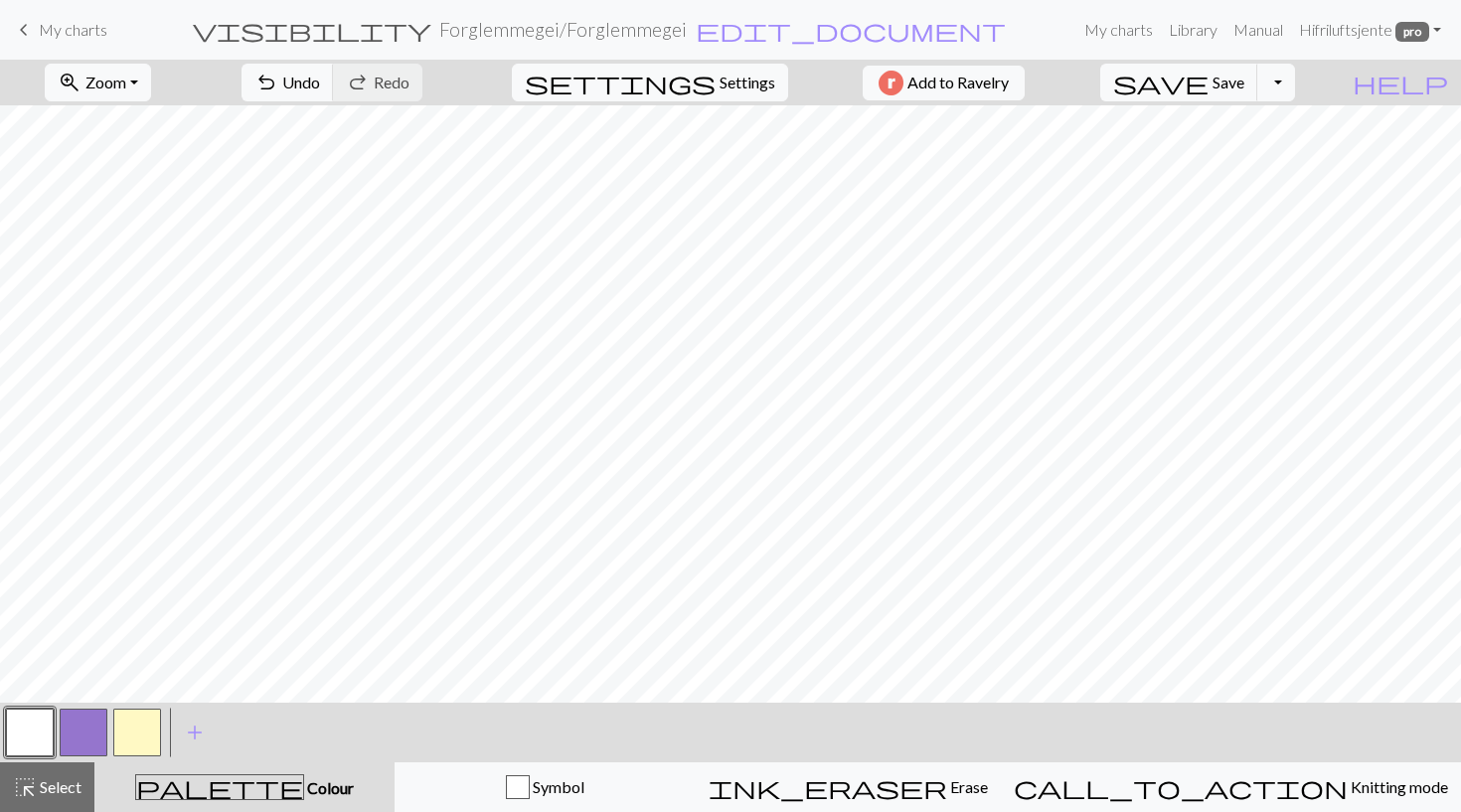 click at bounding box center [83, 732] 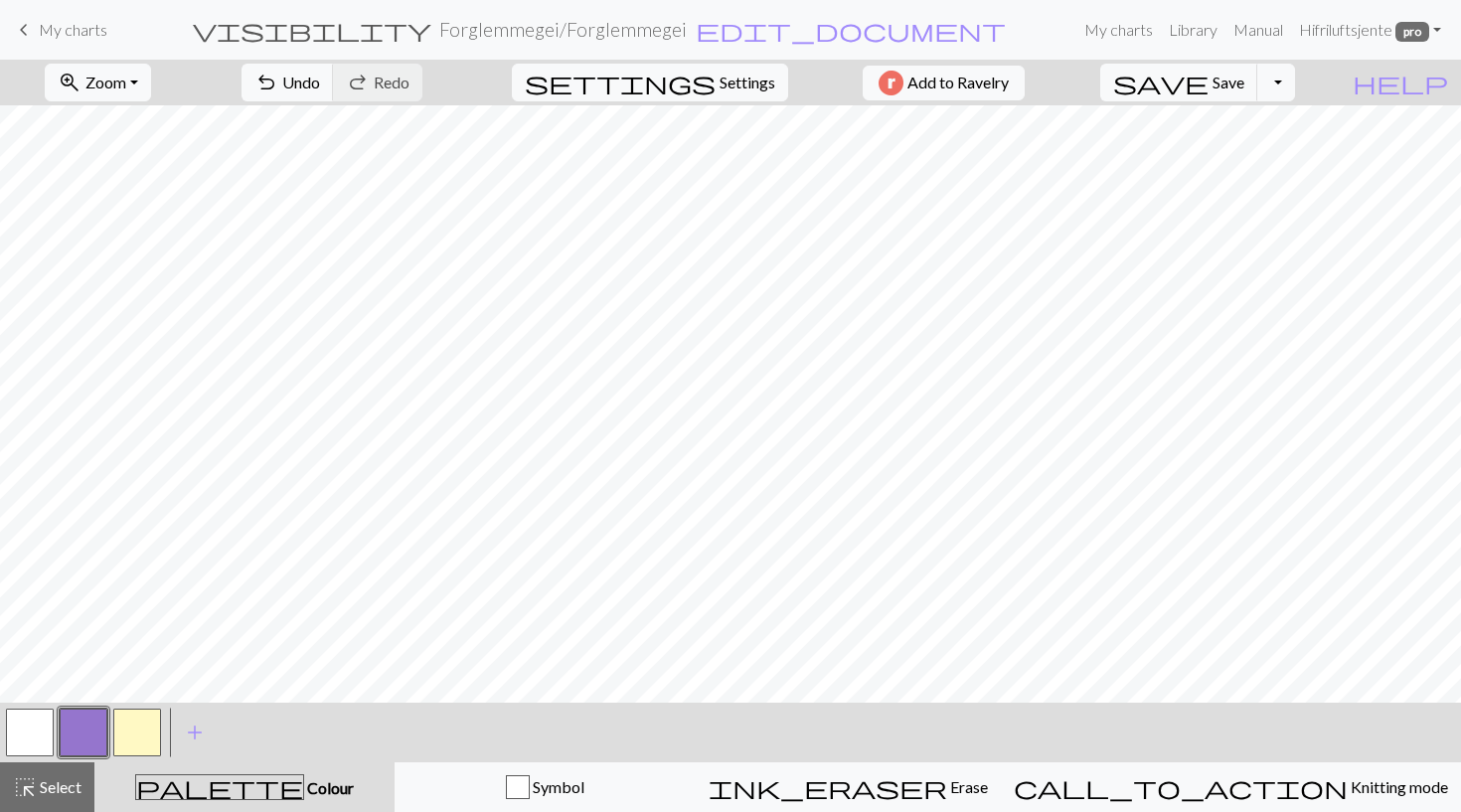 click at bounding box center (137, 732) 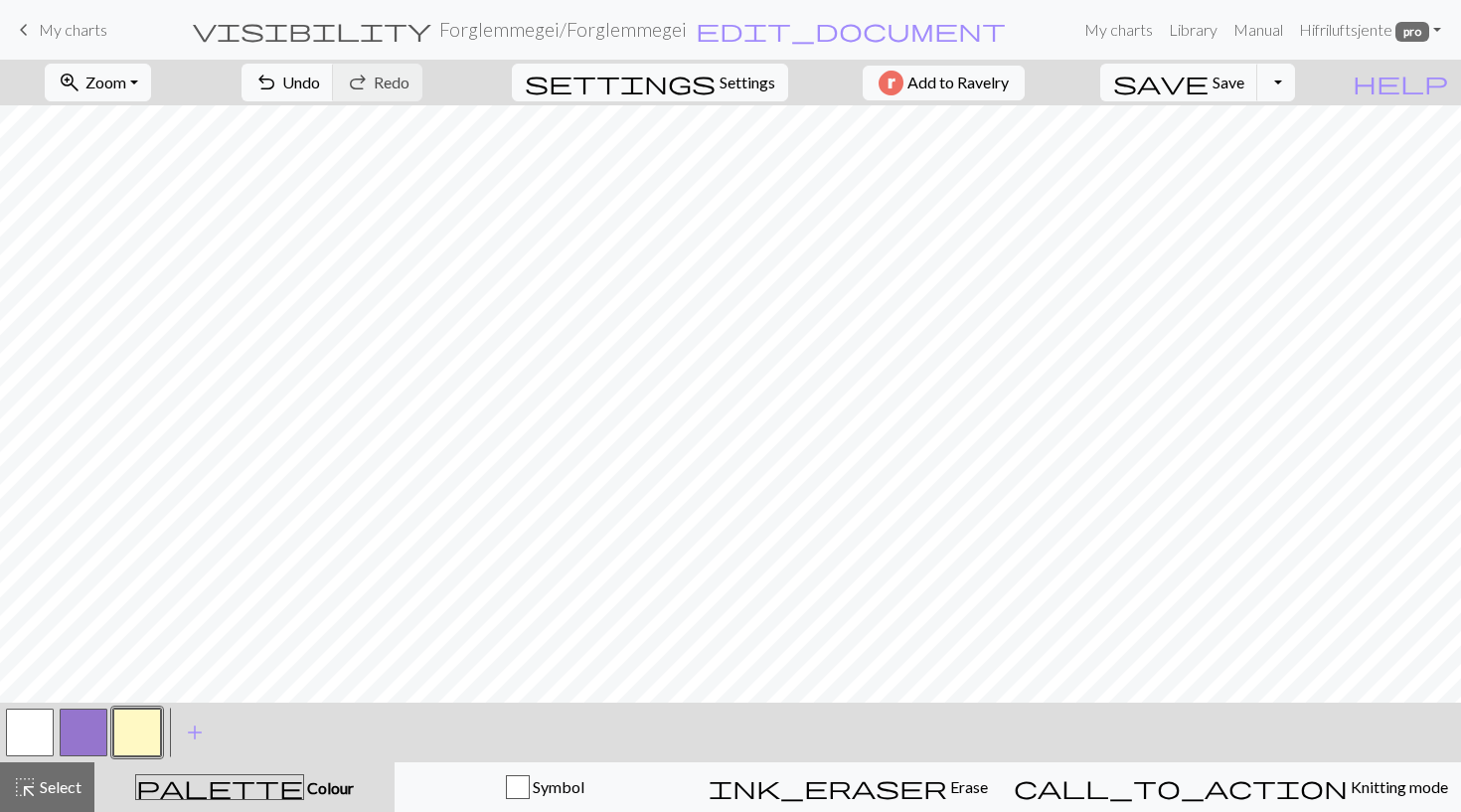 scroll, scrollTop: 0, scrollLeft: 0, axis: both 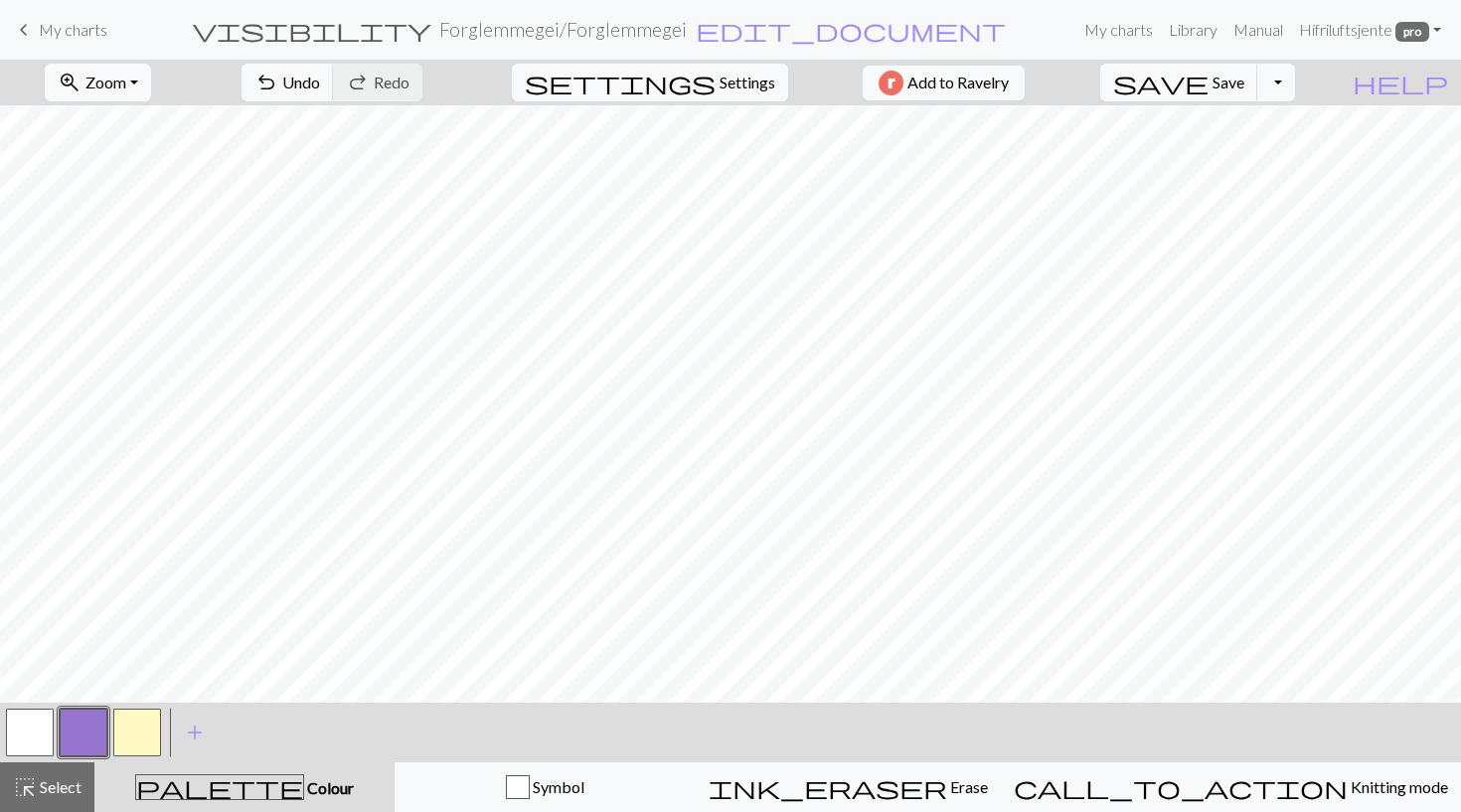 click at bounding box center (137, 732) 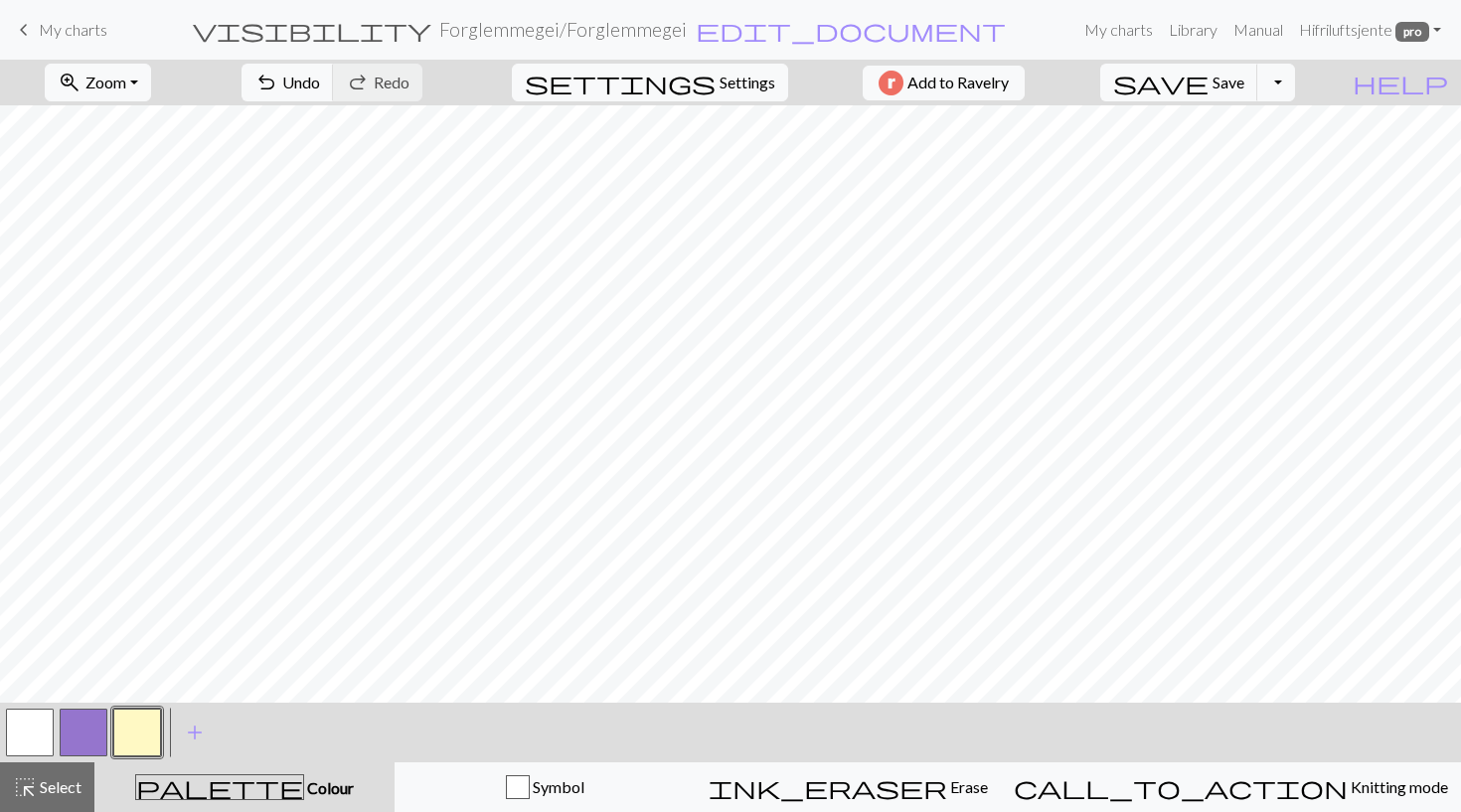 click at bounding box center [83, 732] 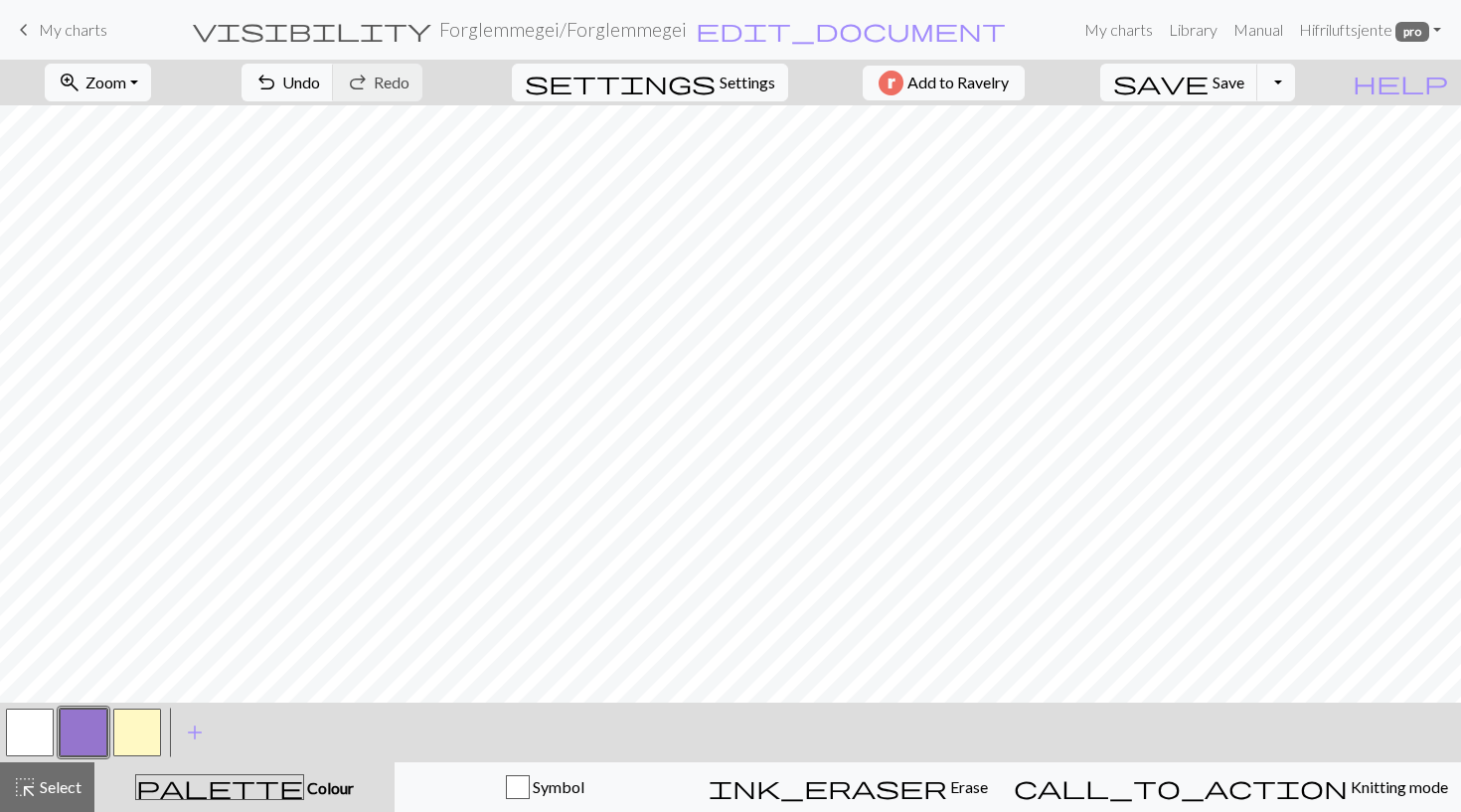 click at bounding box center (137, 732) 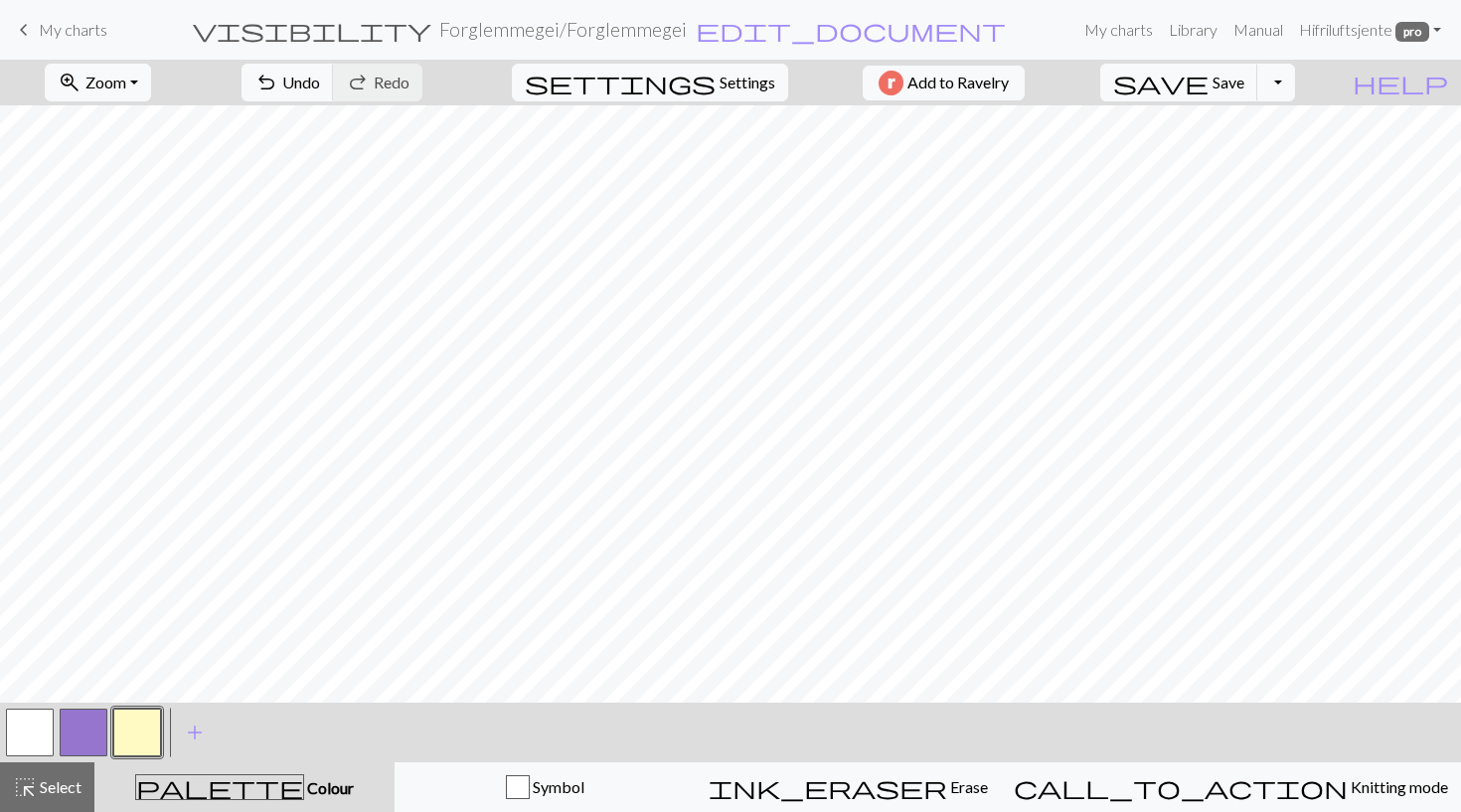 click at bounding box center [83, 732] 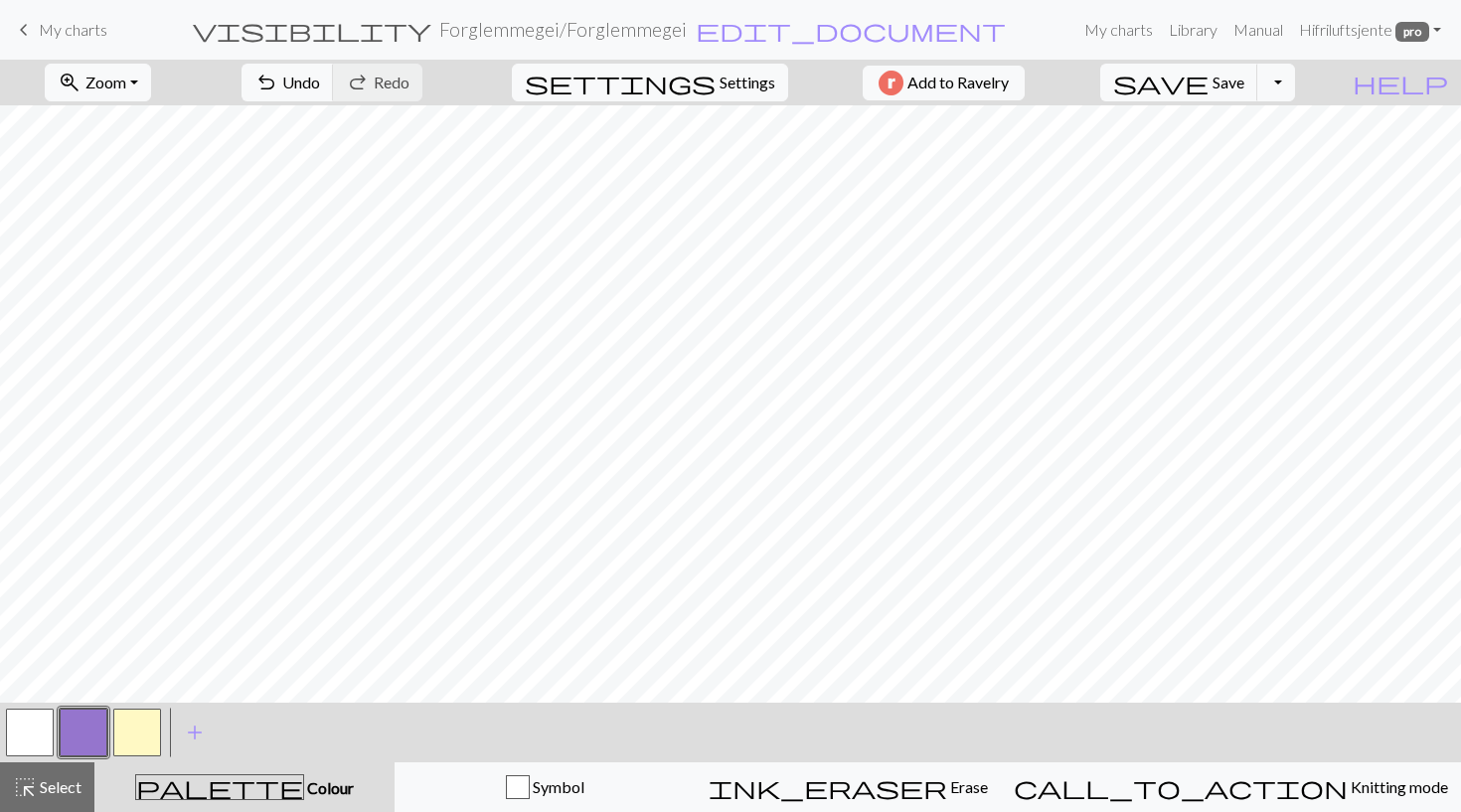 click at bounding box center (83, 732) 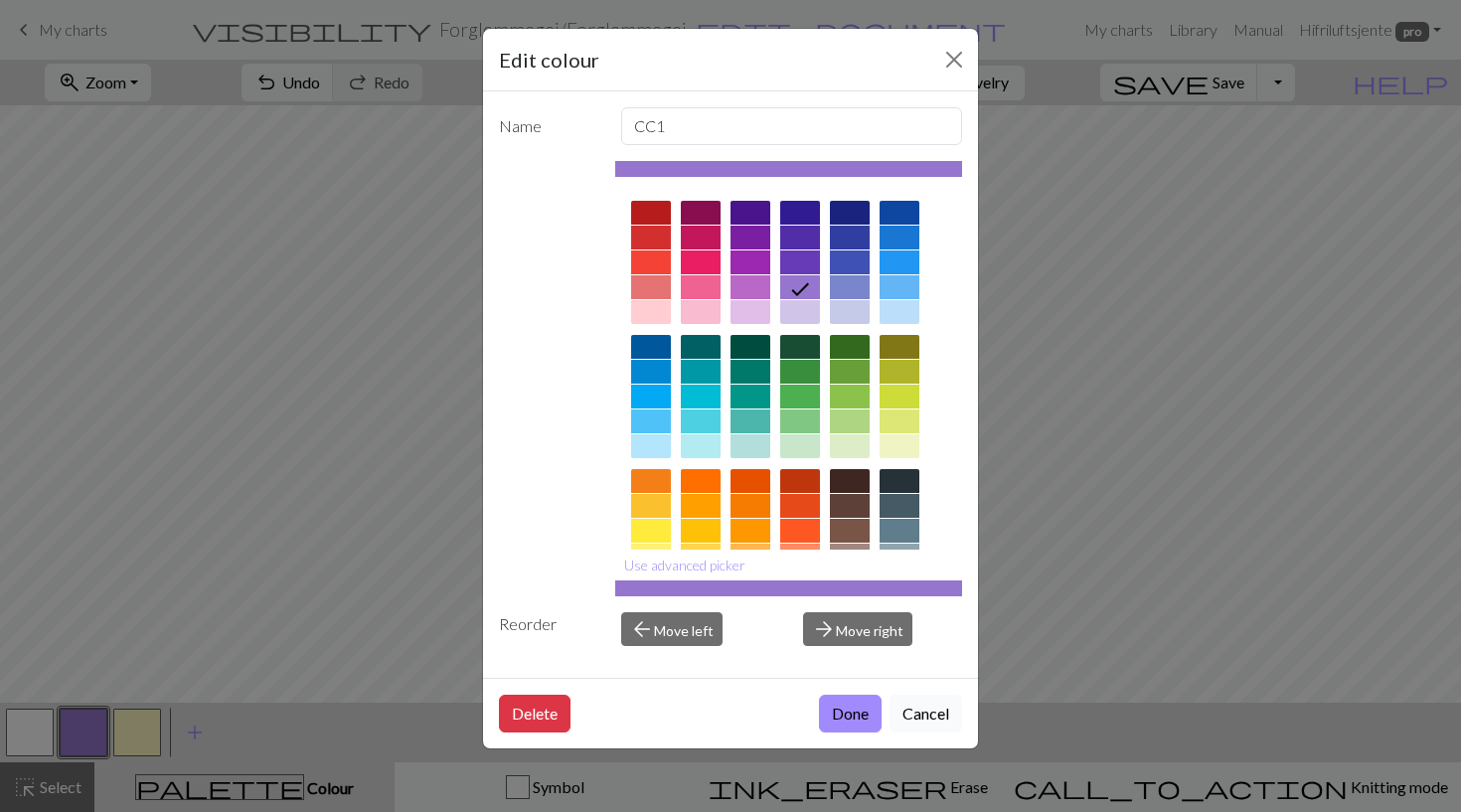 click on "Cancel" at bounding box center (925, 714) 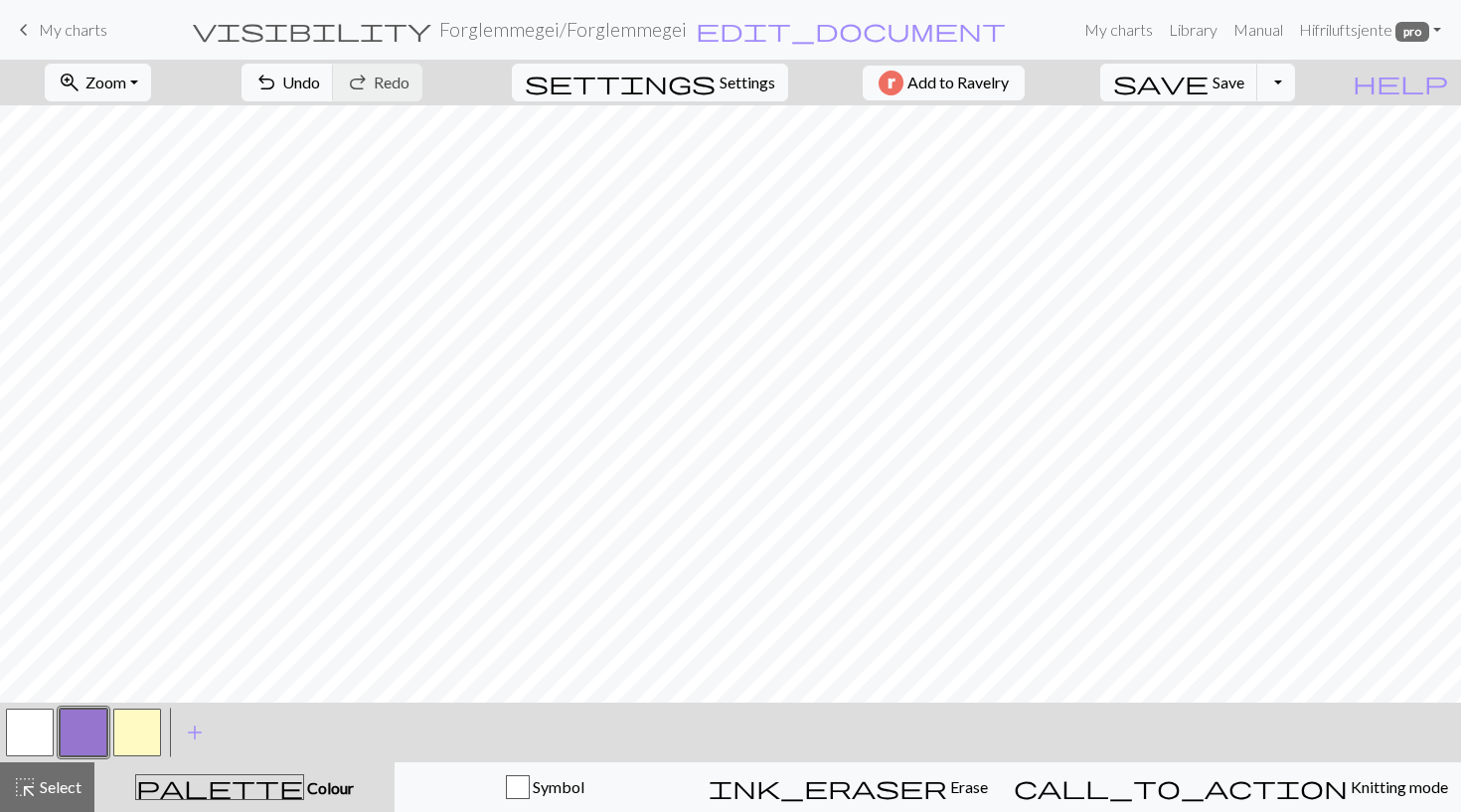 click at bounding box center (83, 732) 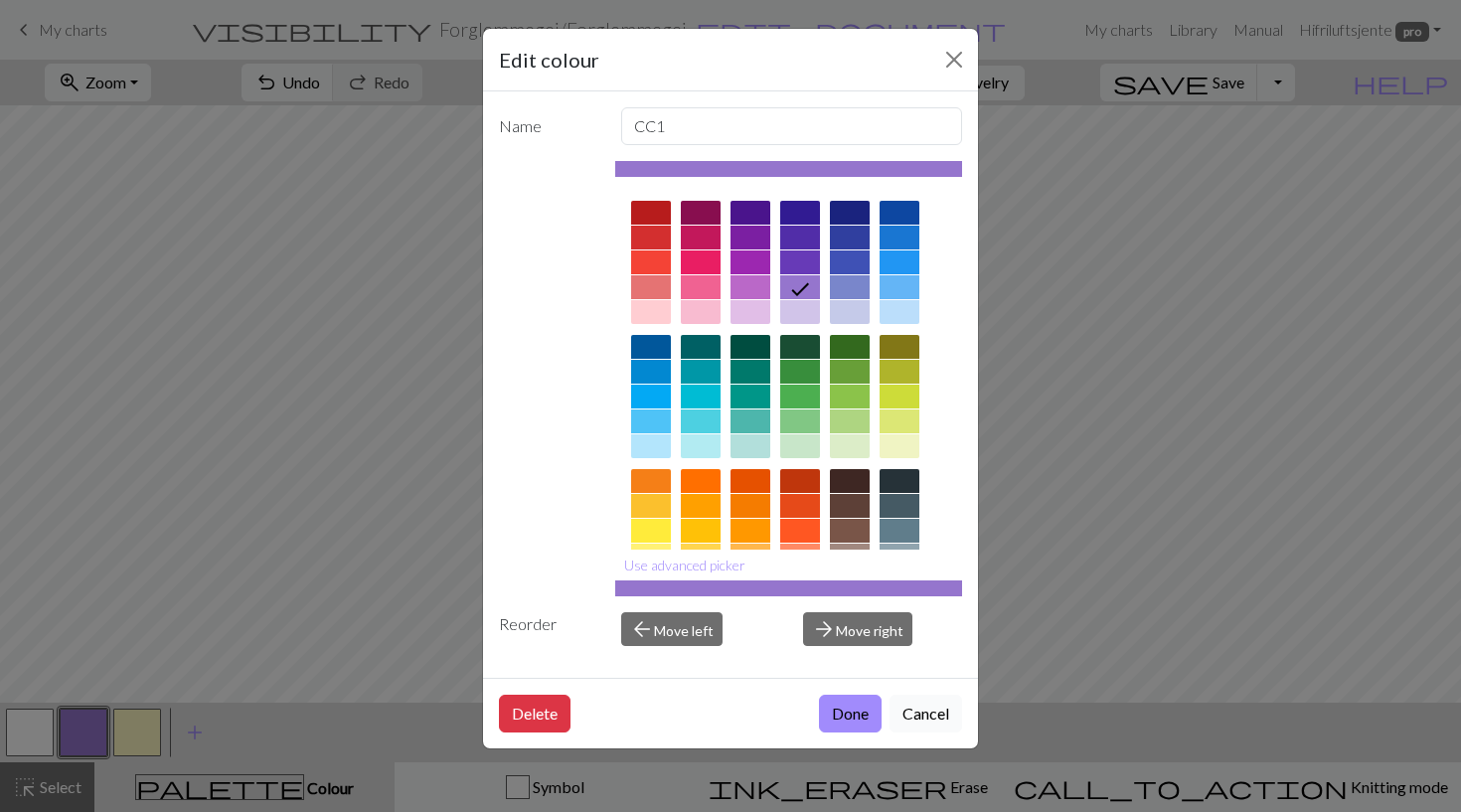 click on "Cancel" at bounding box center [925, 714] 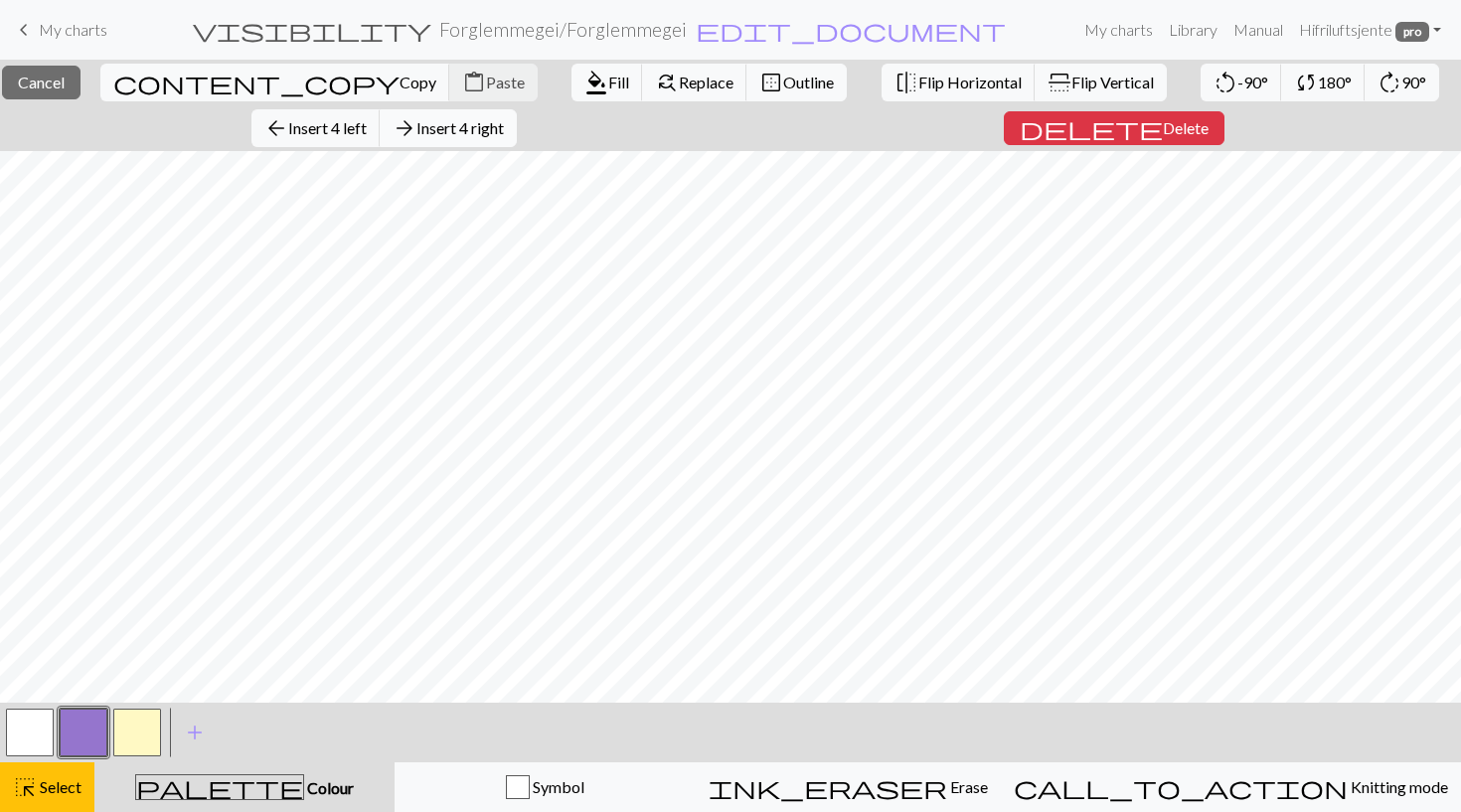 click on "Insert 4 right" at bounding box center [460, 127] 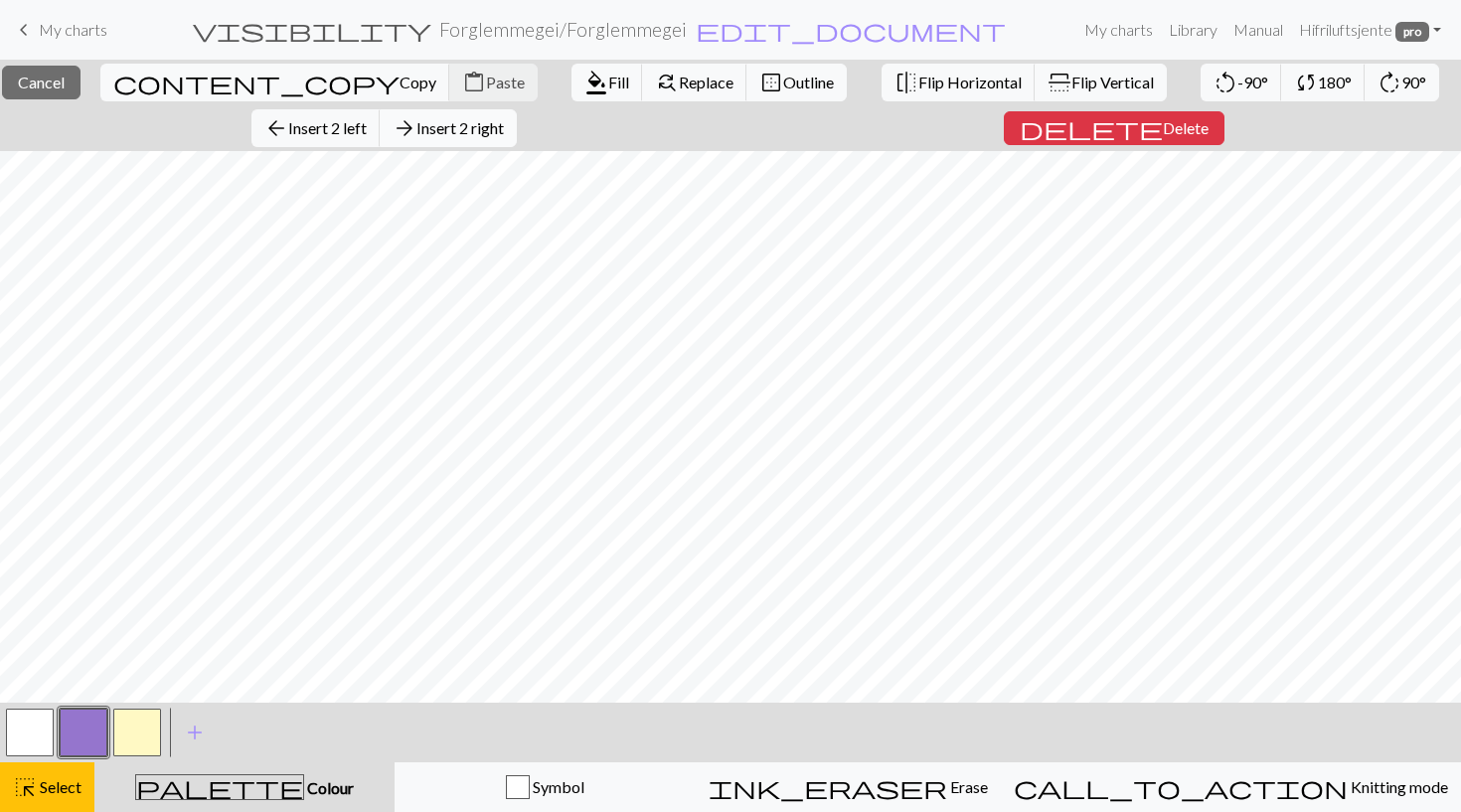 click on "Insert 2 right" at bounding box center [460, 127] 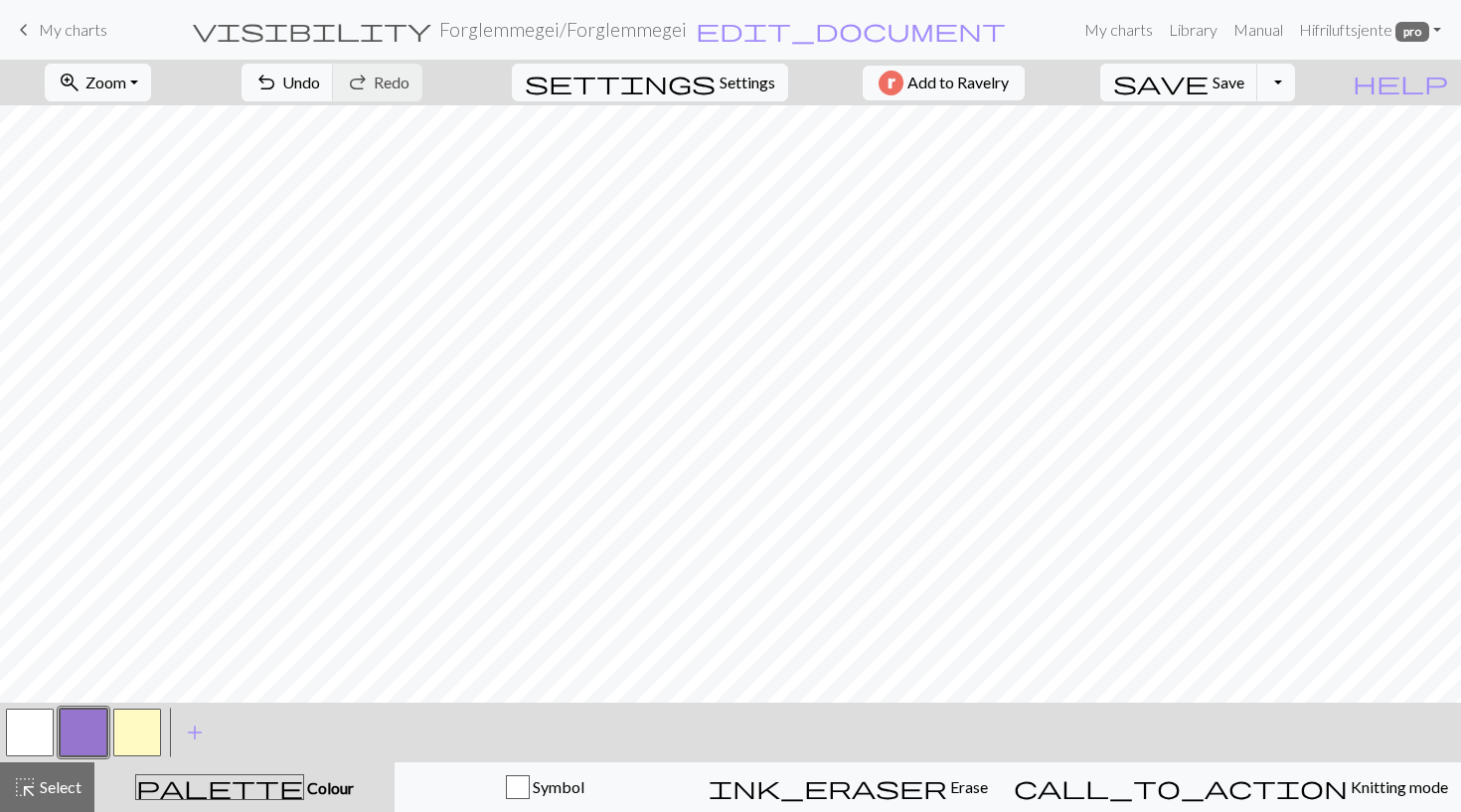 click at bounding box center [137, 732] 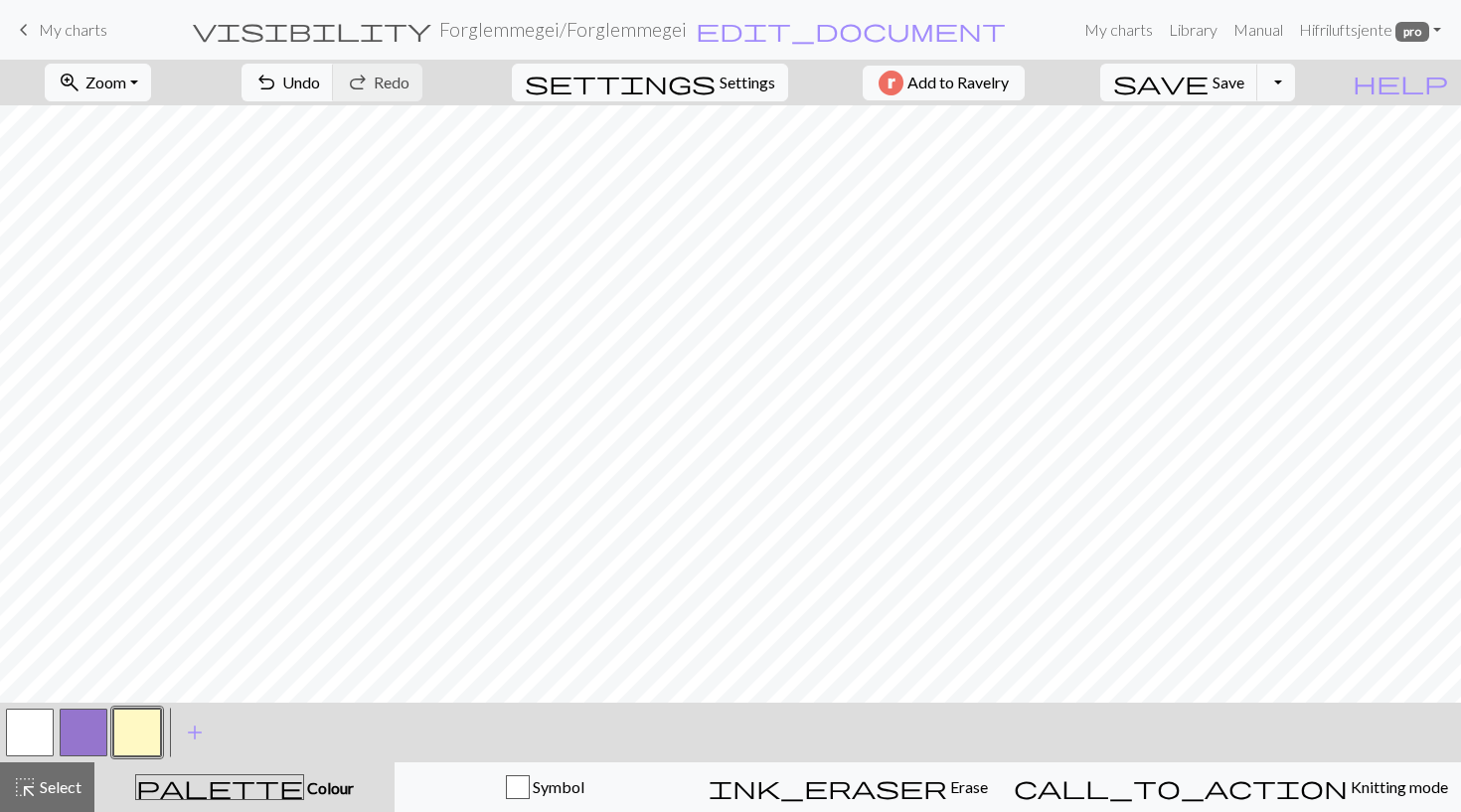 click at bounding box center [83, 732] 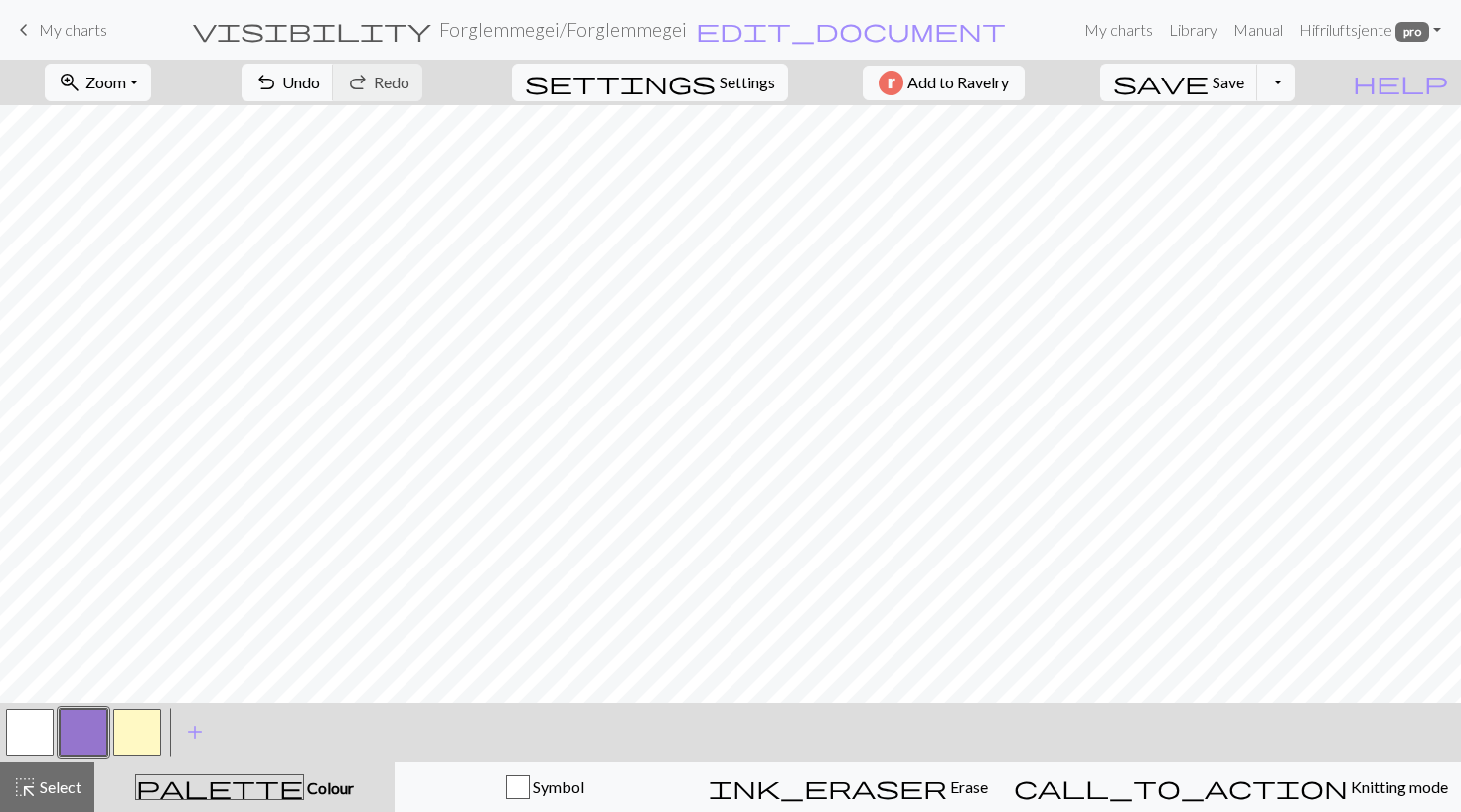 click at bounding box center [137, 732] 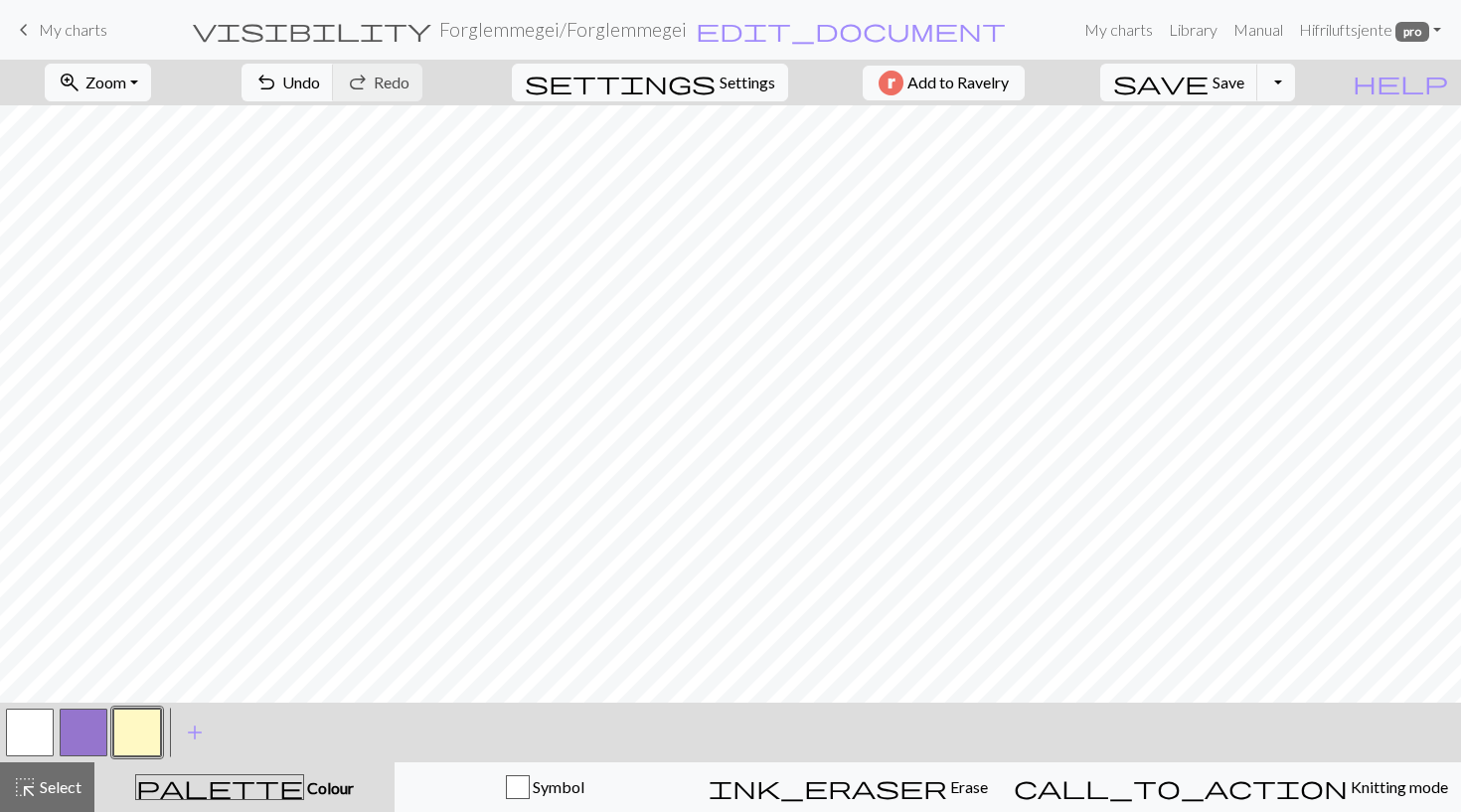 click at bounding box center (30, 732) 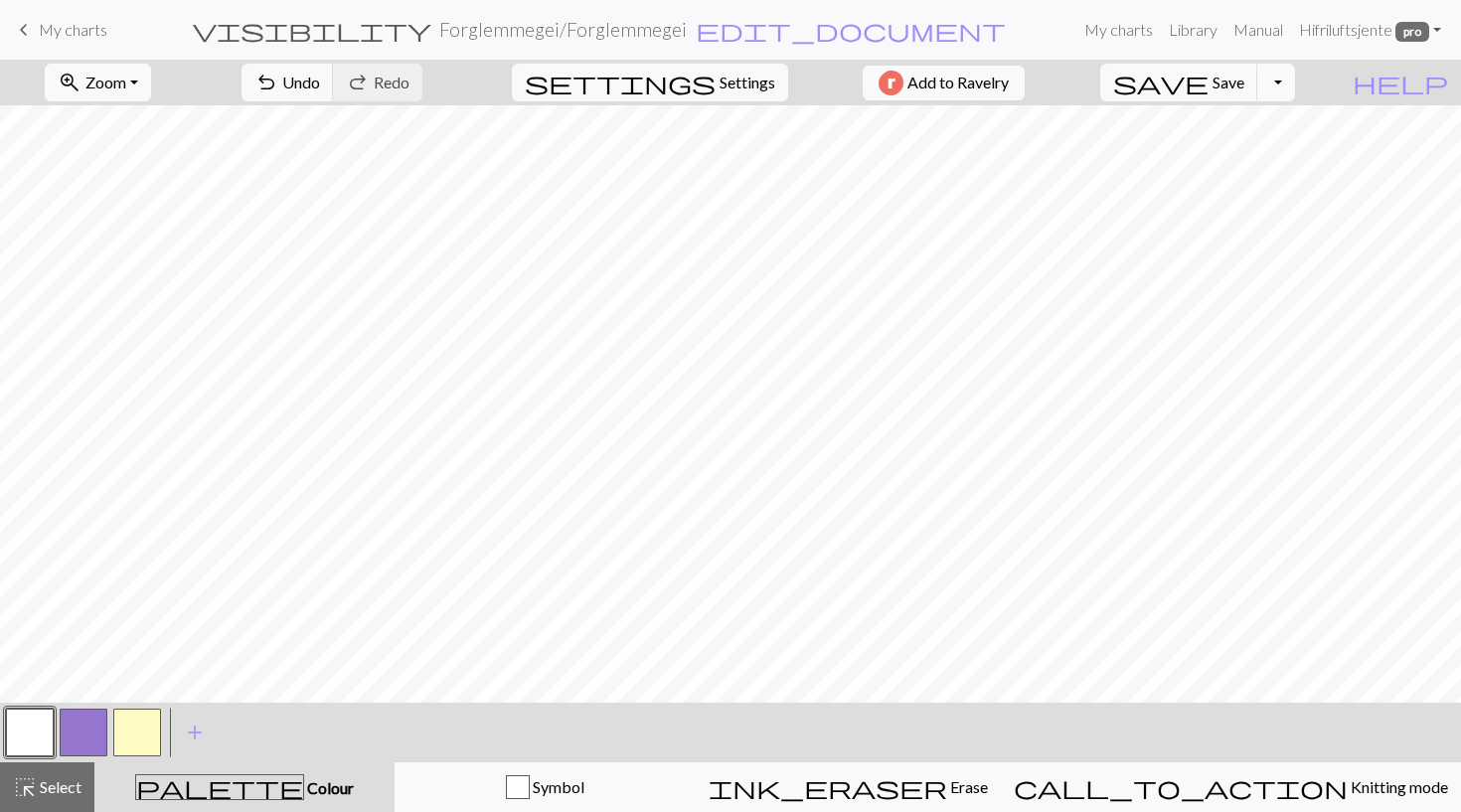 click at bounding box center [137, 732] 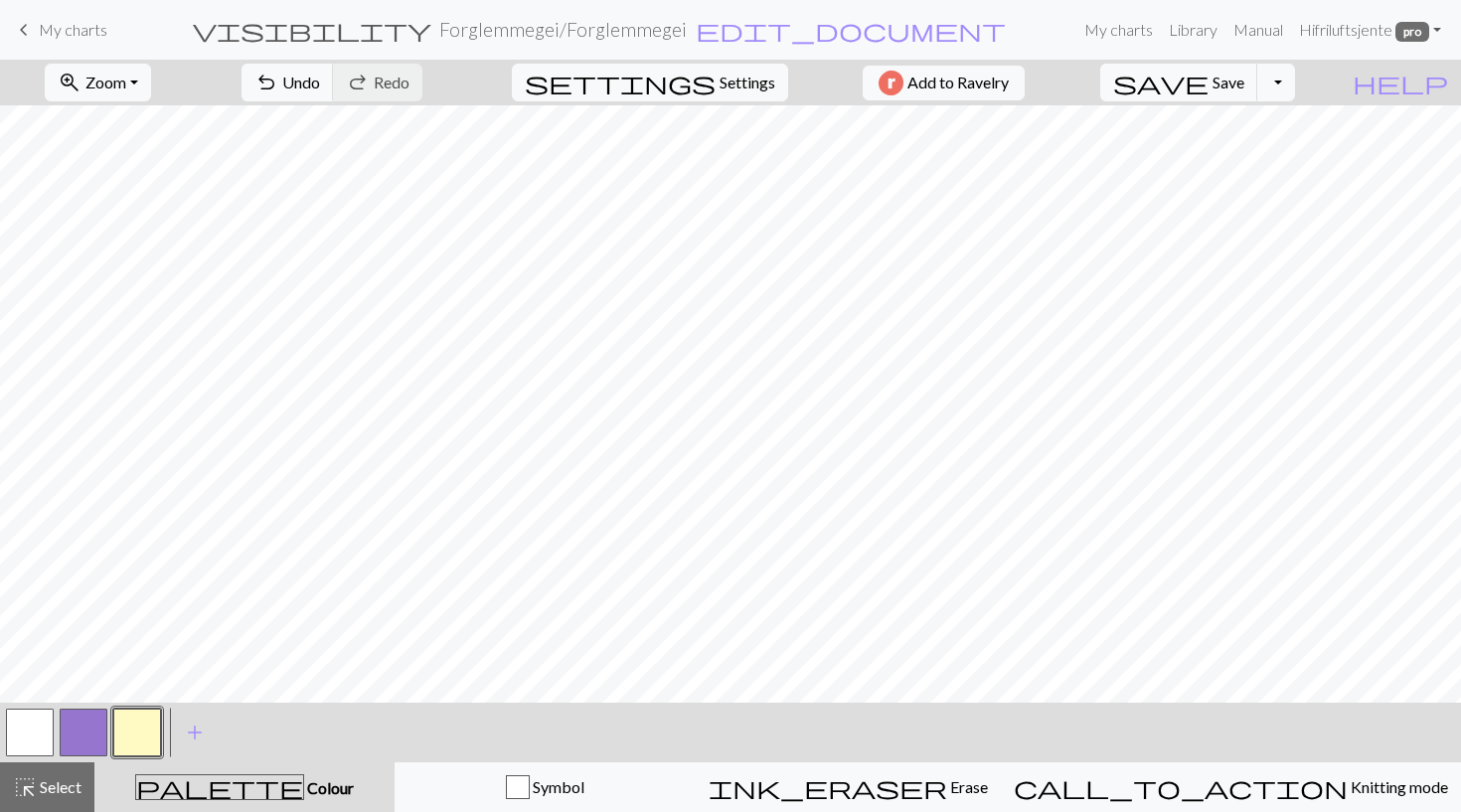 click at bounding box center (137, 732) 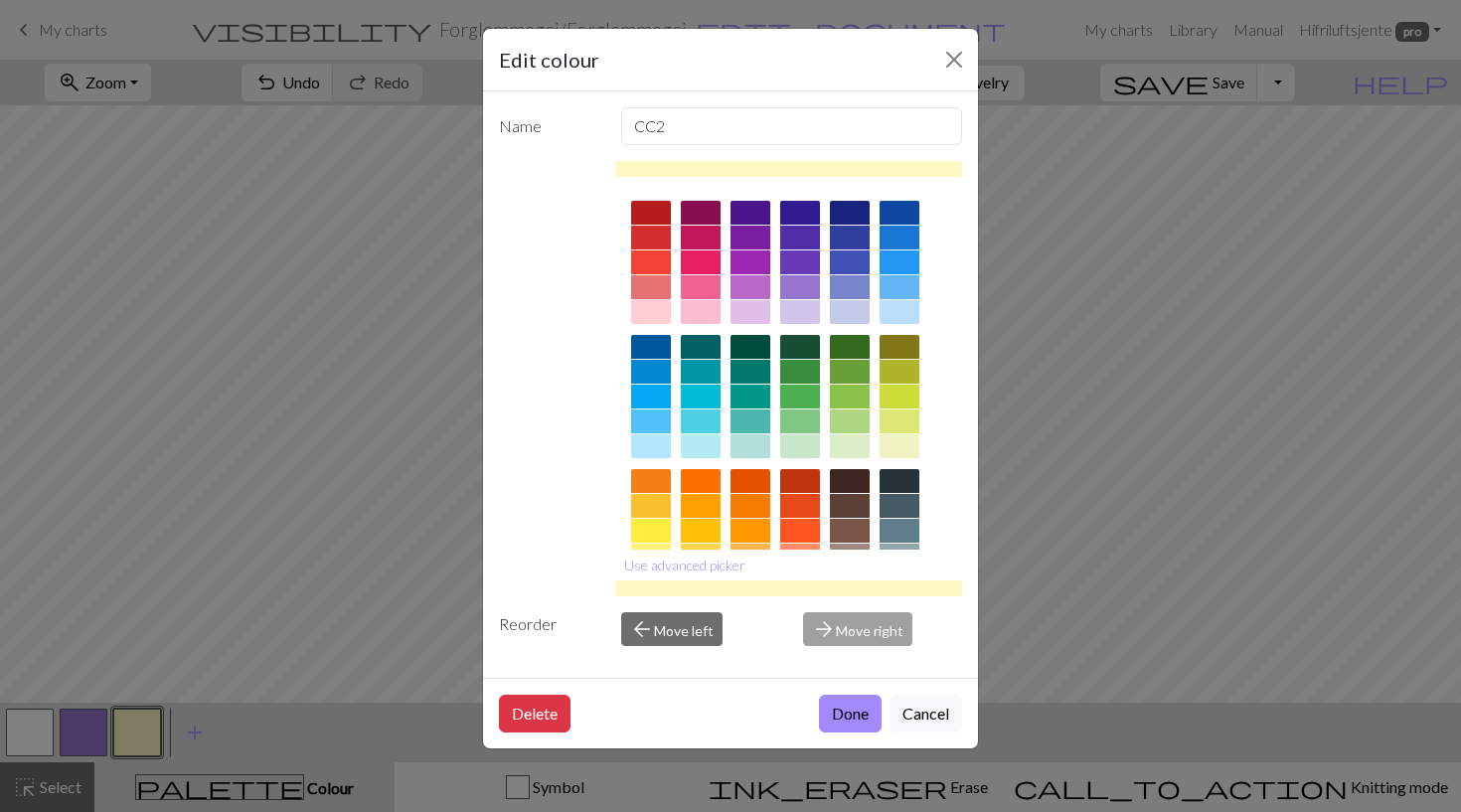 click at bounding box center [850, 446] 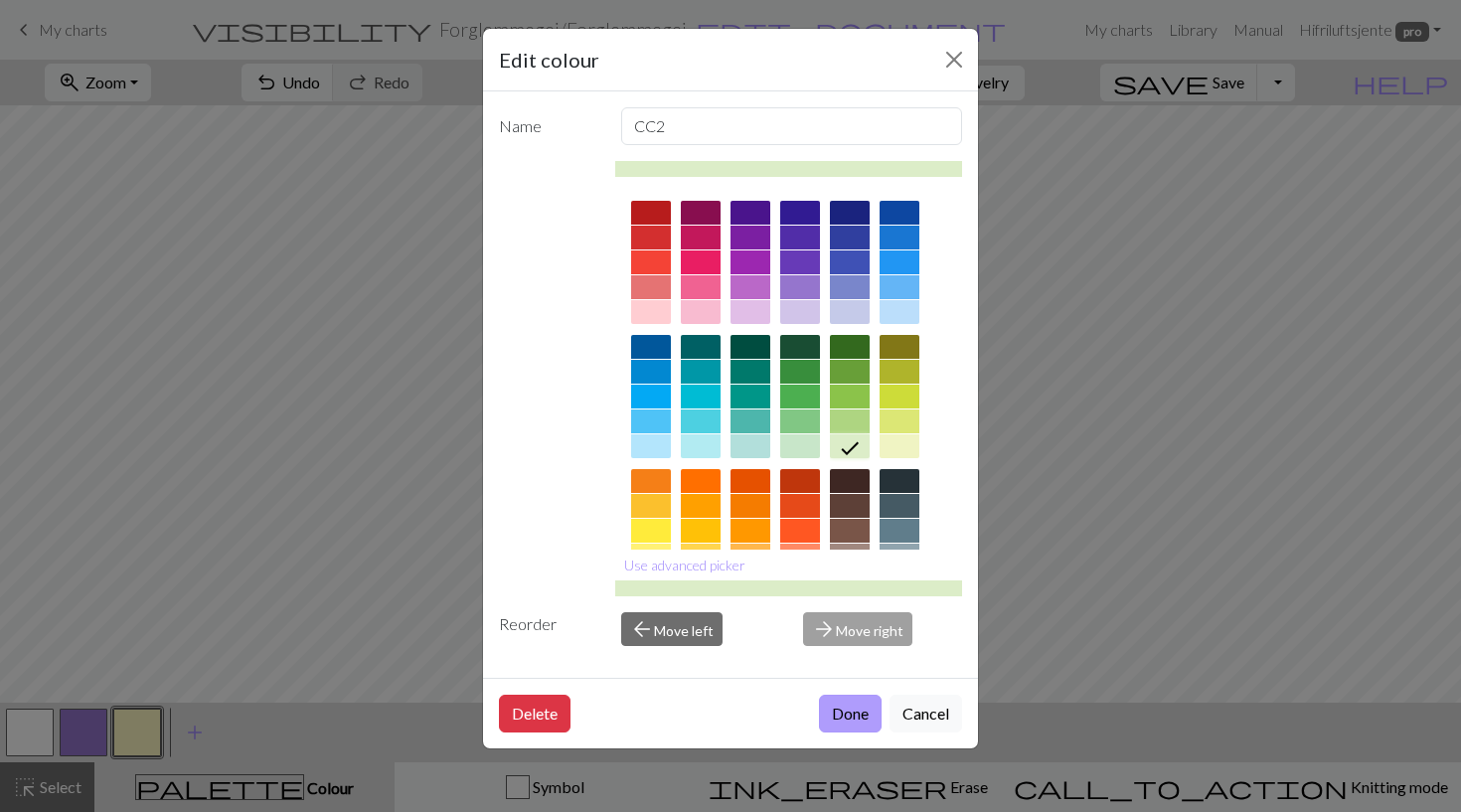 click on "Done" at bounding box center [850, 714] 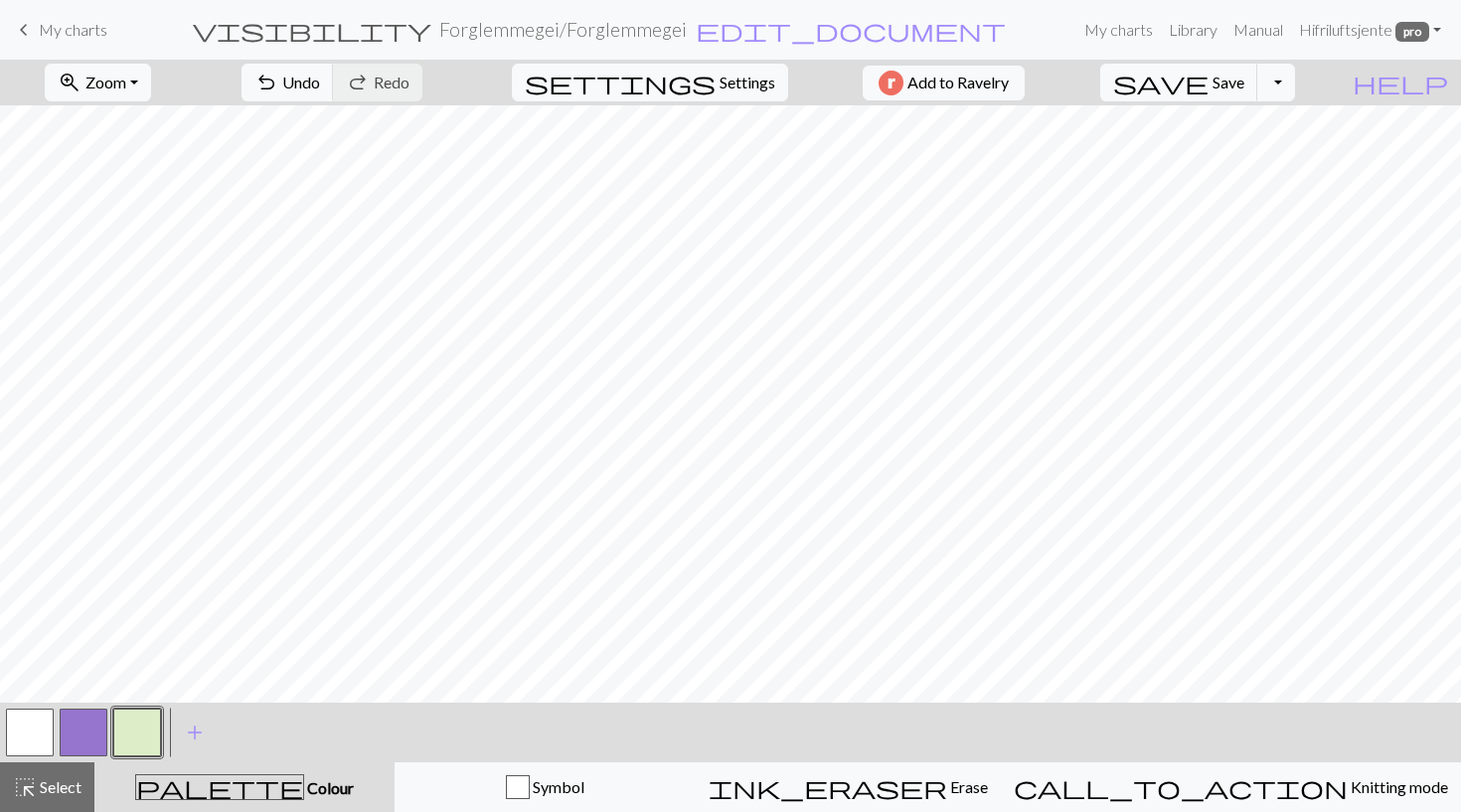 click at bounding box center [30, 732] 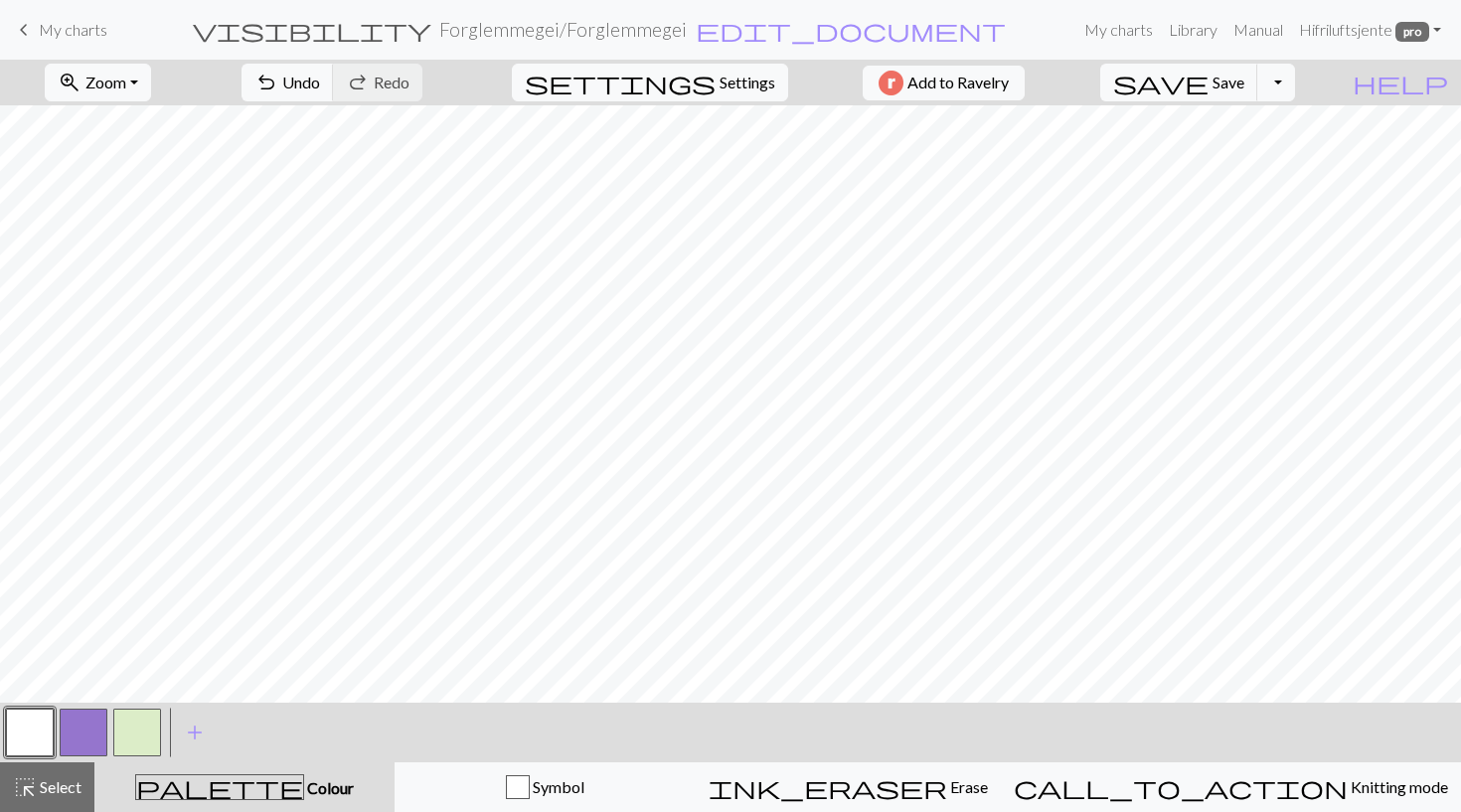 click at bounding box center (30, 732) 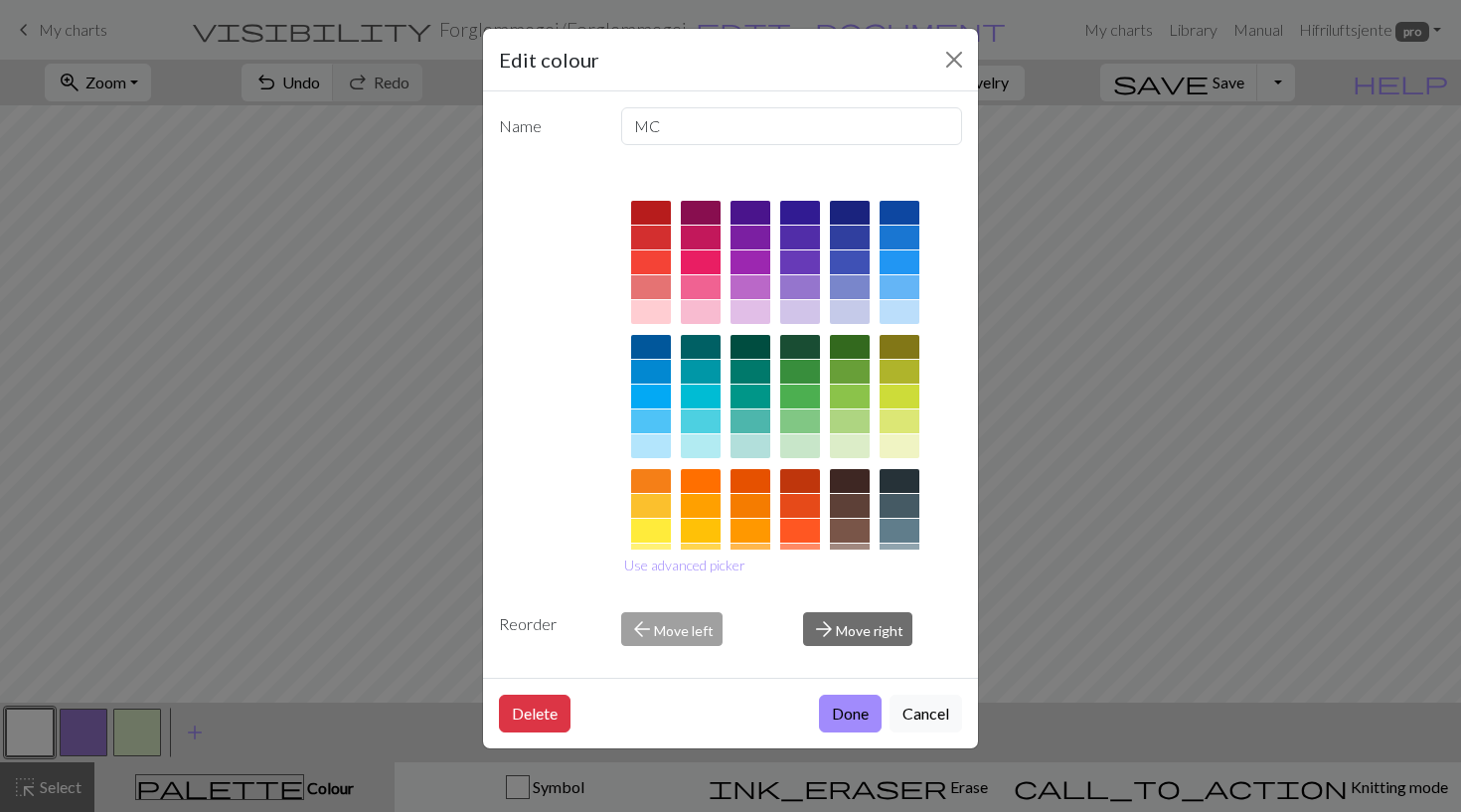 scroll, scrollTop: 46, scrollLeft: 0, axis: vertical 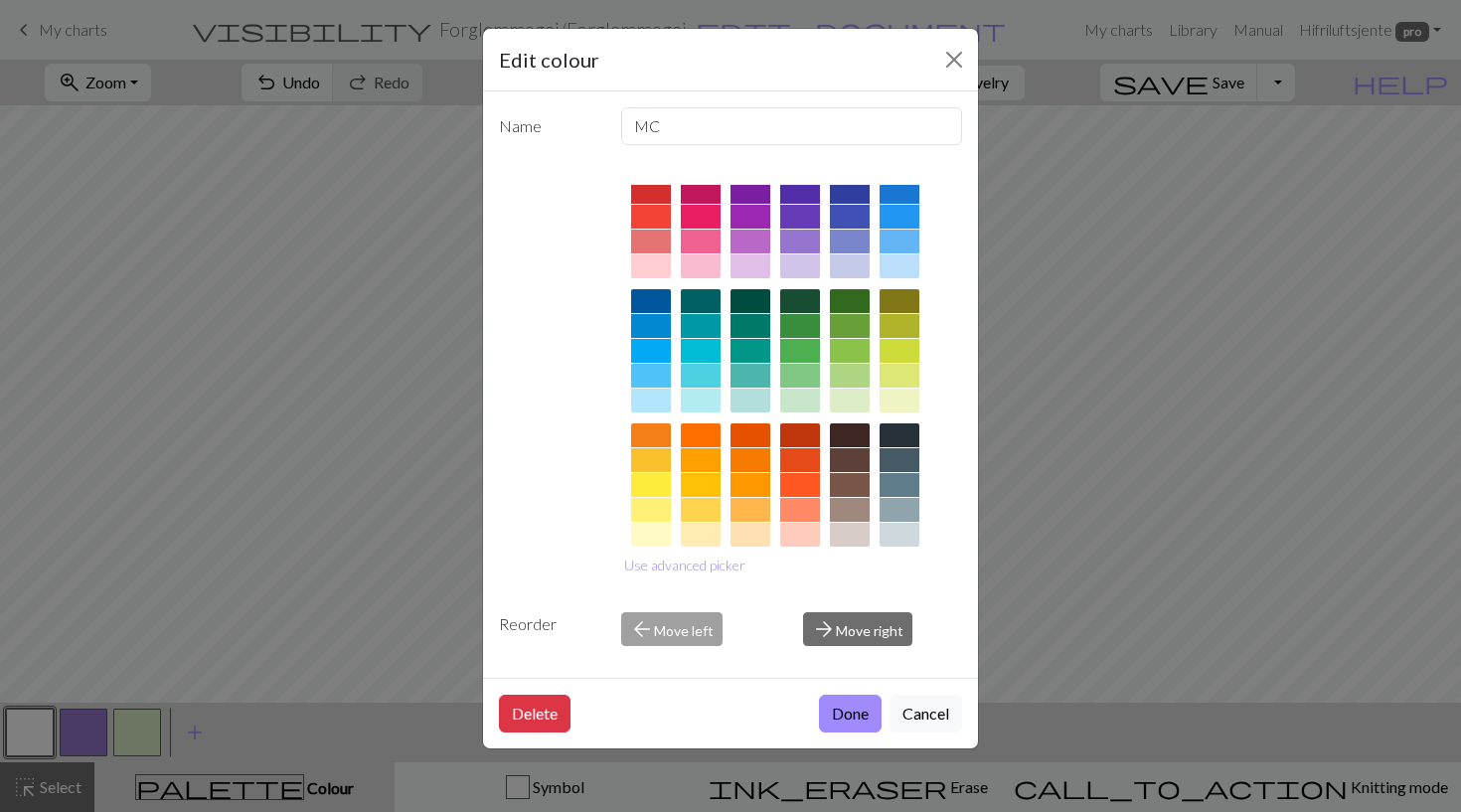 click at bounding box center [651, 510] 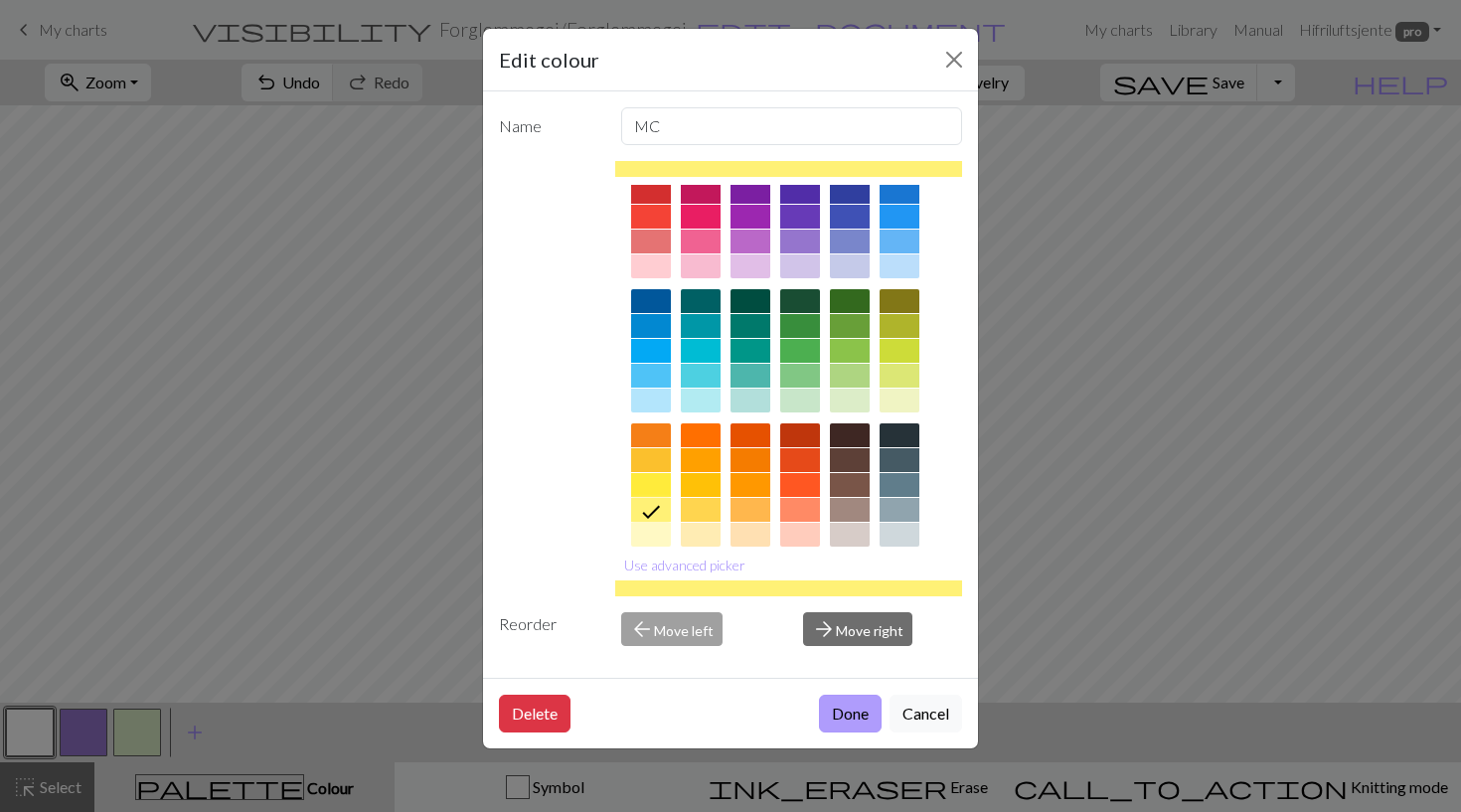 click on "Done" at bounding box center [850, 714] 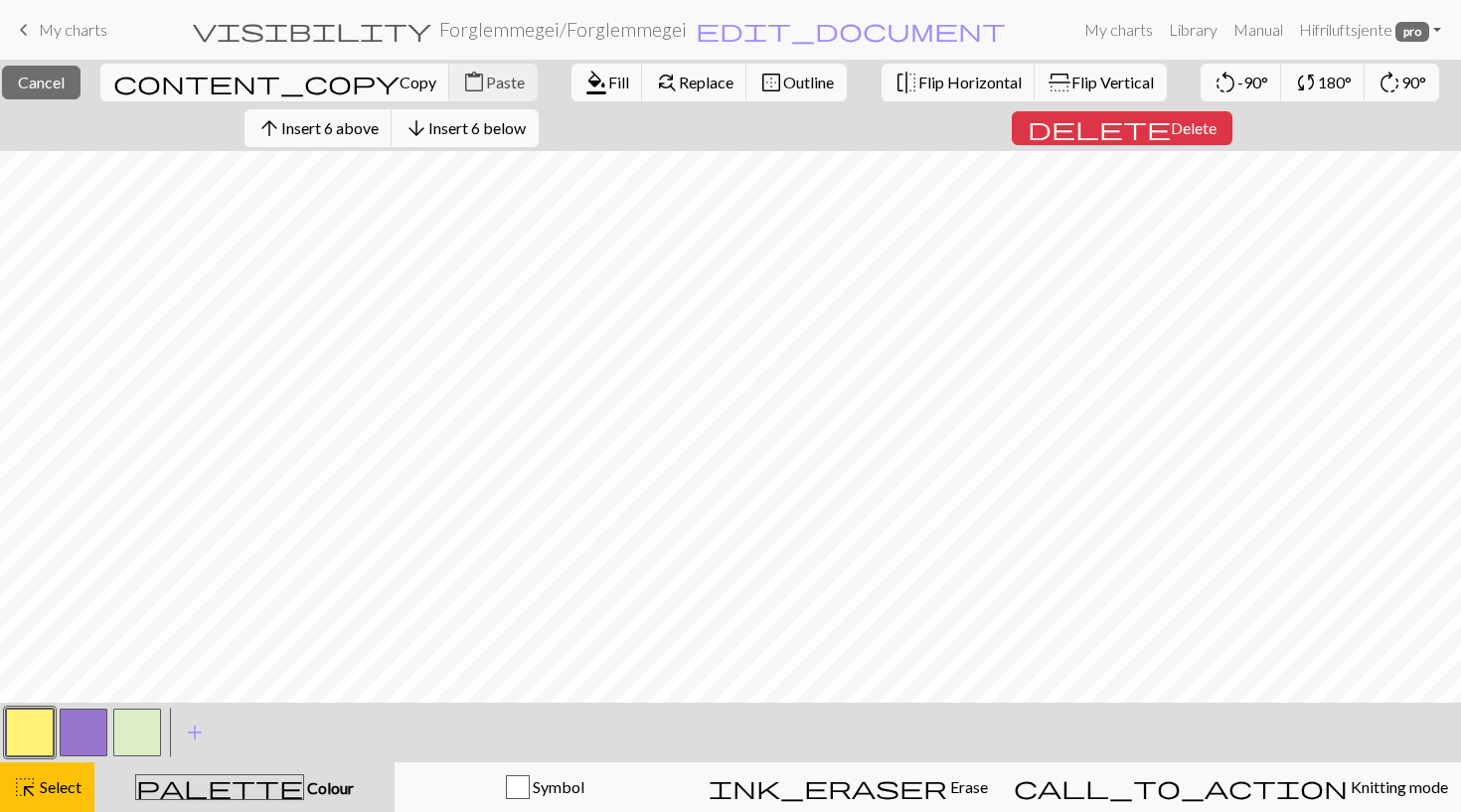 click on "Insert 6 below" at bounding box center (477, 127) 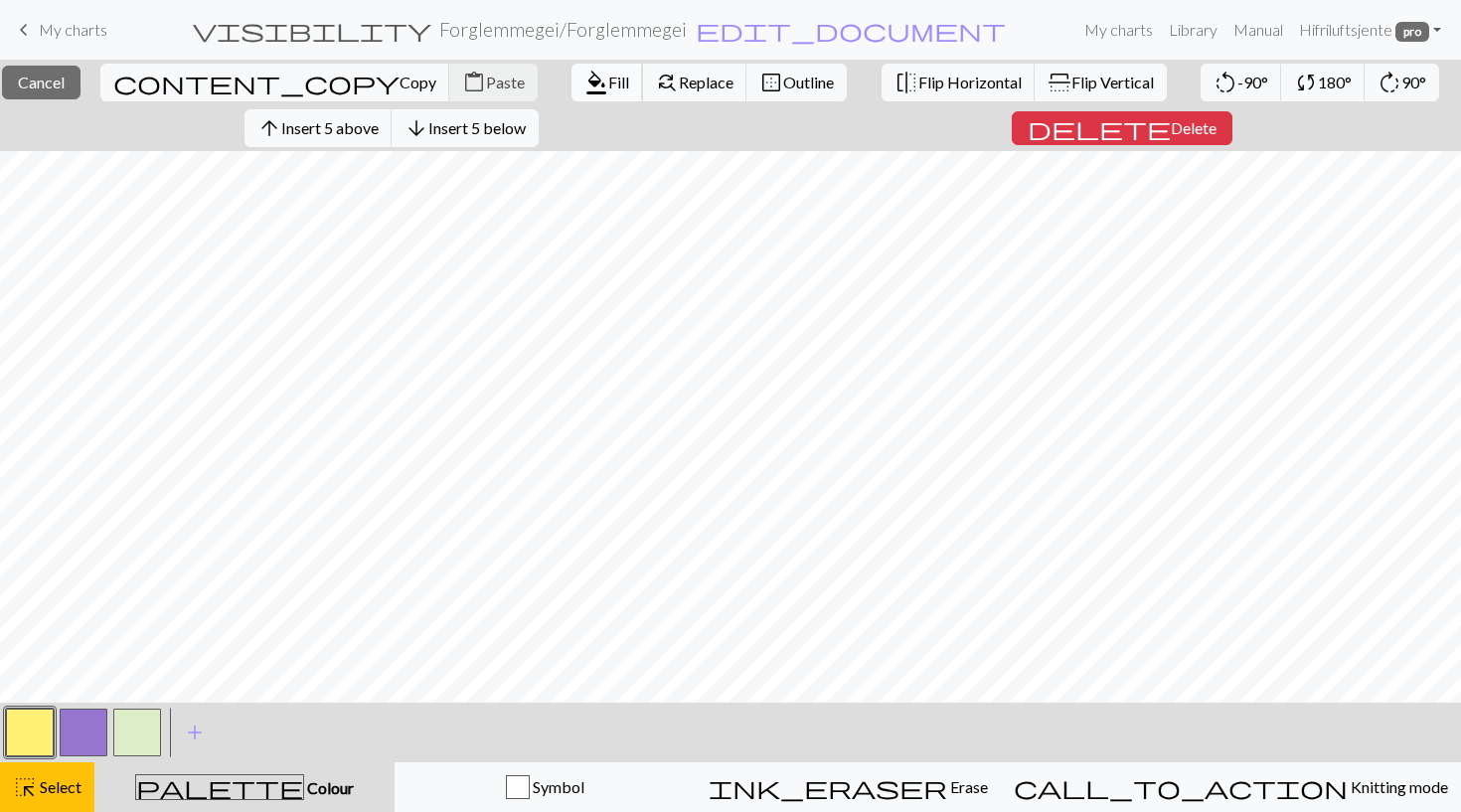 click on "format_color_fill" at bounding box center [596, 82] 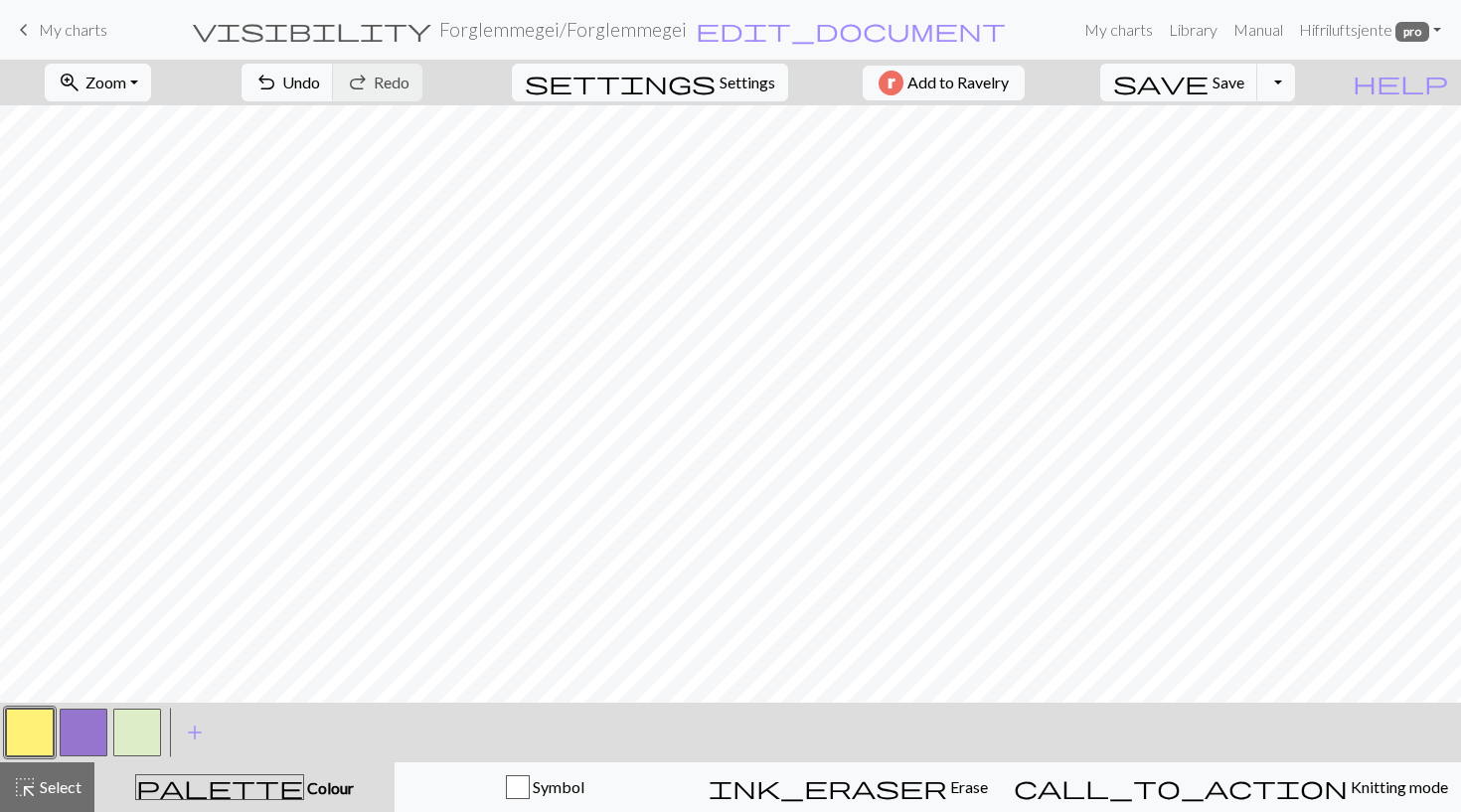 click at bounding box center (137, 732) 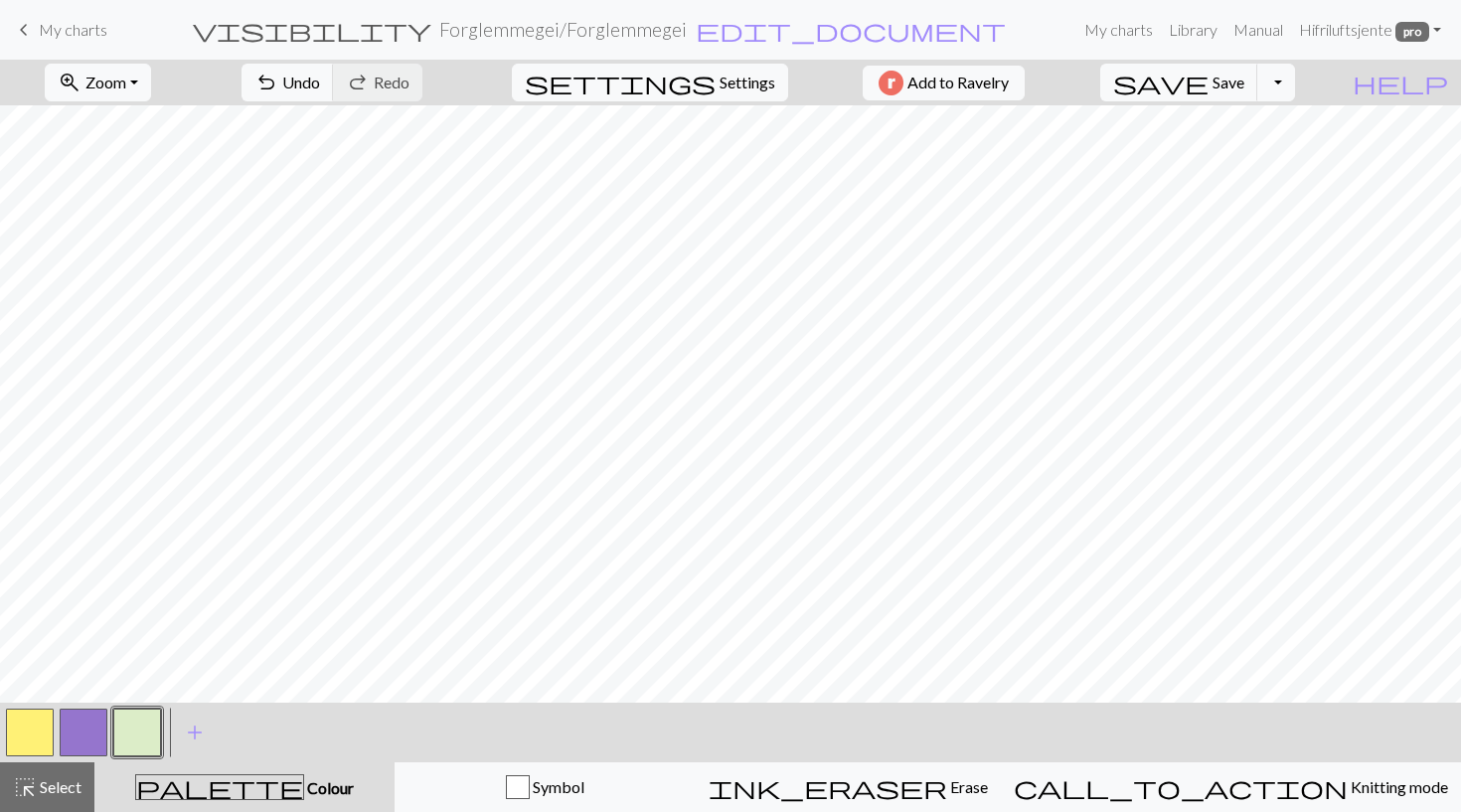 click at bounding box center (137, 732) 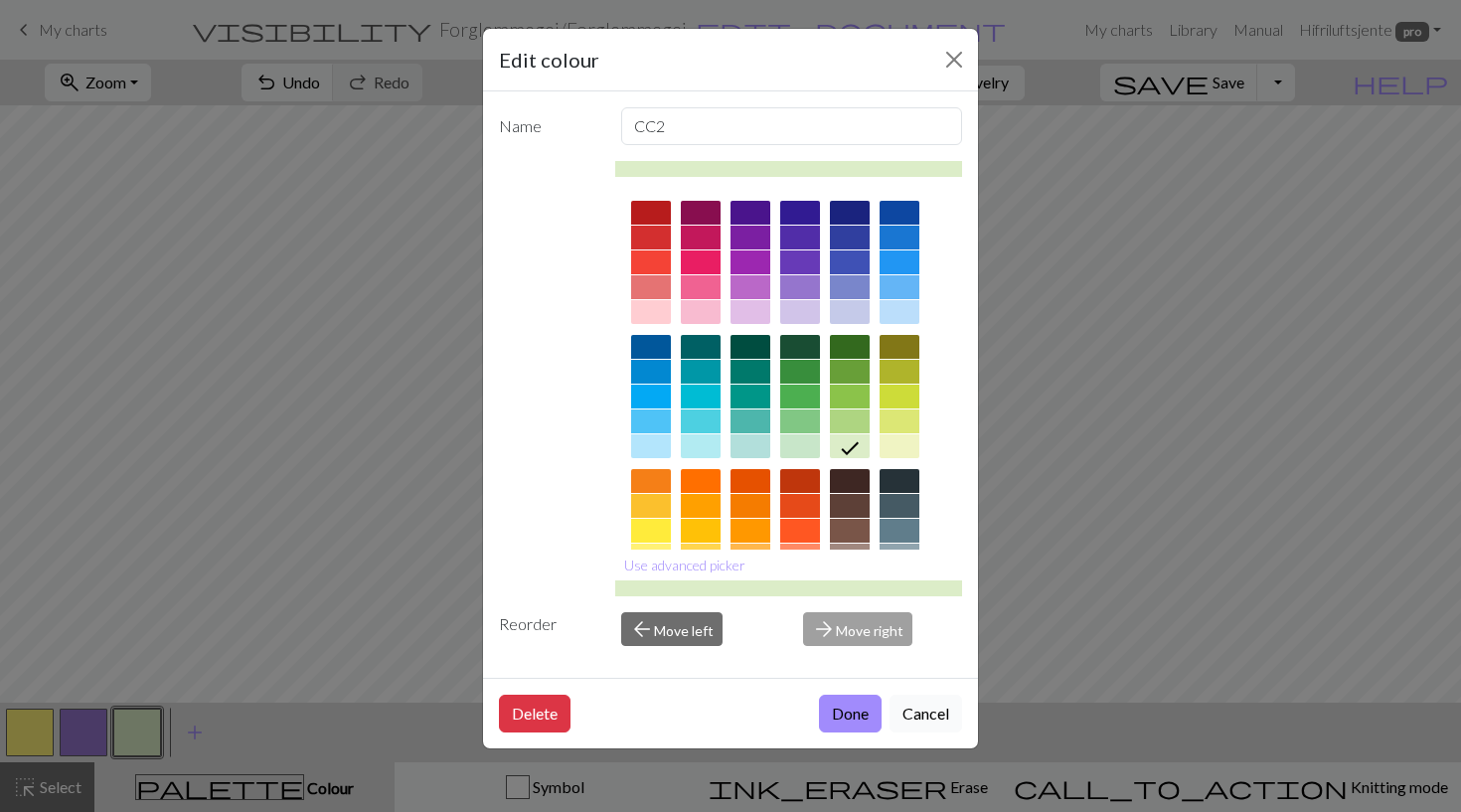 click on "Cancel" at bounding box center [925, 714] 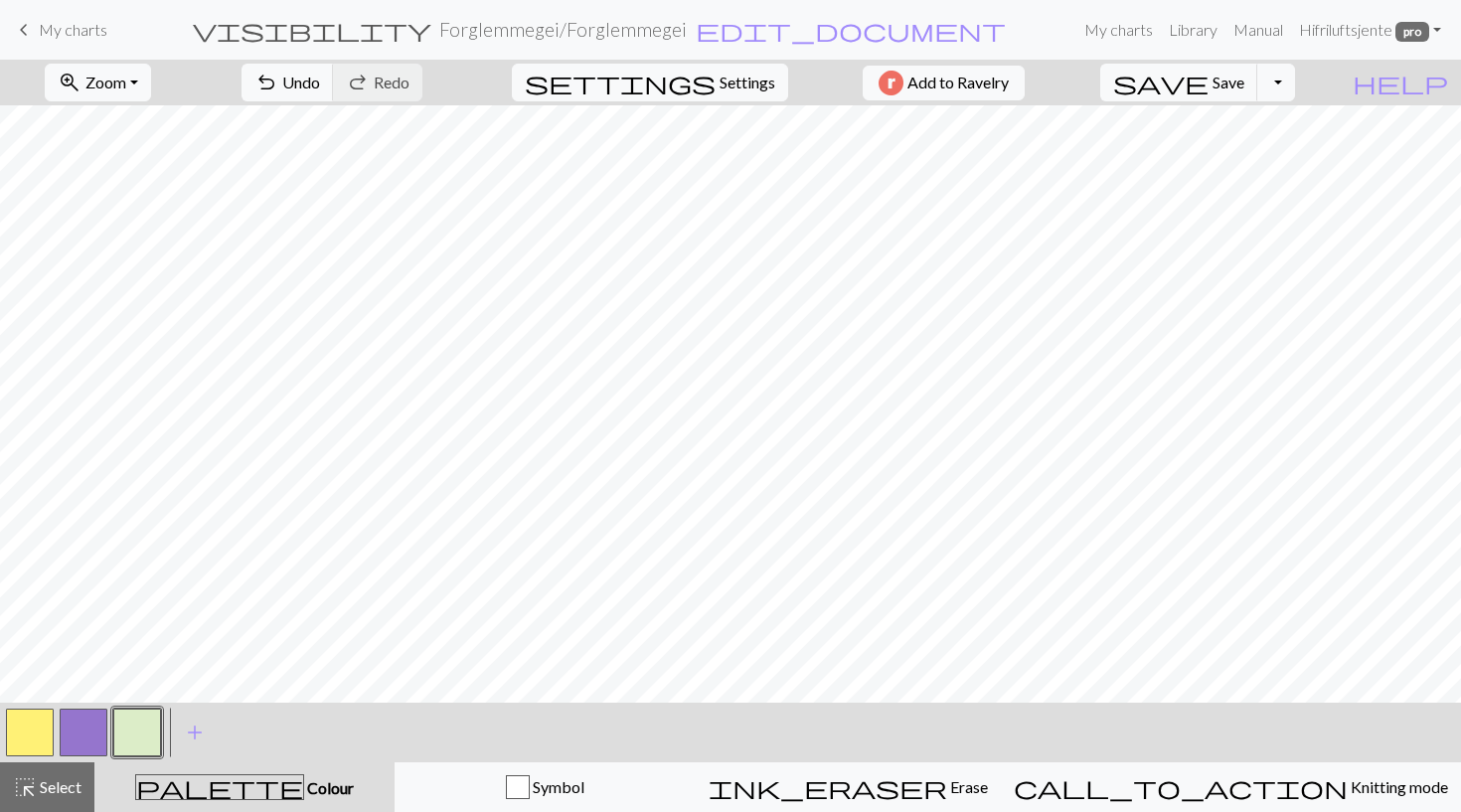click at bounding box center (137, 732) 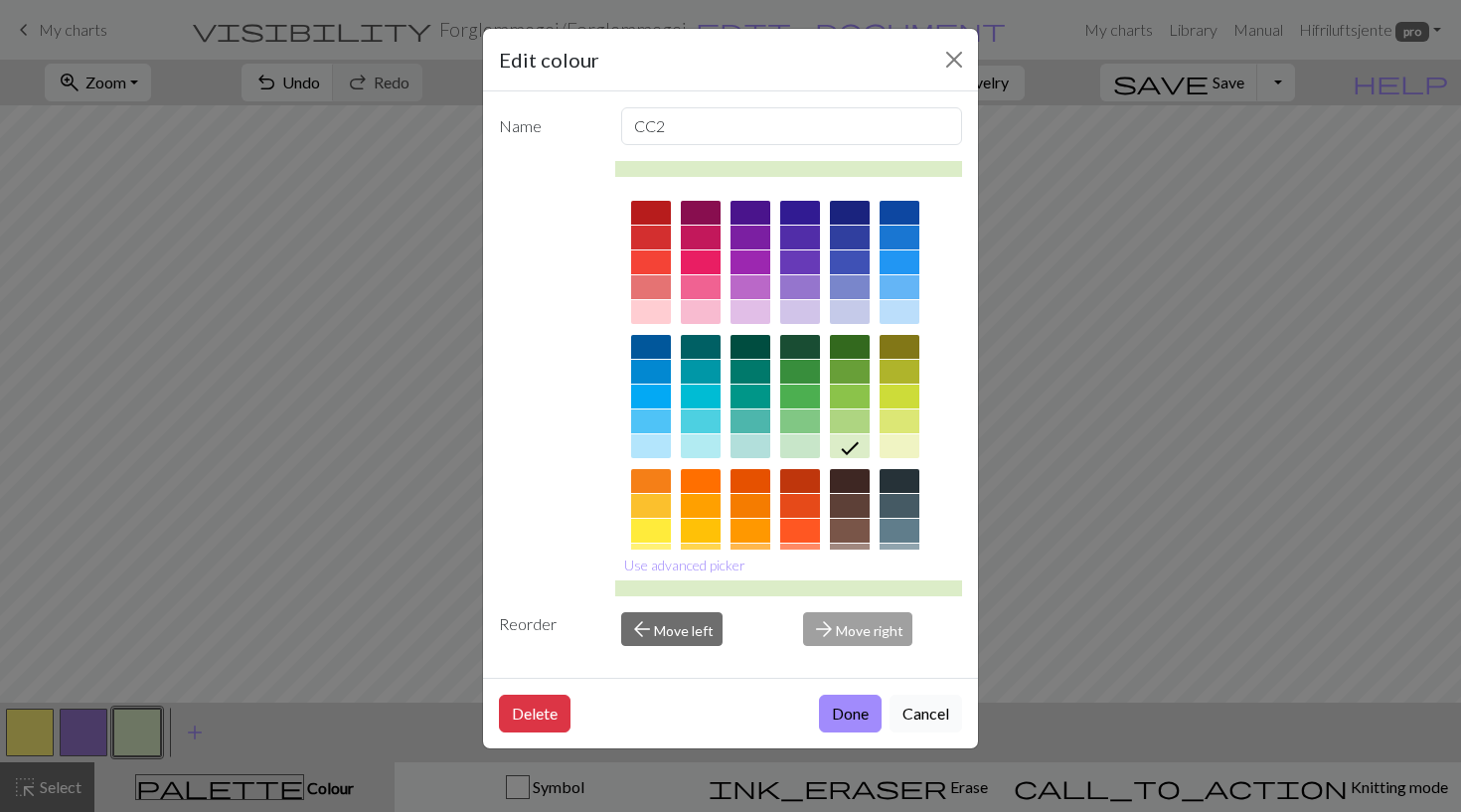 click on "Cancel" at bounding box center (925, 714) 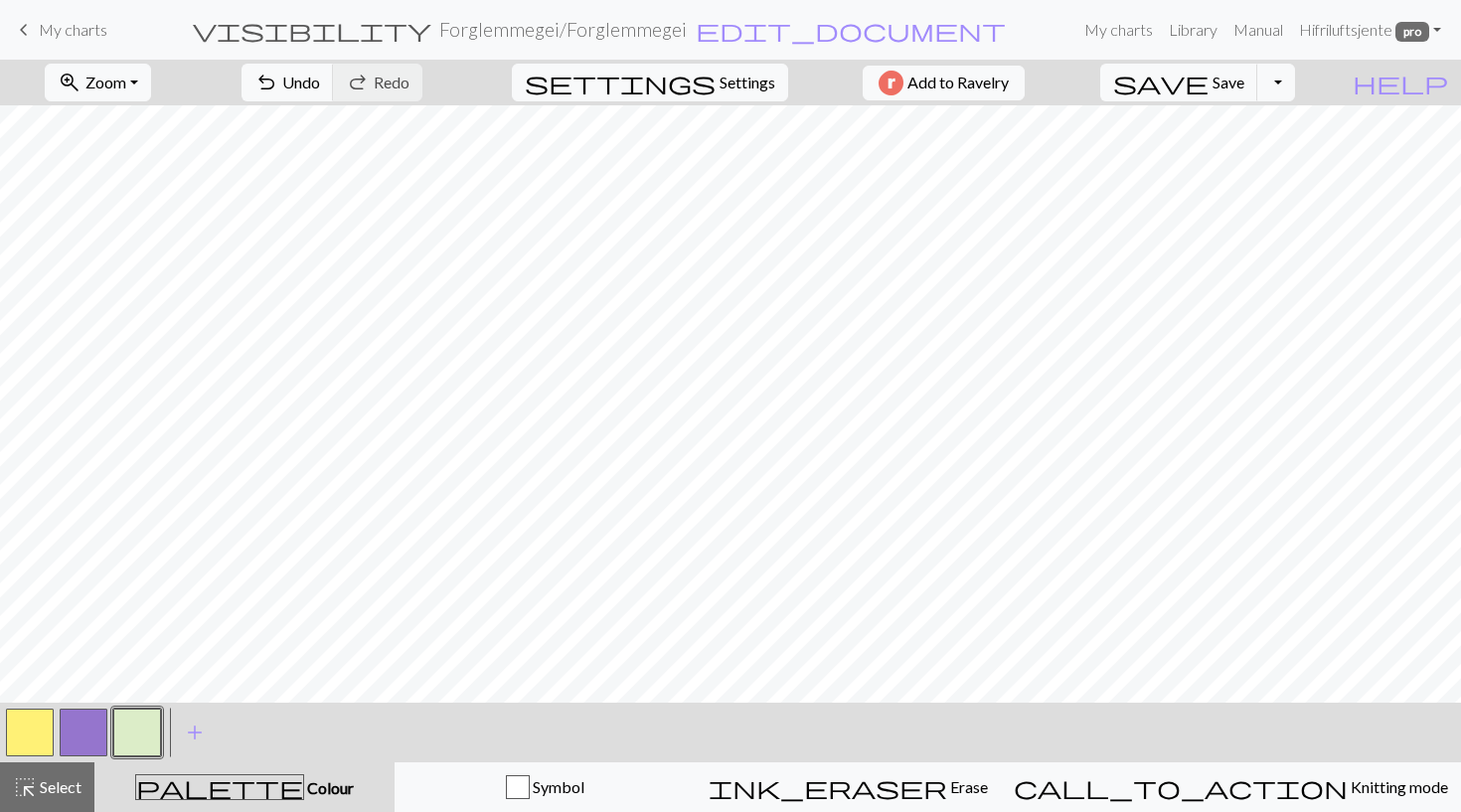 scroll, scrollTop: 0, scrollLeft: 0, axis: both 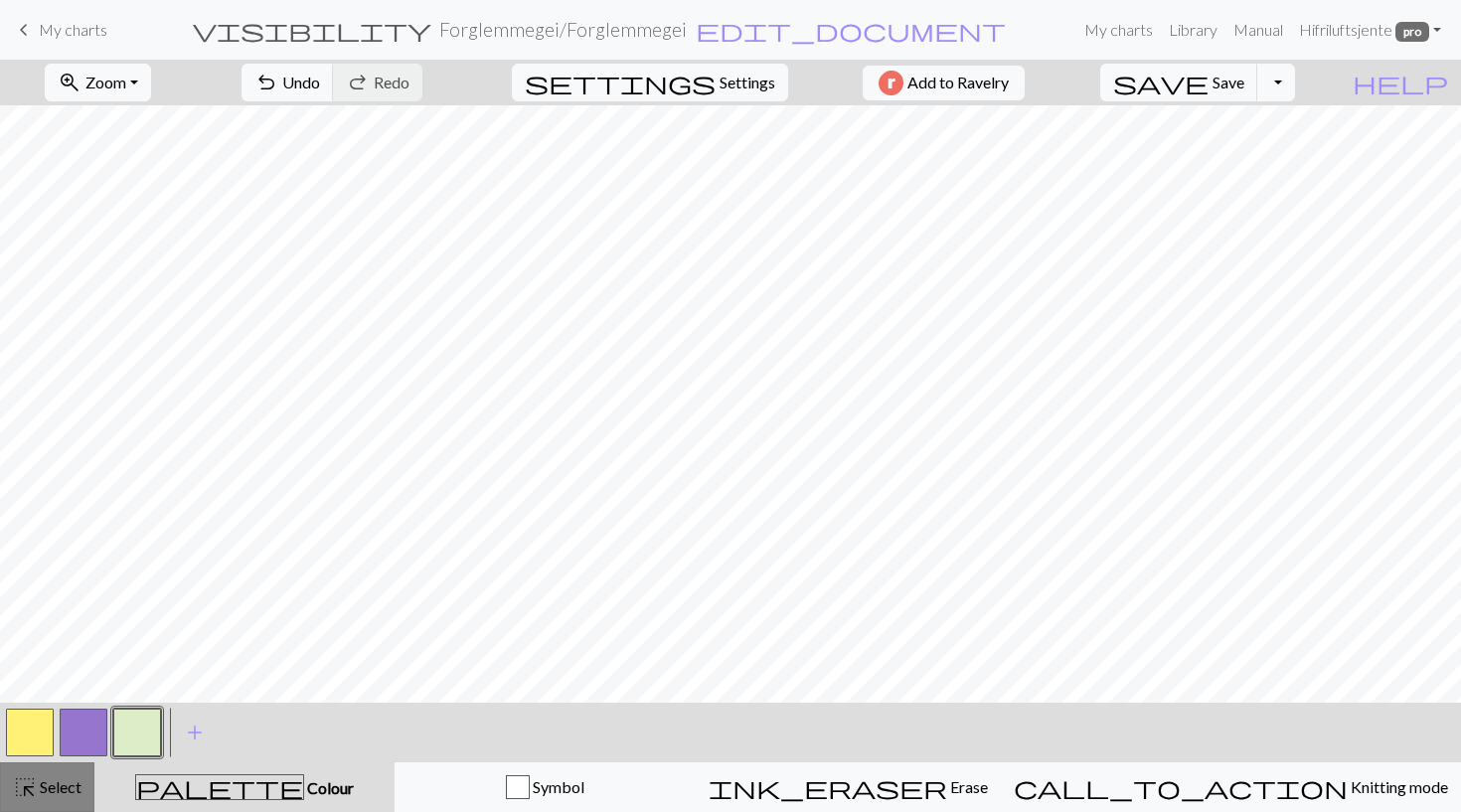 click on "Select" at bounding box center [59, 786] 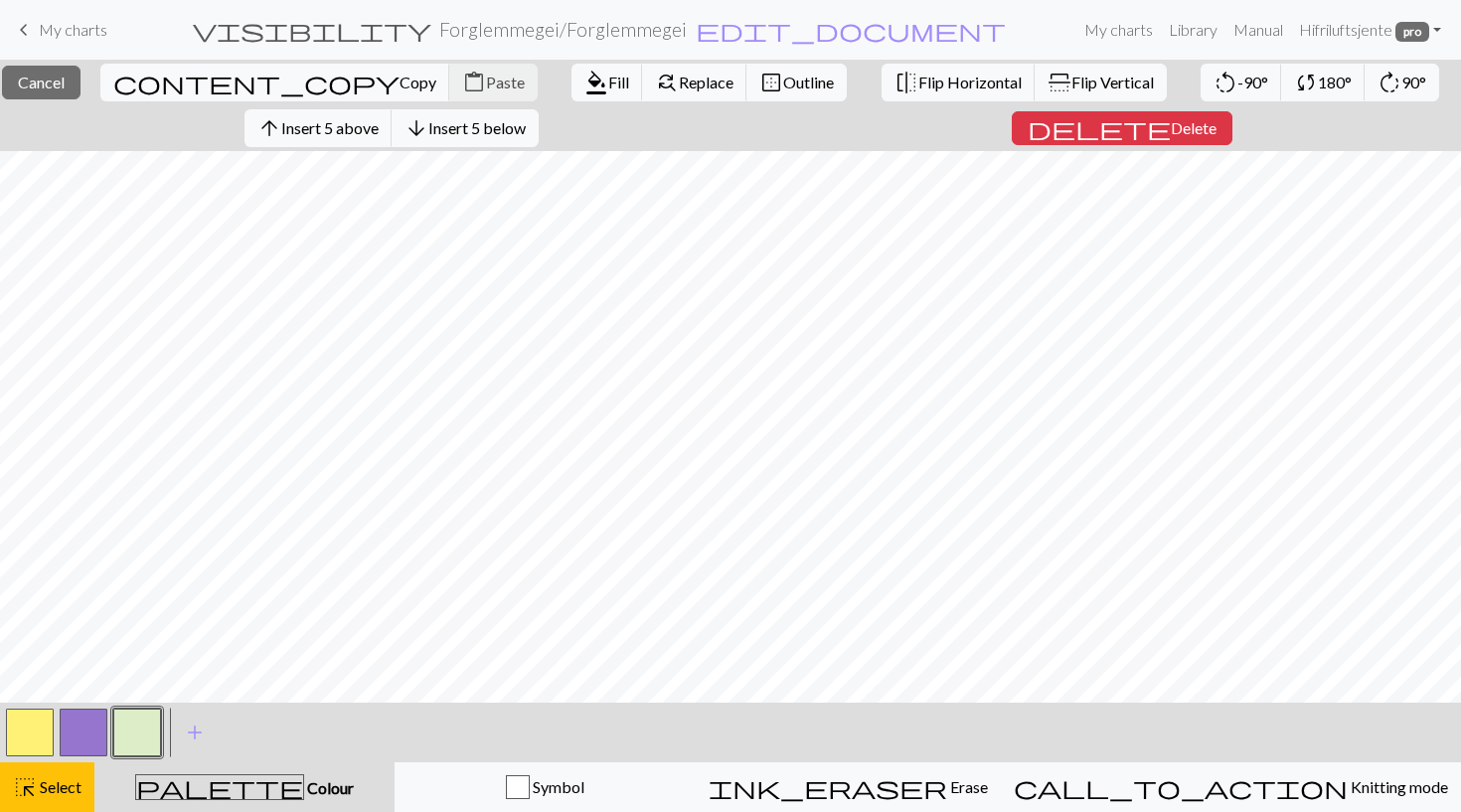 click at bounding box center (137, 732) 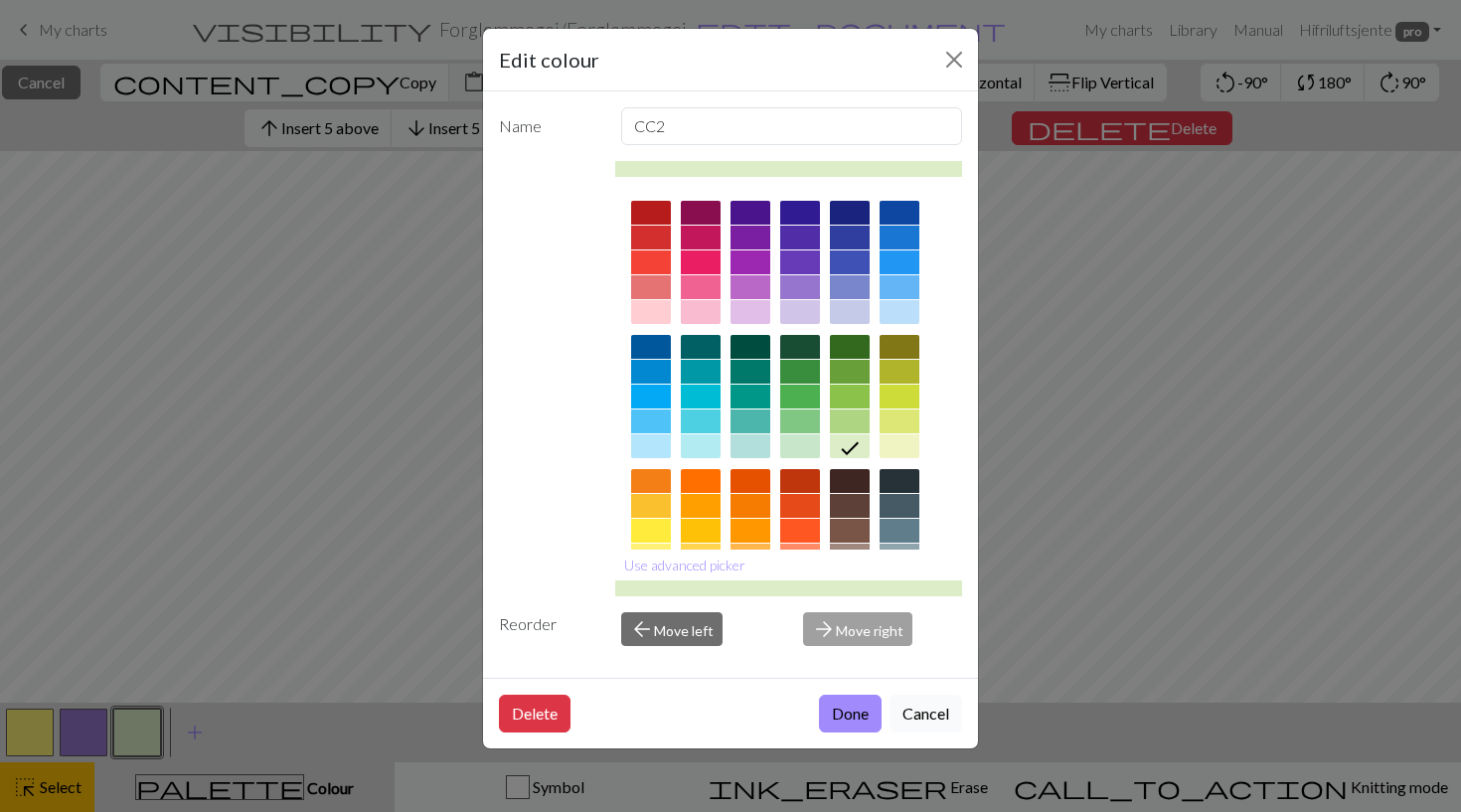 click on "Cancel" at bounding box center [925, 714] 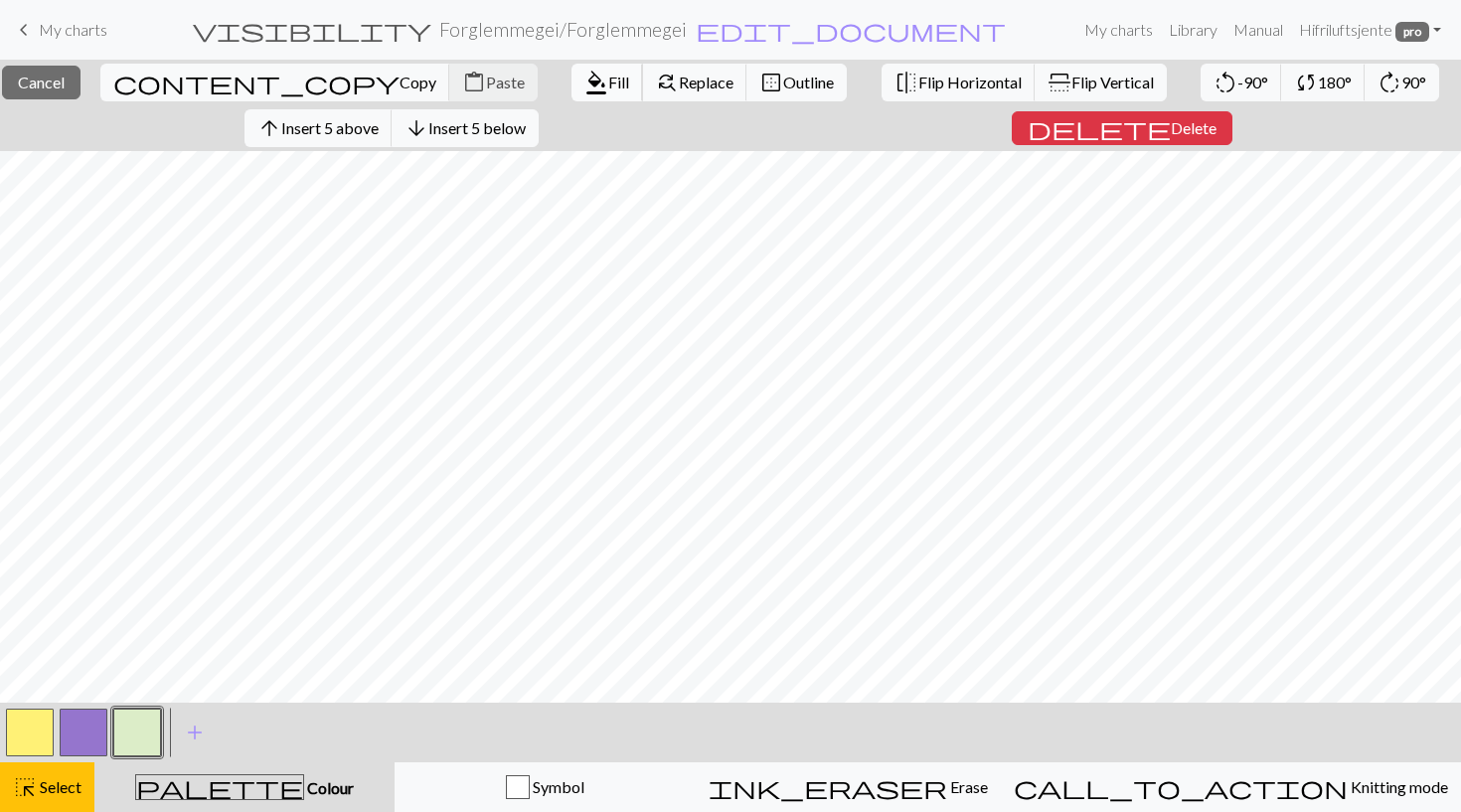 click on "Fill" at bounding box center [618, 81] 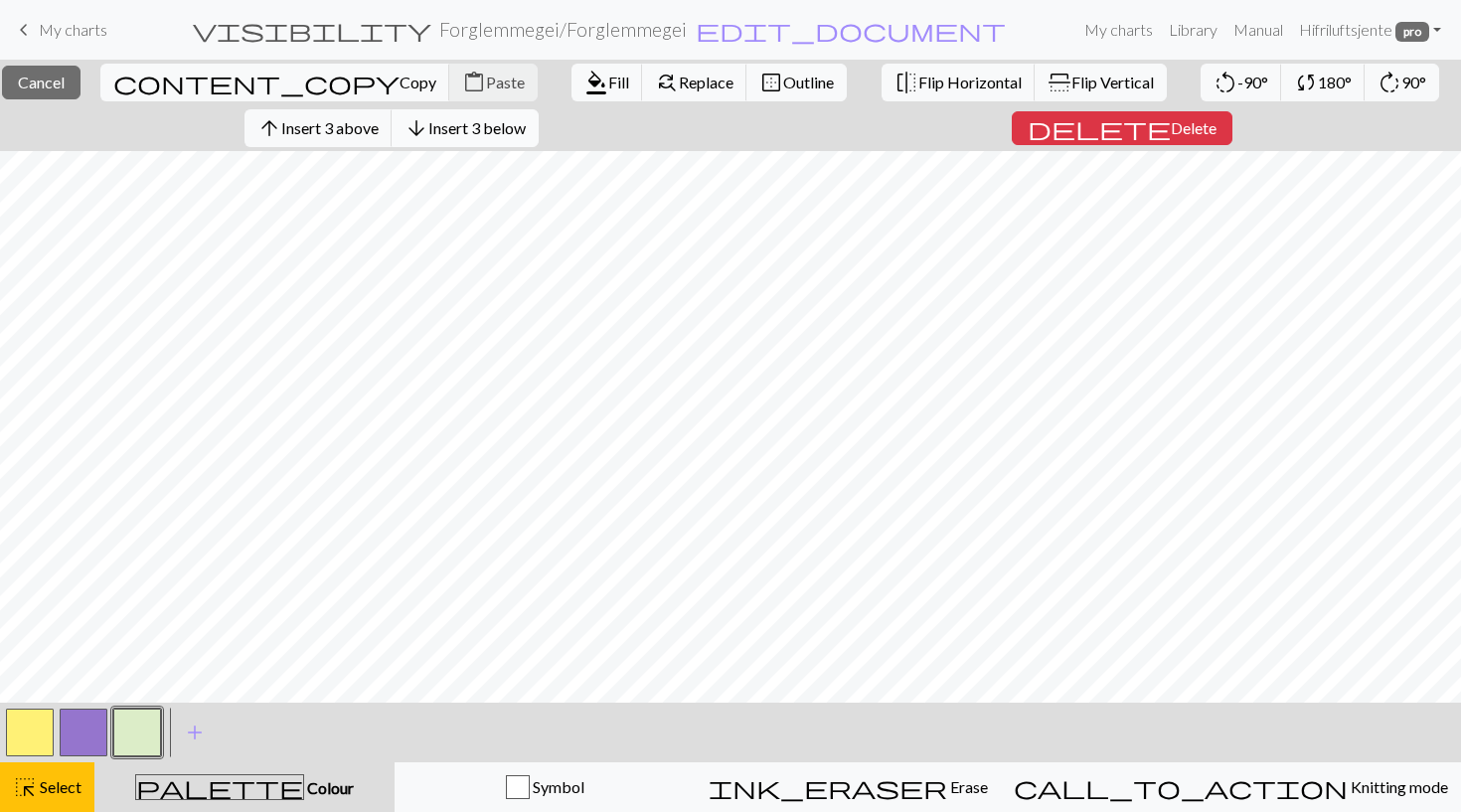 click on "Insert 3 below" at bounding box center (477, 127) 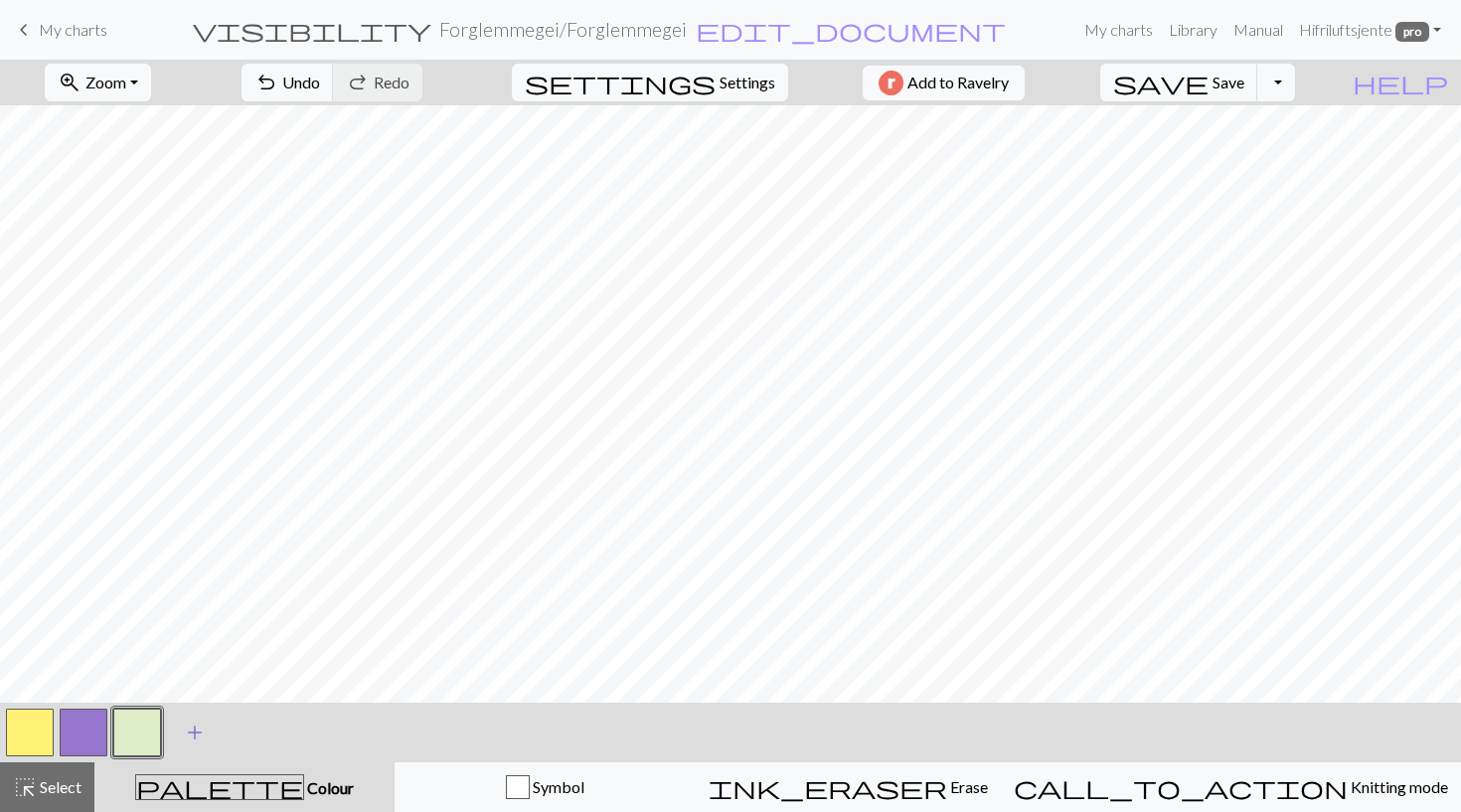click on "add" at bounding box center [195, 732] 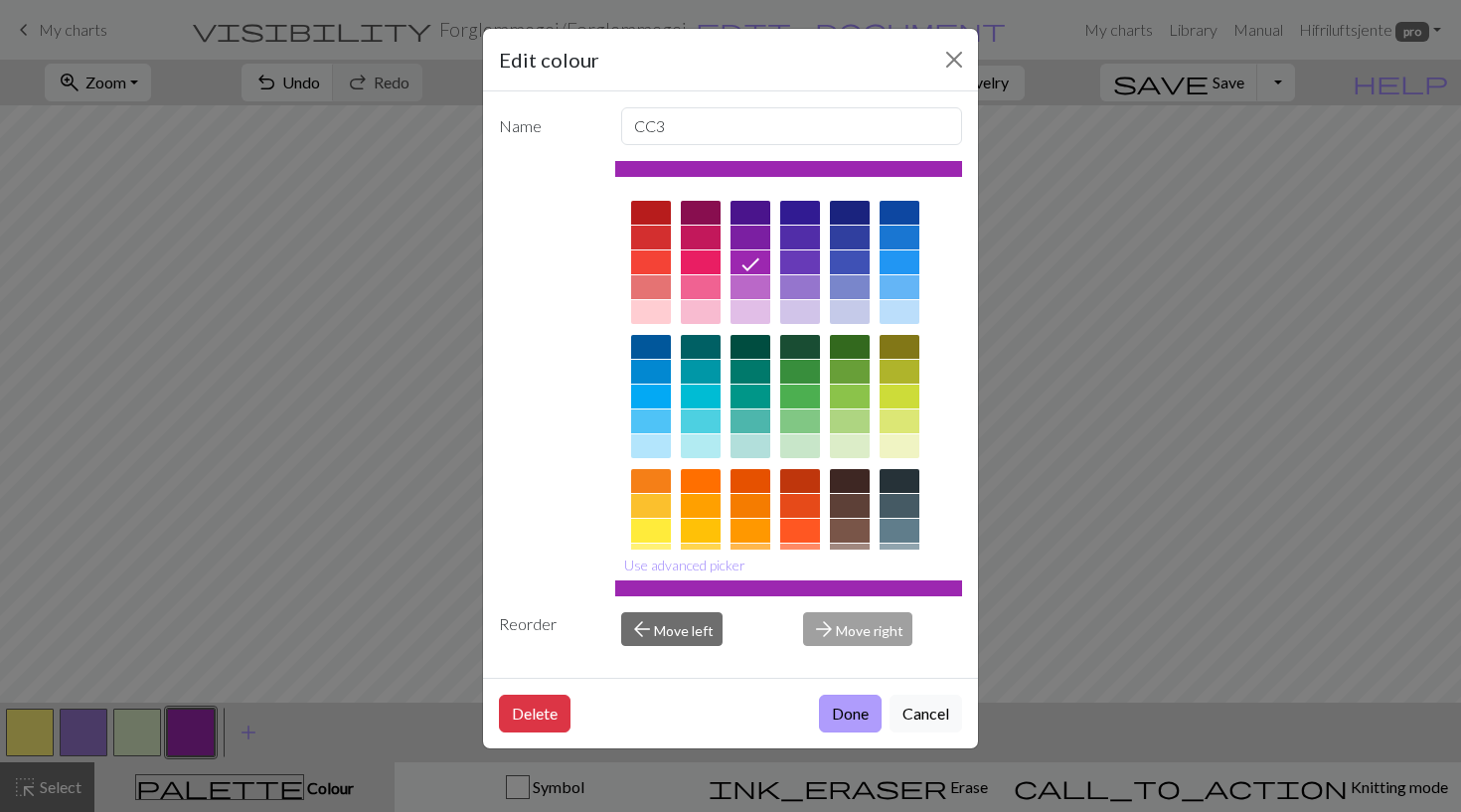 click on "Done" at bounding box center (850, 714) 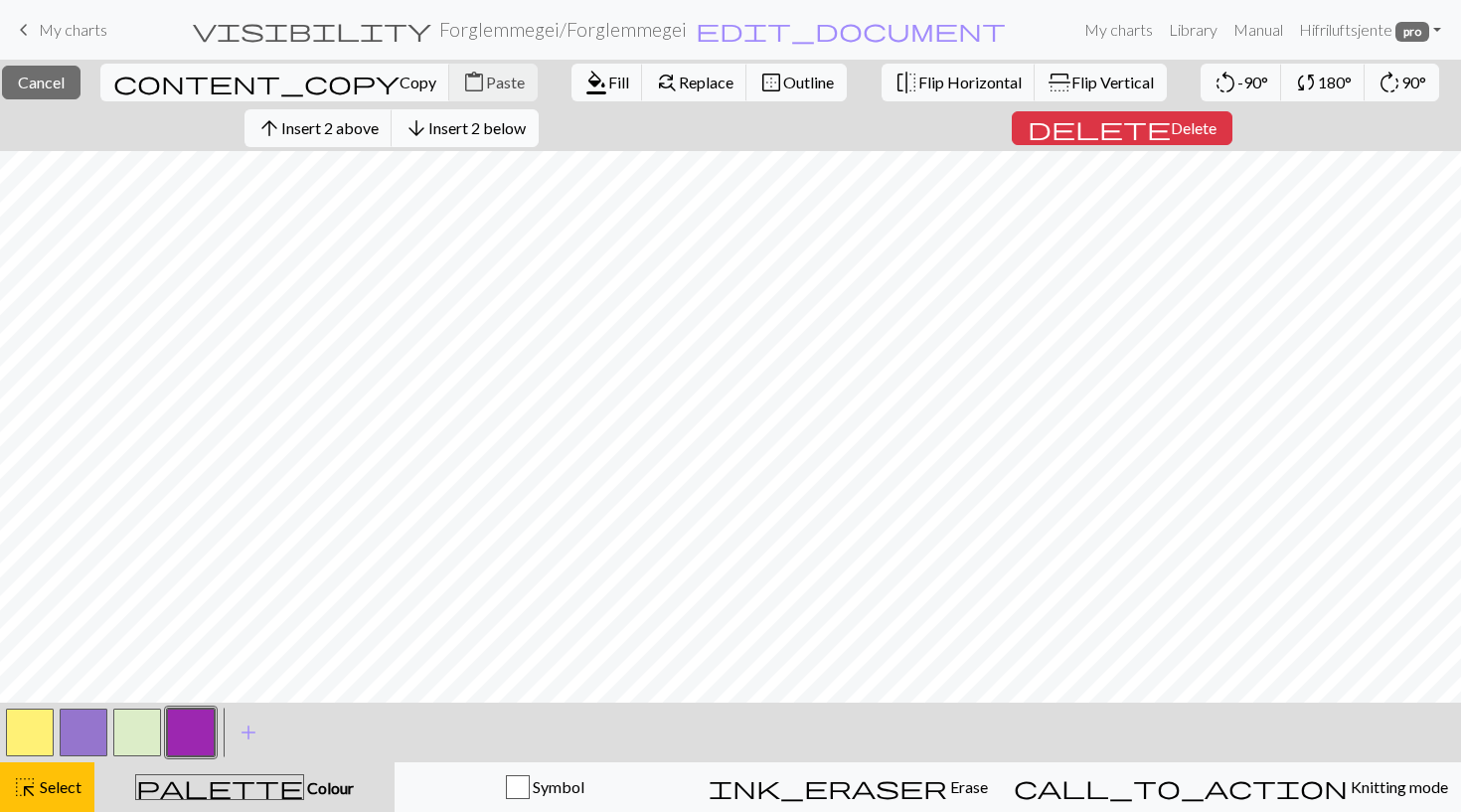 click on "Insert 2 below" at bounding box center (477, 127) 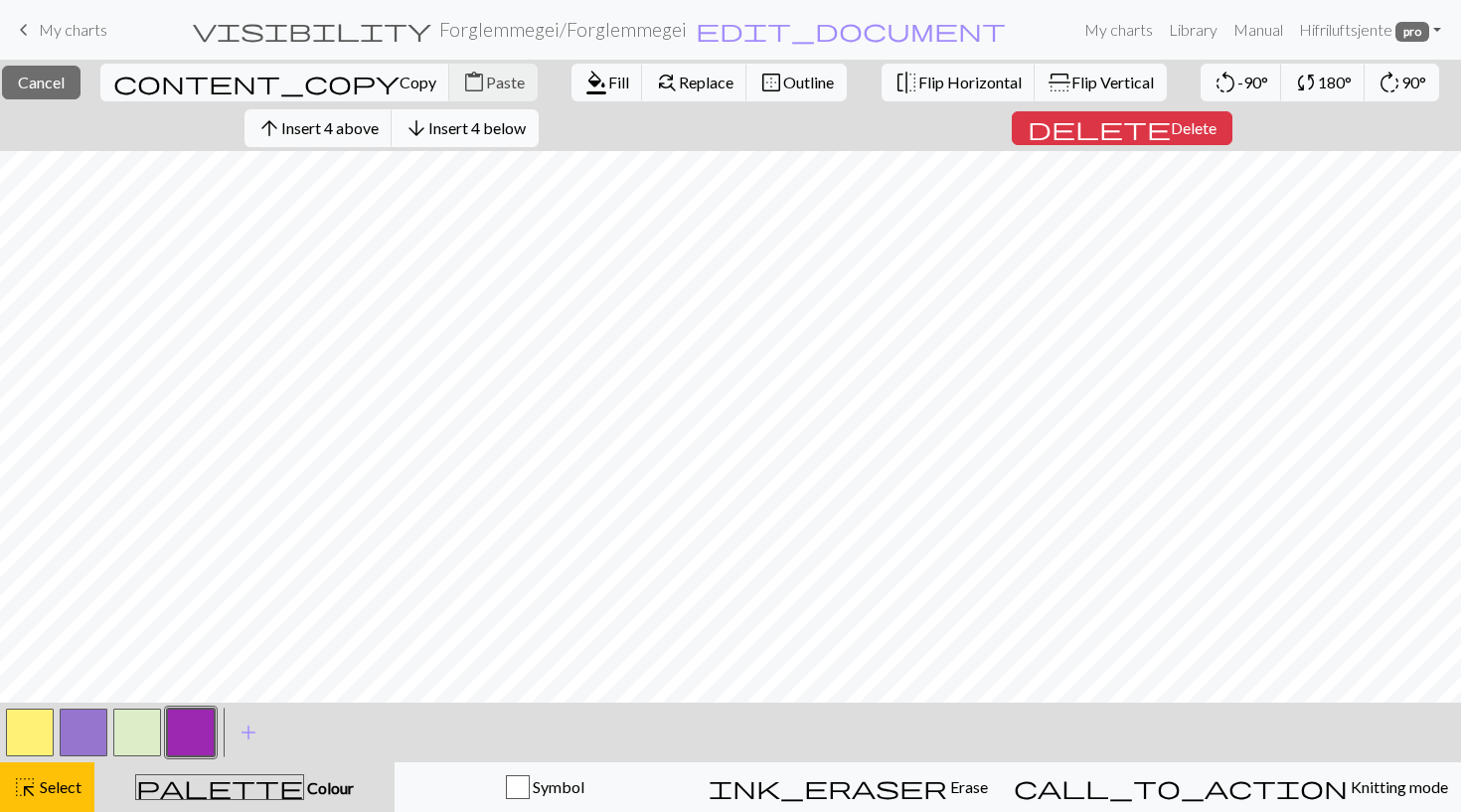click on "Insert 4 below" at bounding box center [477, 127] 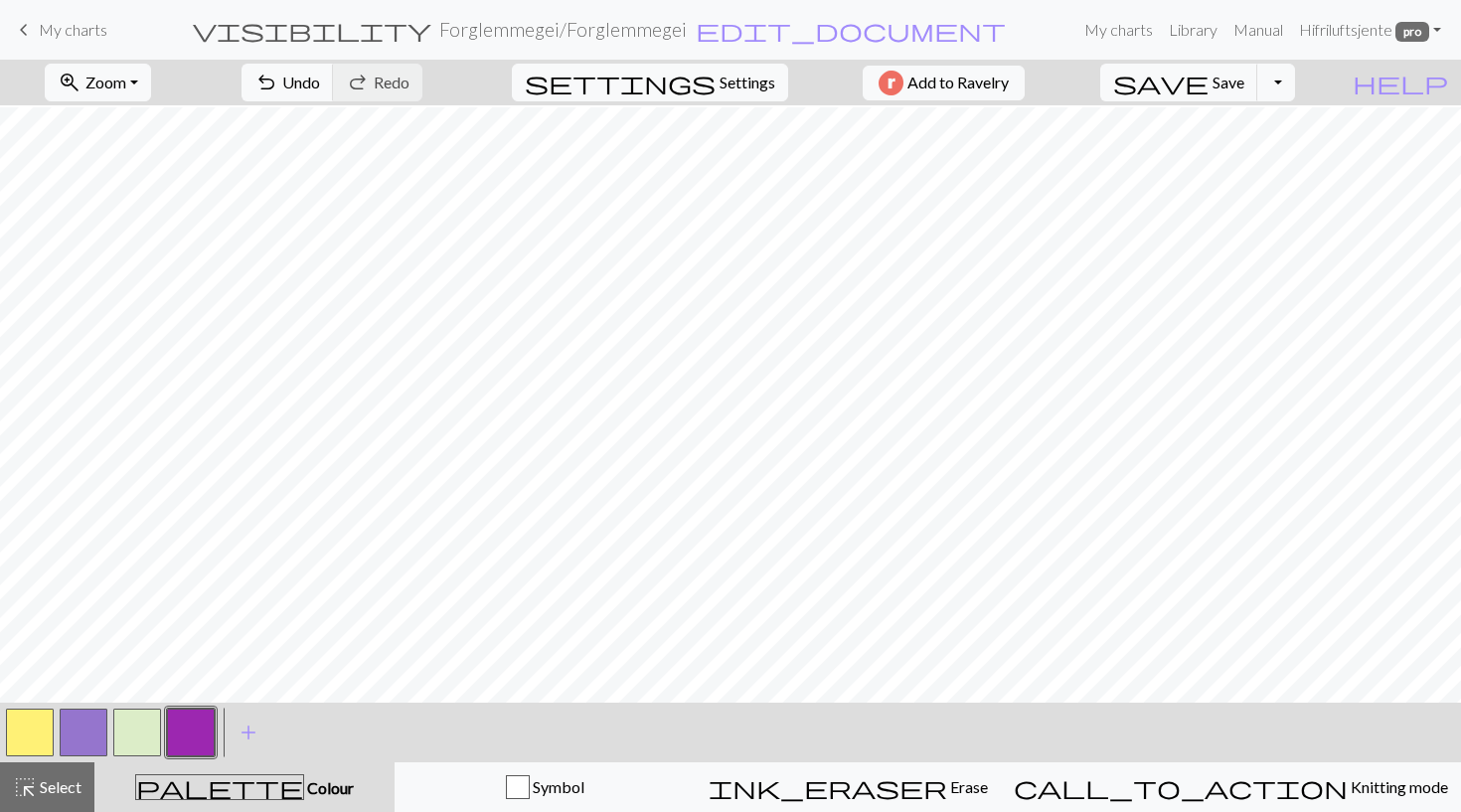 scroll, scrollTop: 228, scrollLeft: 0, axis: vertical 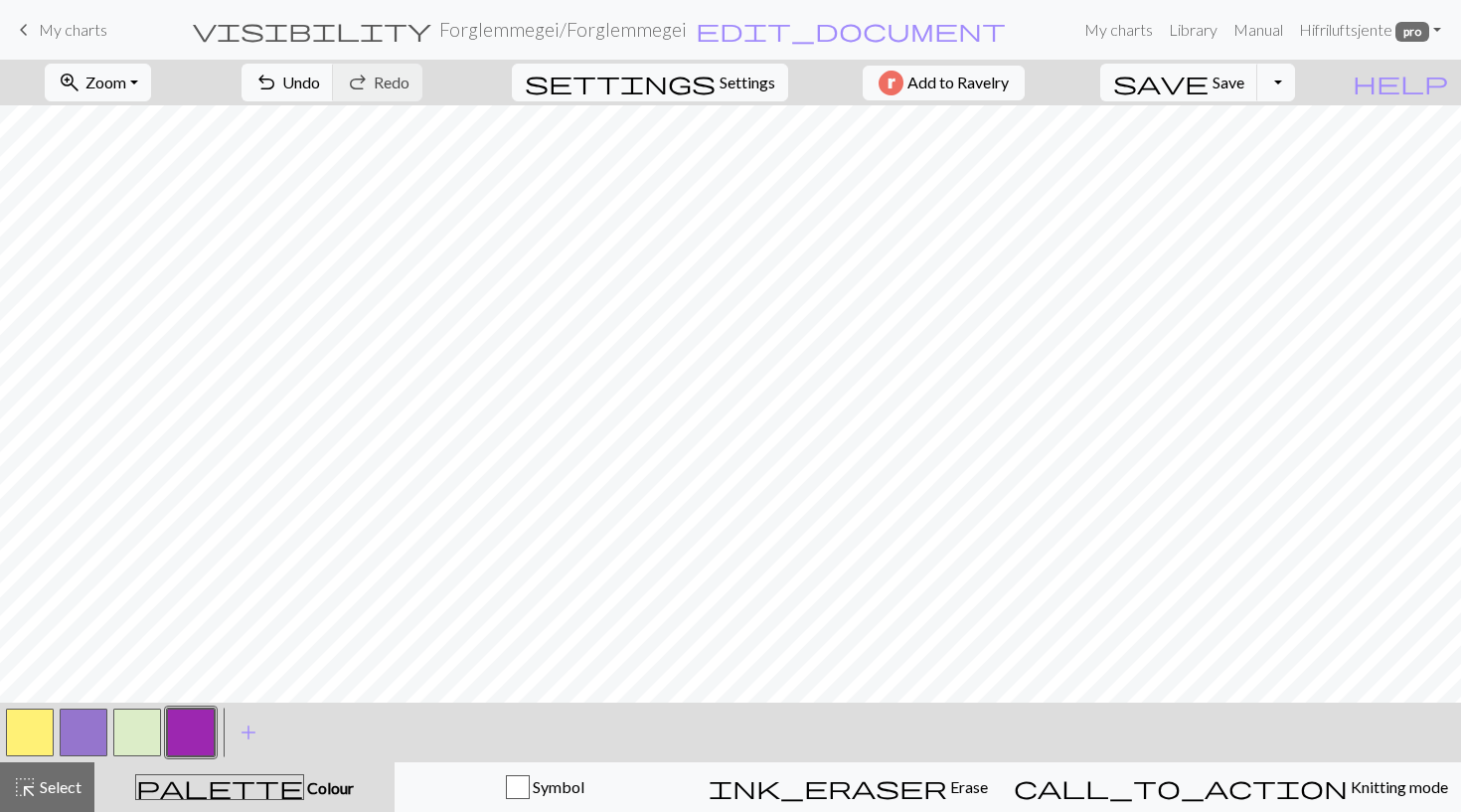 click at bounding box center [137, 732] 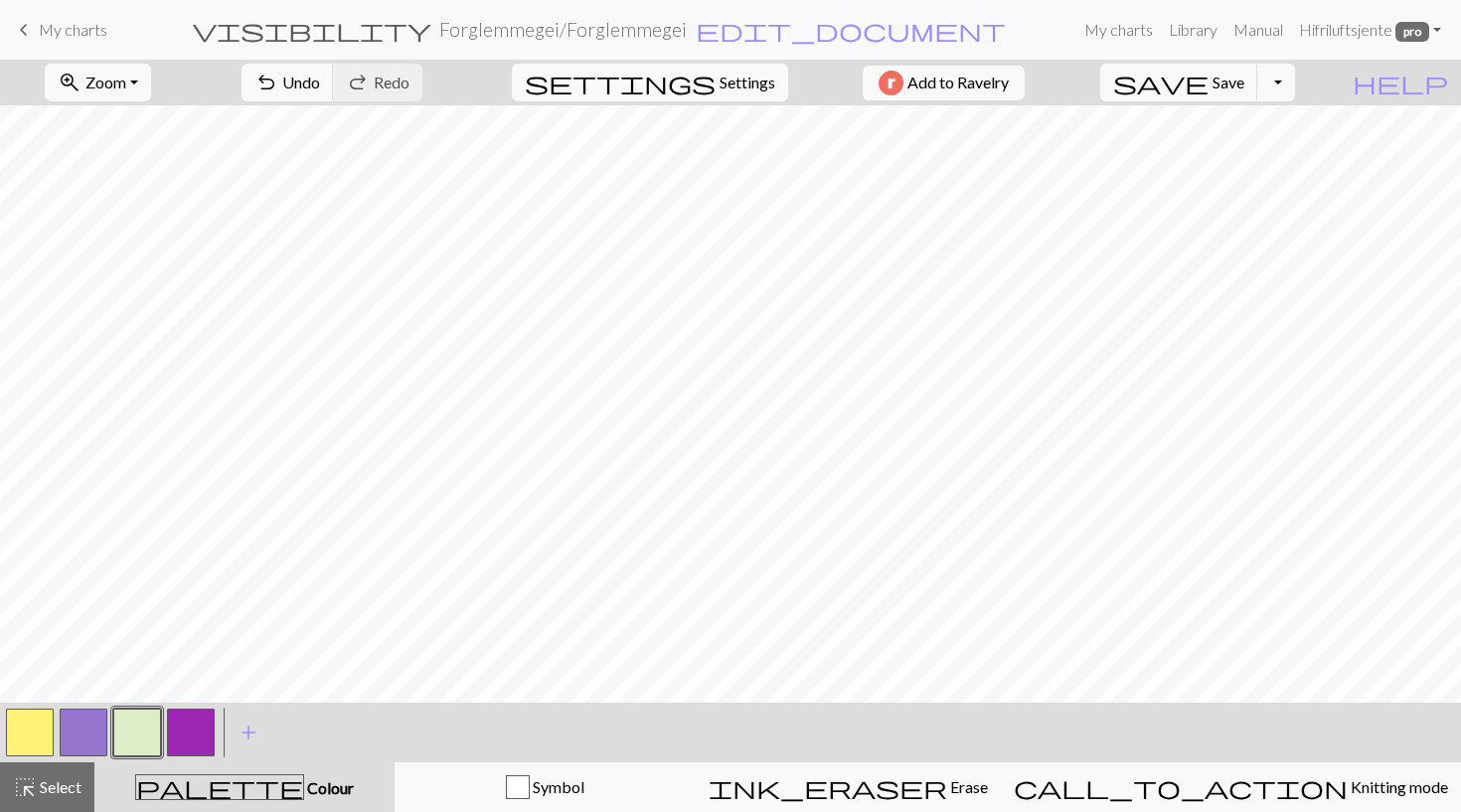 drag, startPoint x: 133, startPoint y: 731, endPoint x: 20, endPoint y: 722, distance: 113.35784 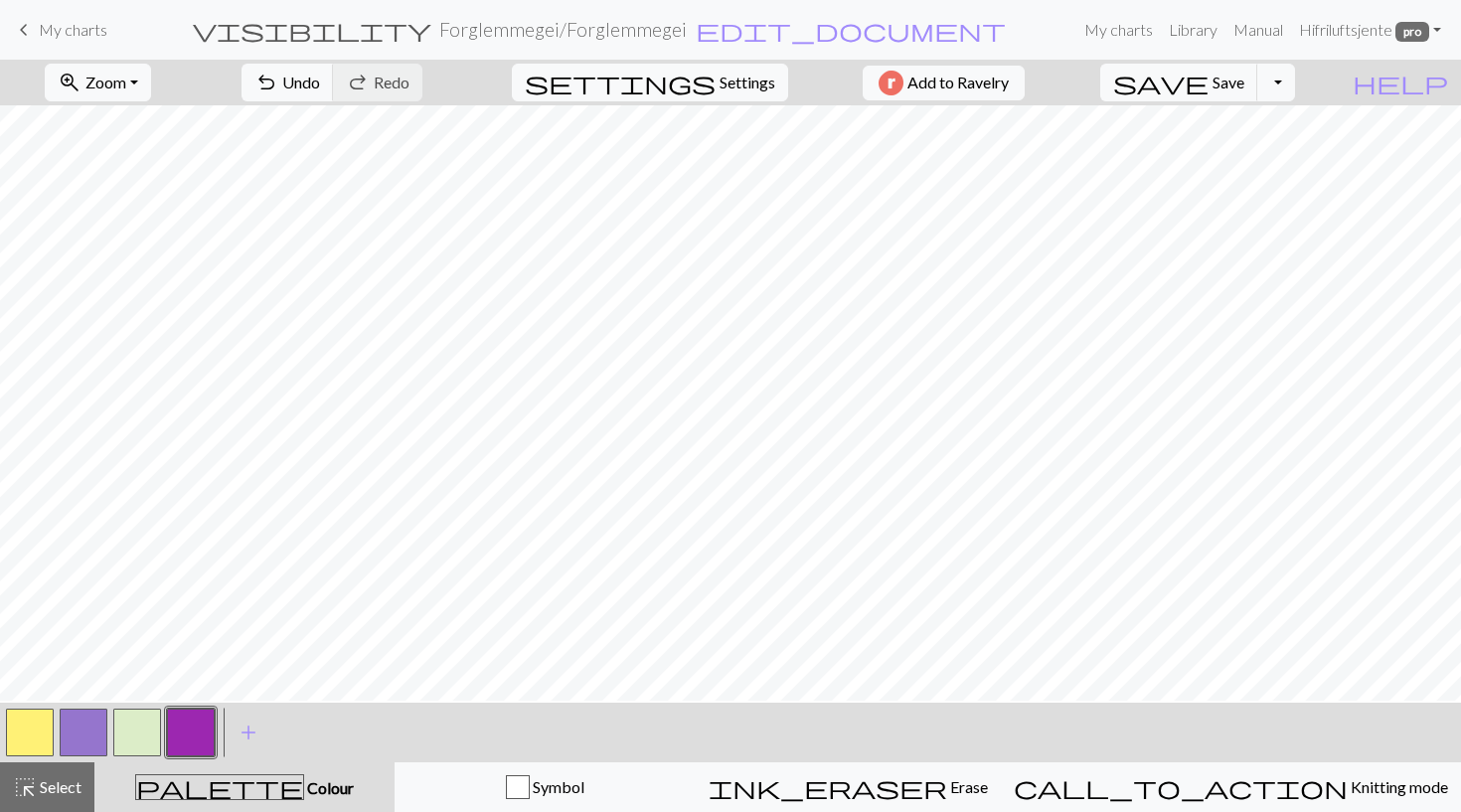 scroll, scrollTop: 58, scrollLeft: 0, axis: vertical 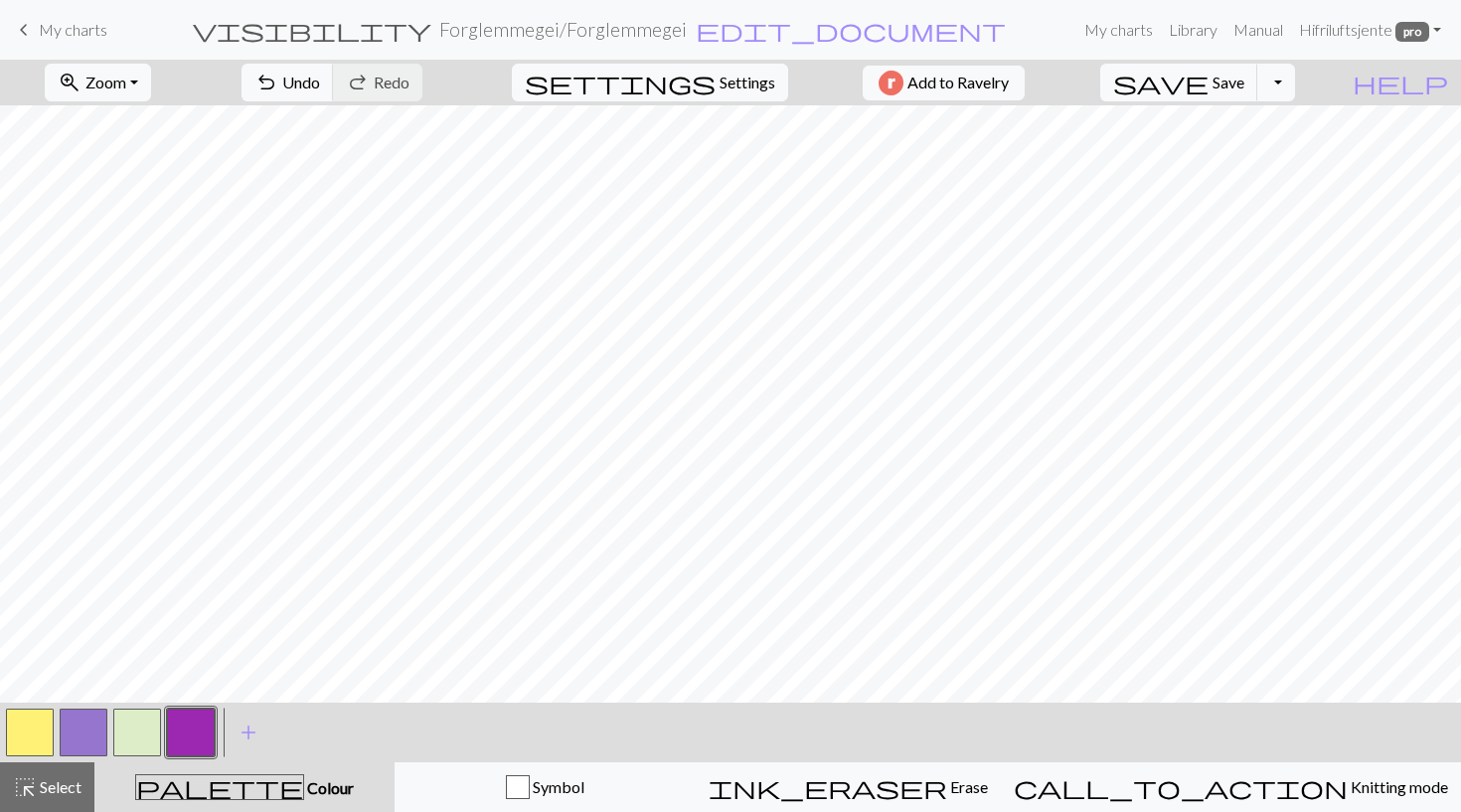 click at bounding box center (137, 732) 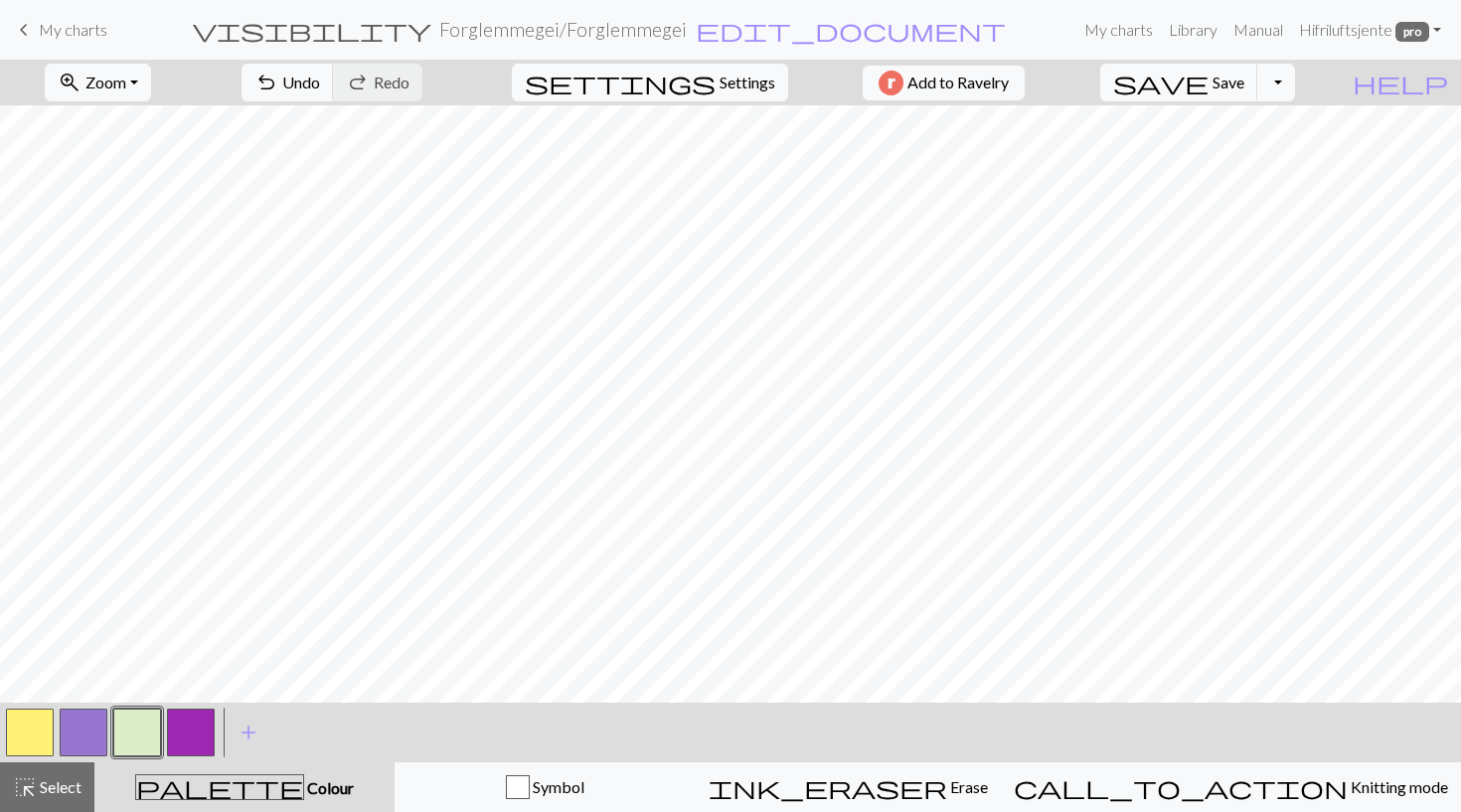 click at bounding box center (191, 732) 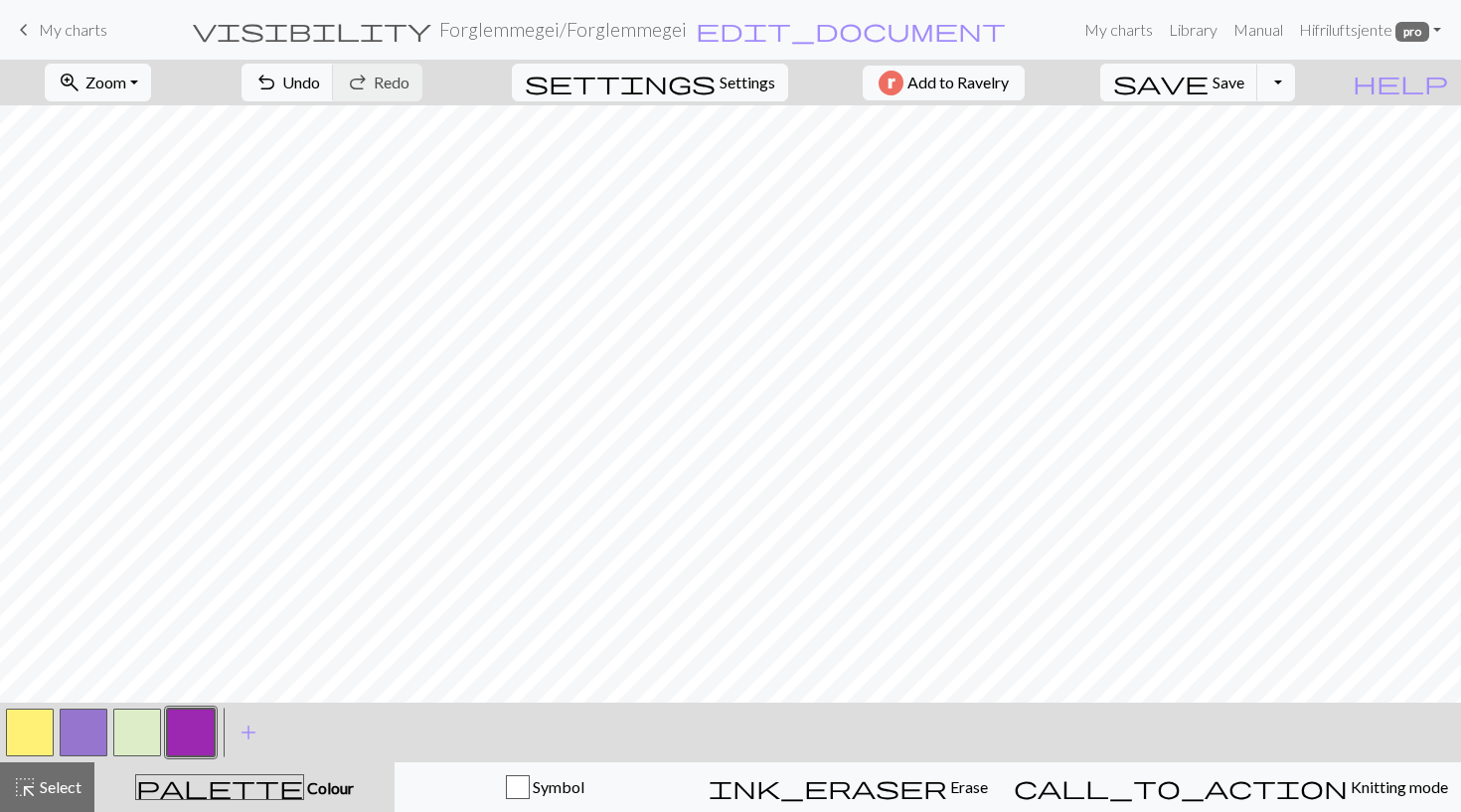 click at bounding box center [137, 732] 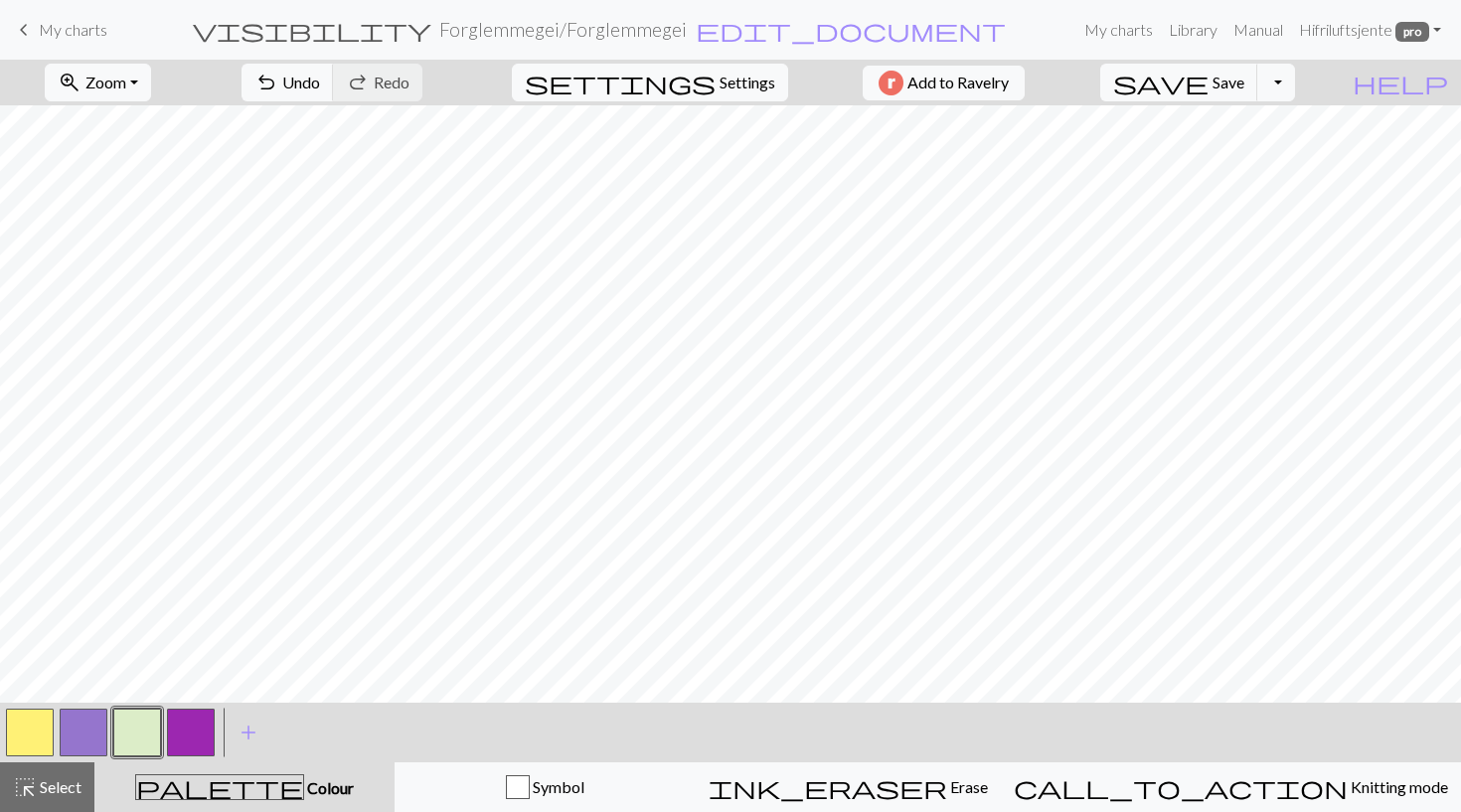 click at bounding box center [191, 732] 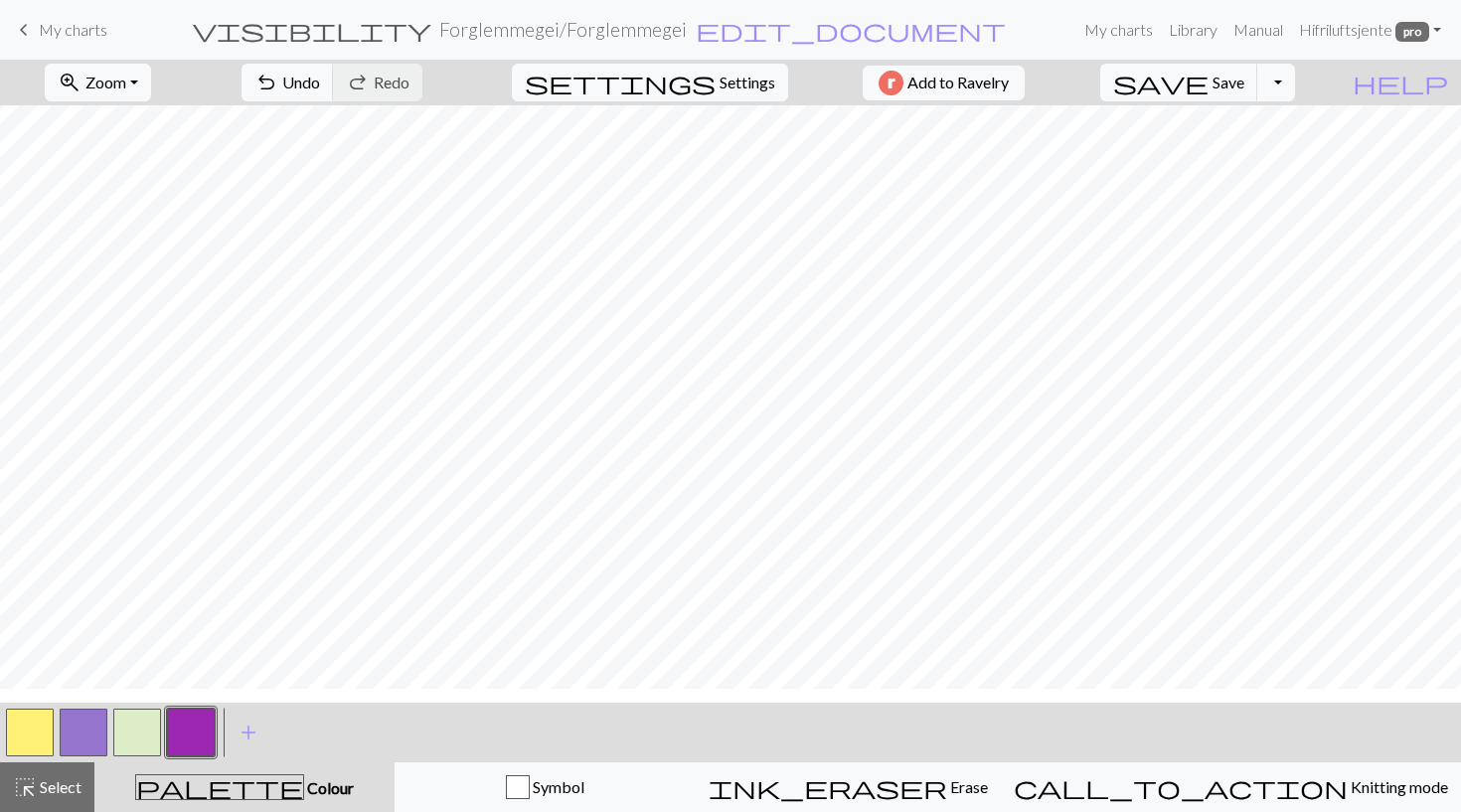 scroll, scrollTop: 115, scrollLeft: 0, axis: vertical 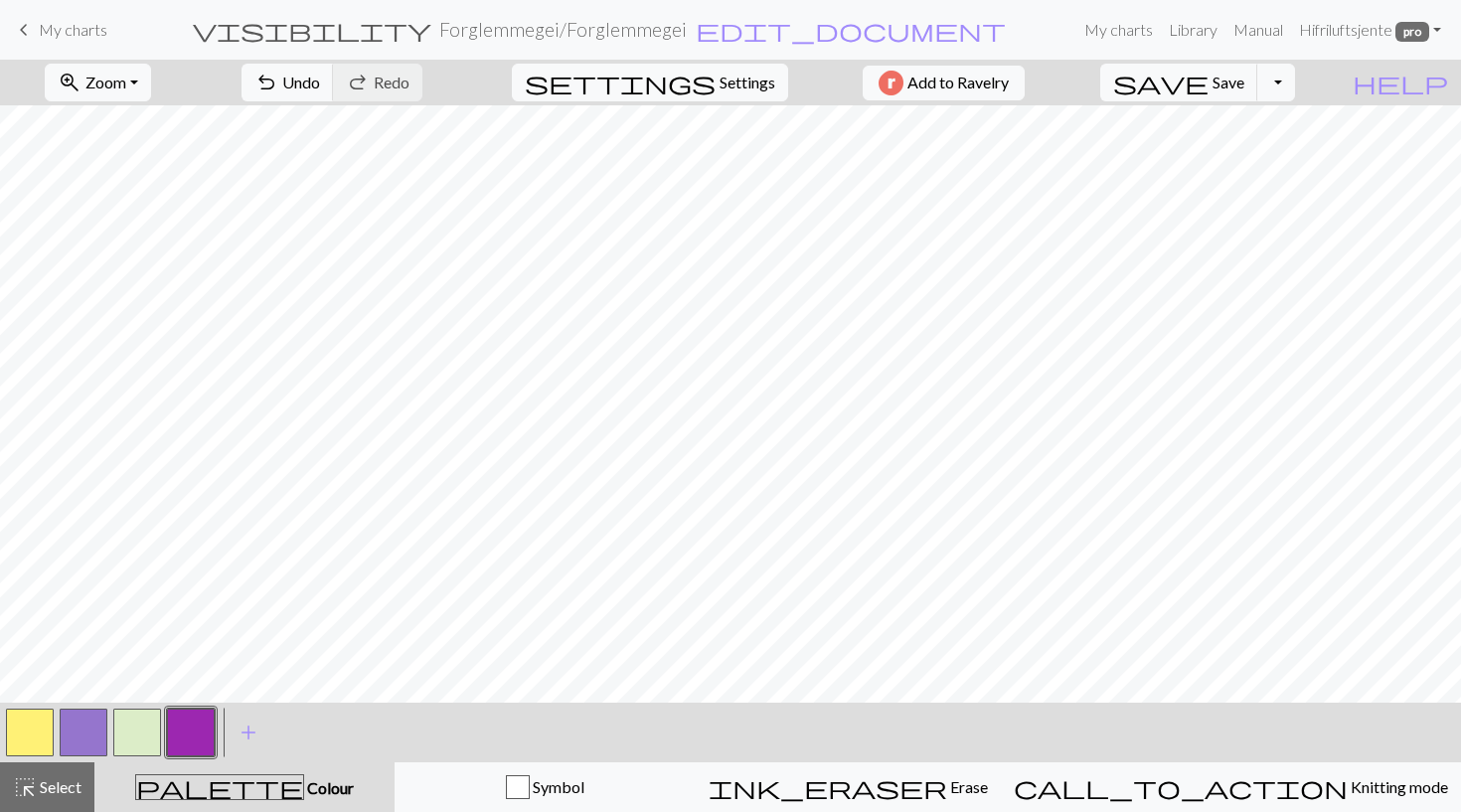 click at bounding box center [137, 732] 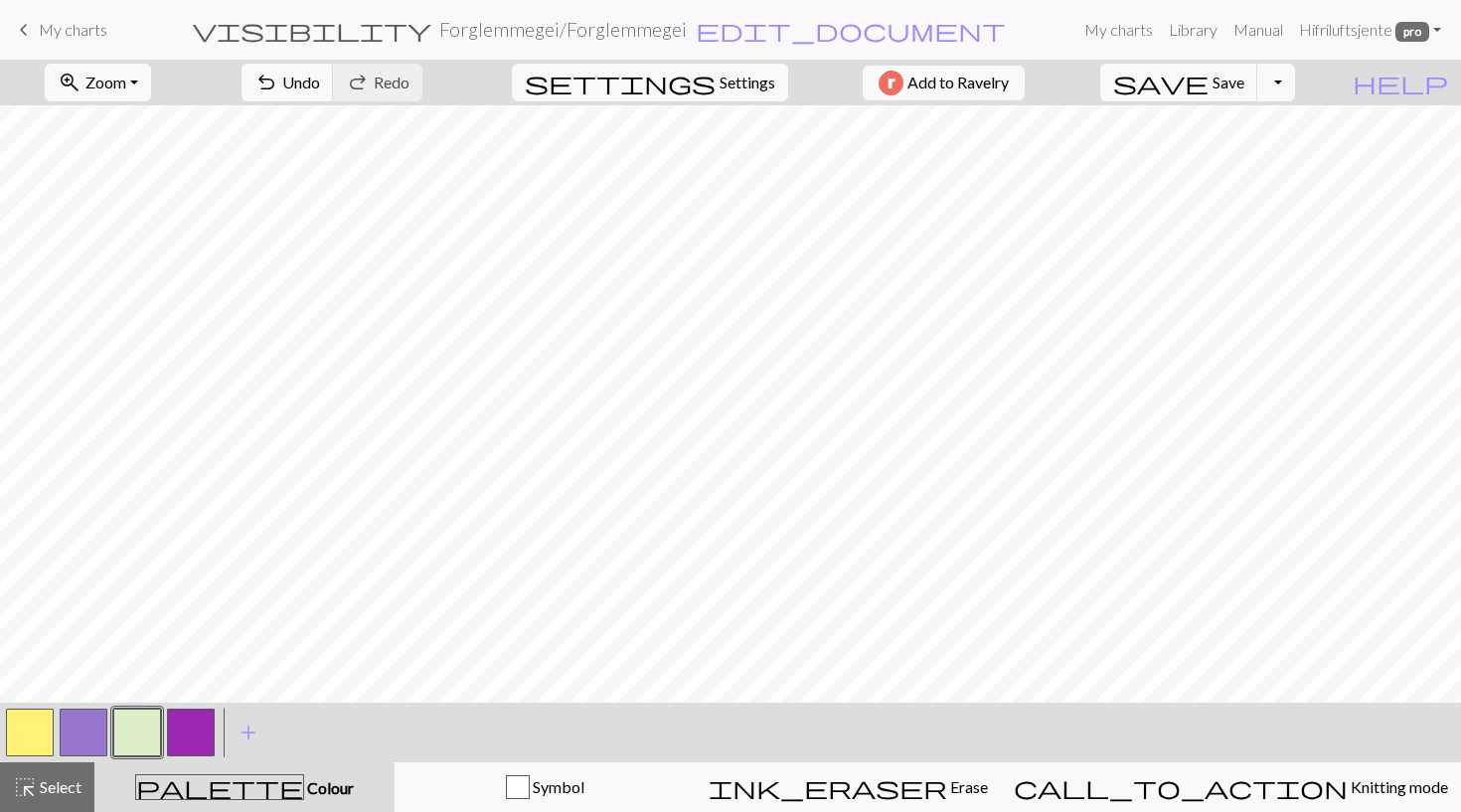 click at bounding box center [191, 732] 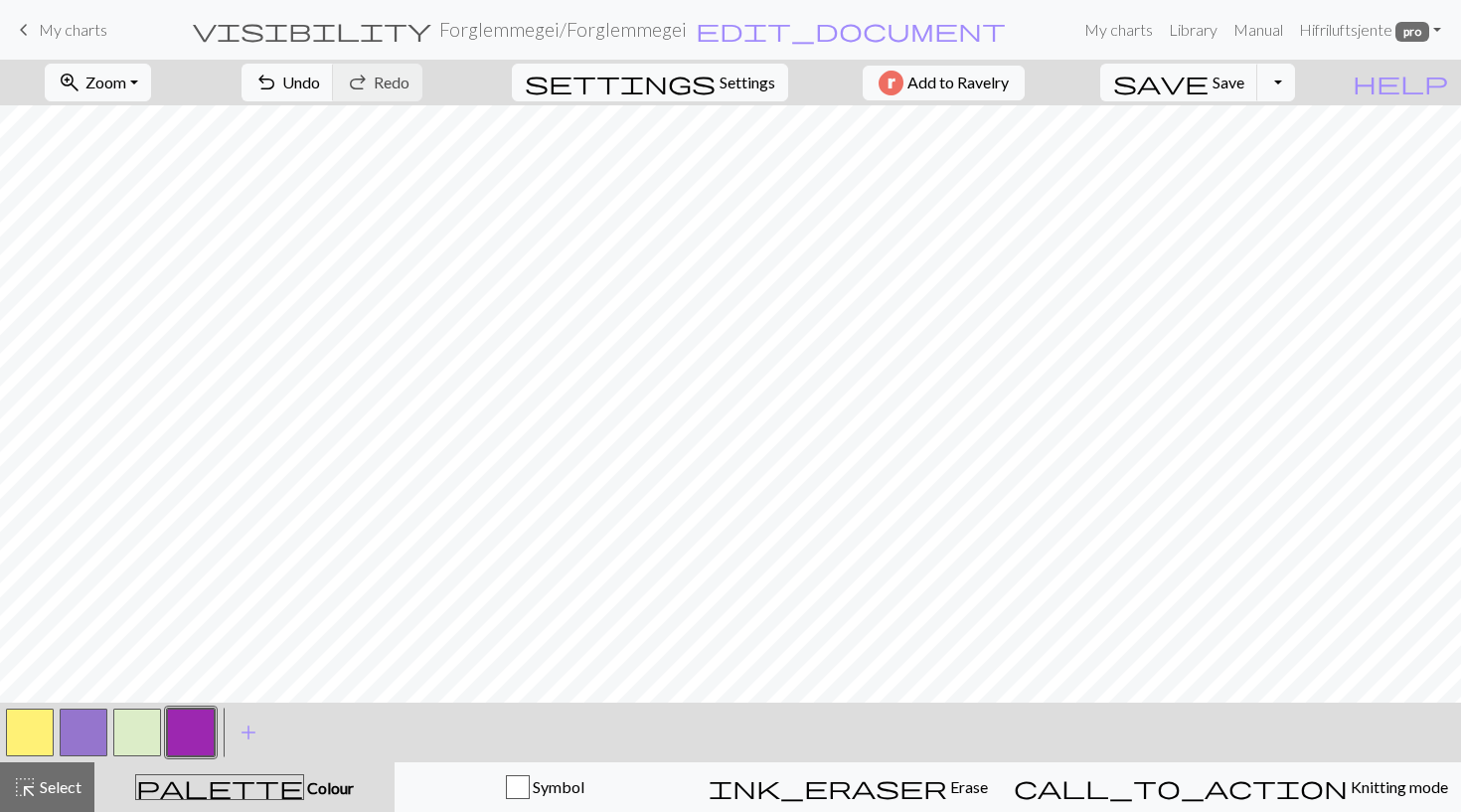 scroll, scrollTop: 228, scrollLeft: 0, axis: vertical 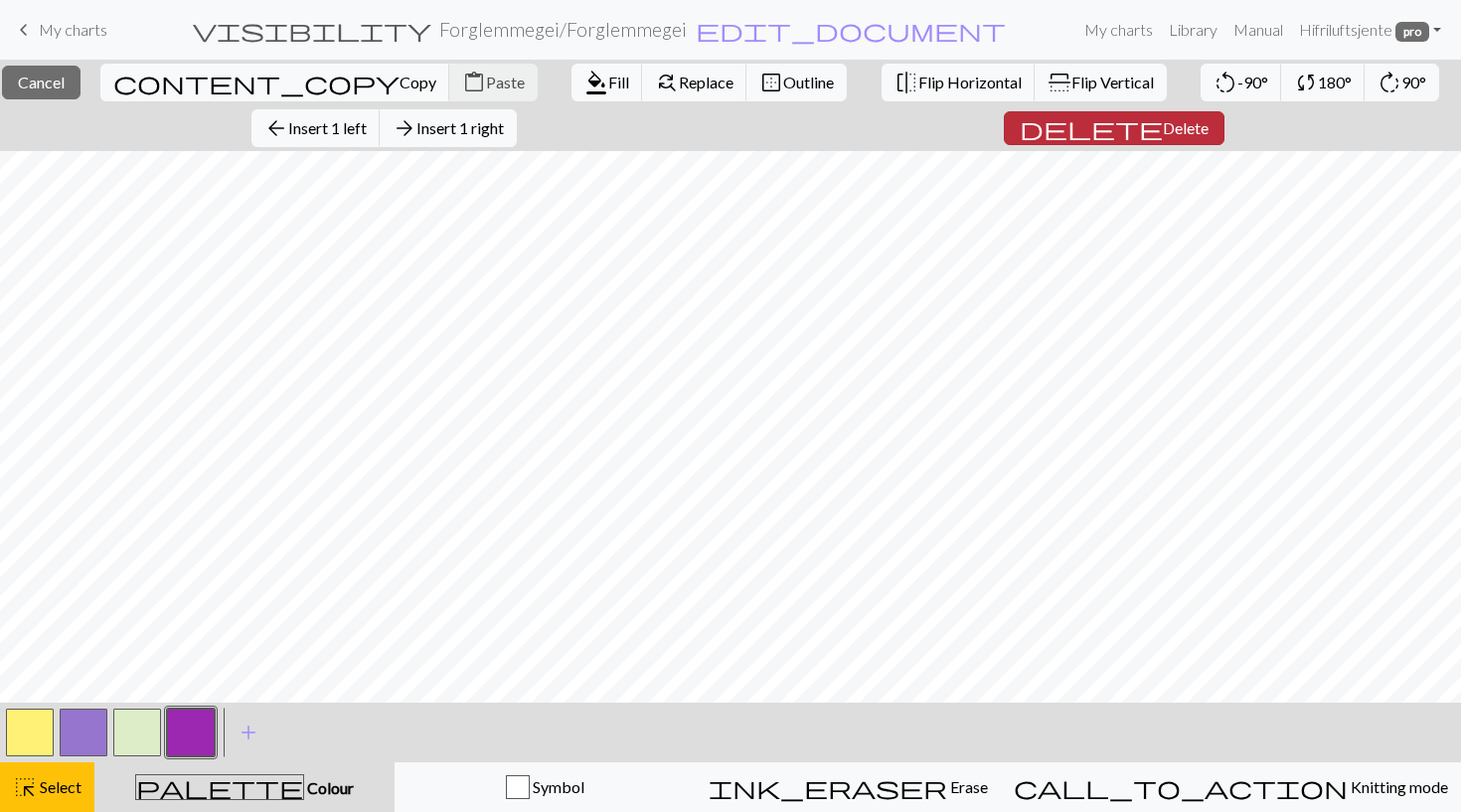 click on "Delete" at bounding box center (1186, 127) 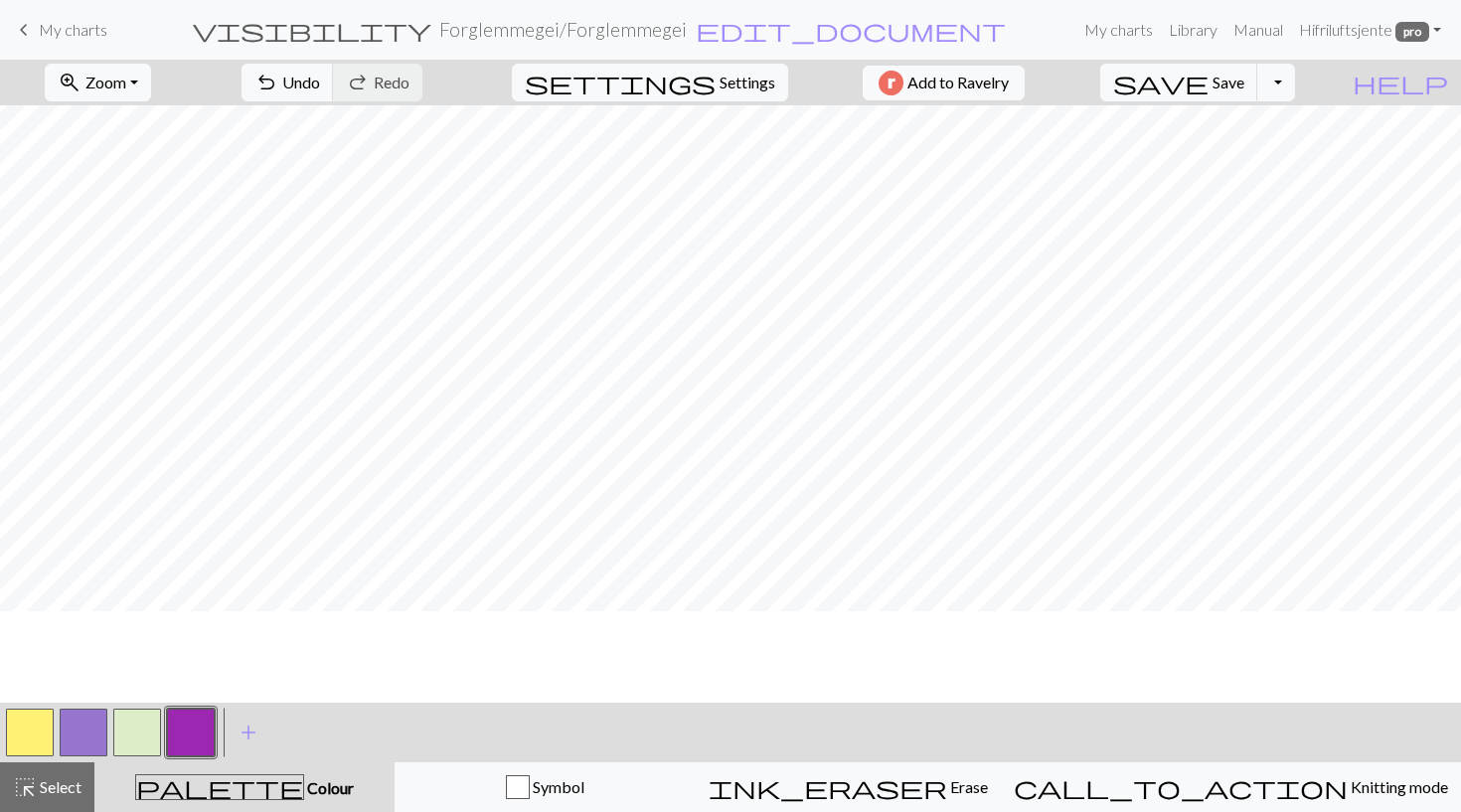 scroll, scrollTop: 0, scrollLeft: 0, axis: both 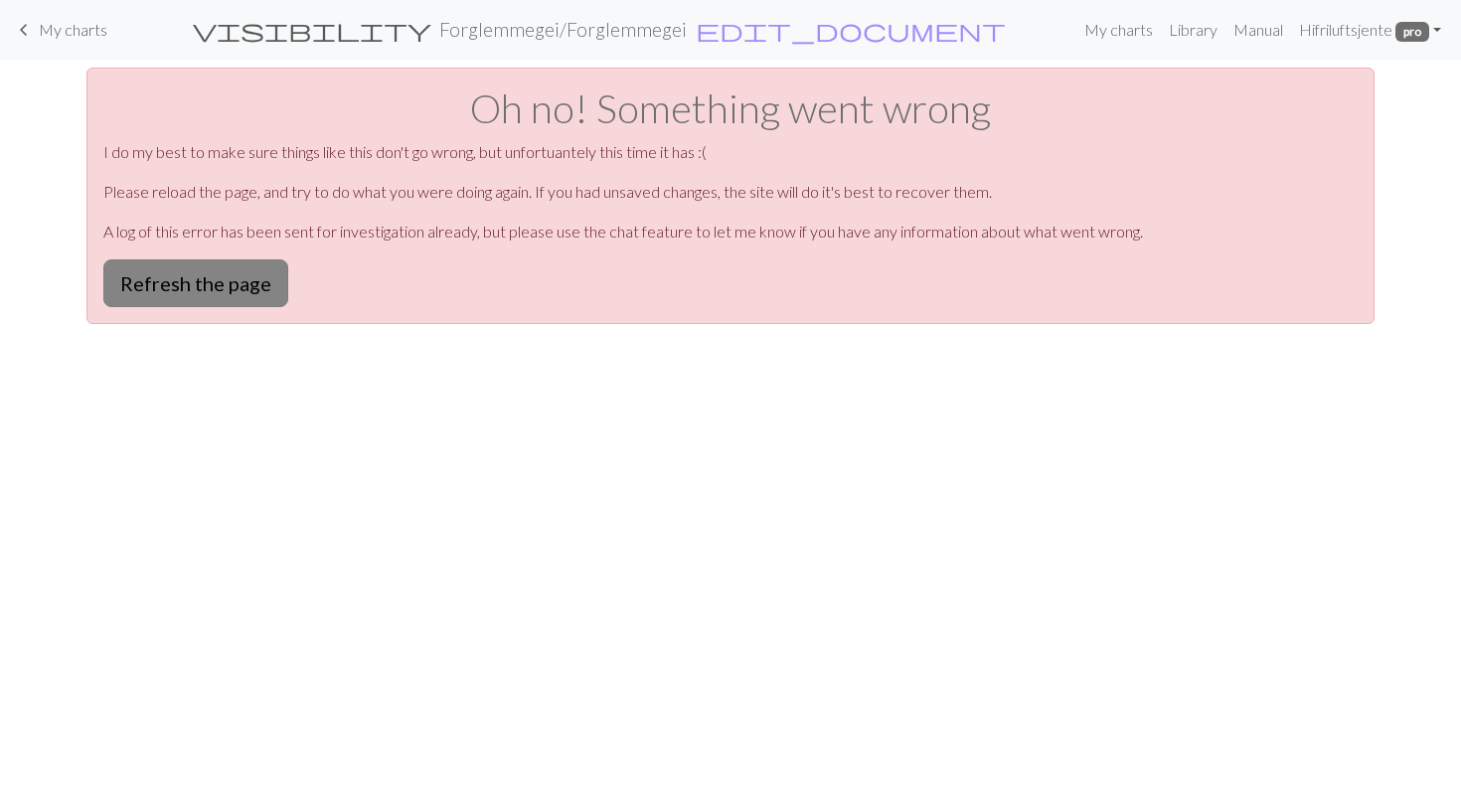 click on "Refresh the page" at bounding box center (196, 283) 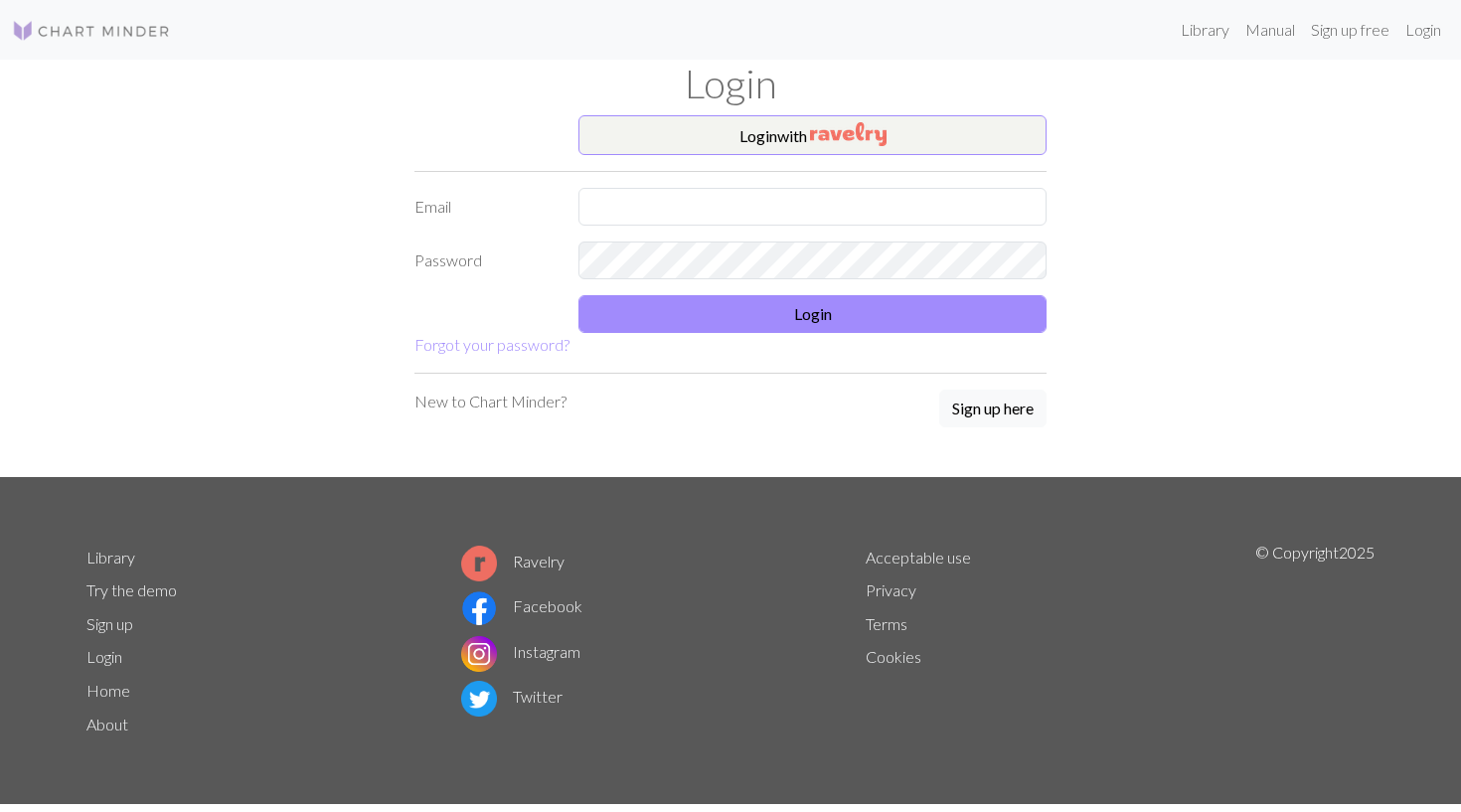 scroll, scrollTop: 0, scrollLeft: 0, axis: both 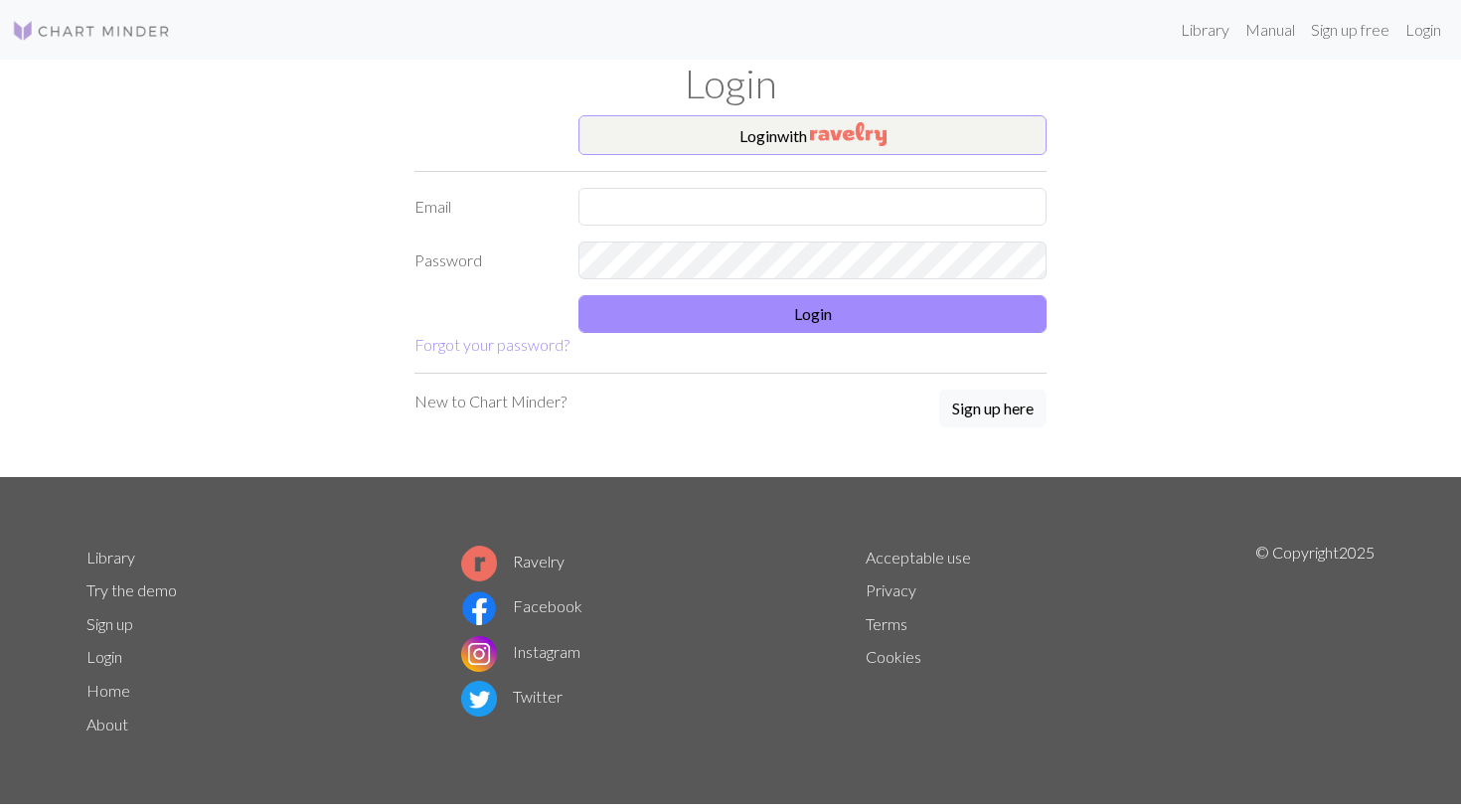 click on "Login  with" at bounding box center (812, 135) 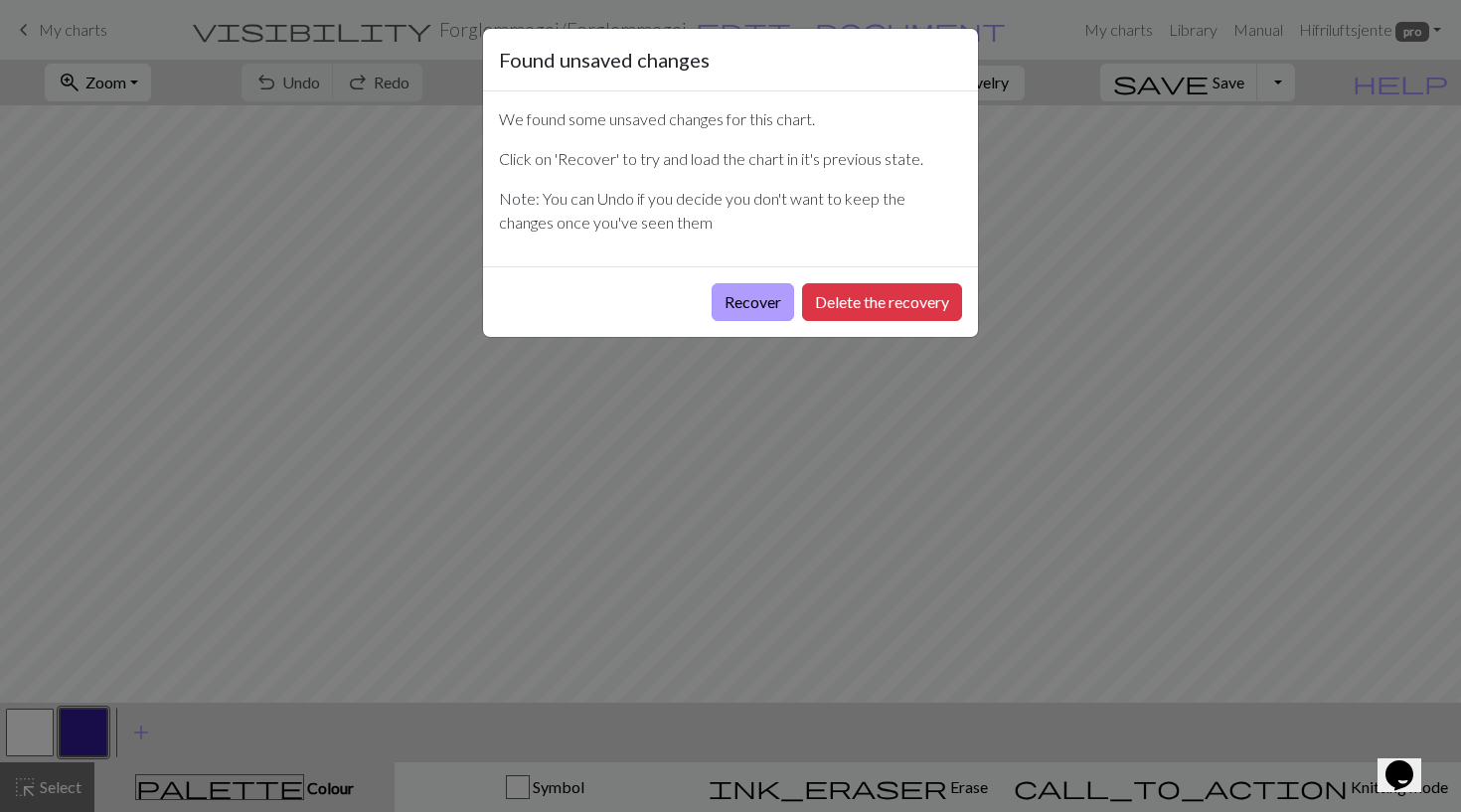 click on "Recover" at bounding box center [752, 302] 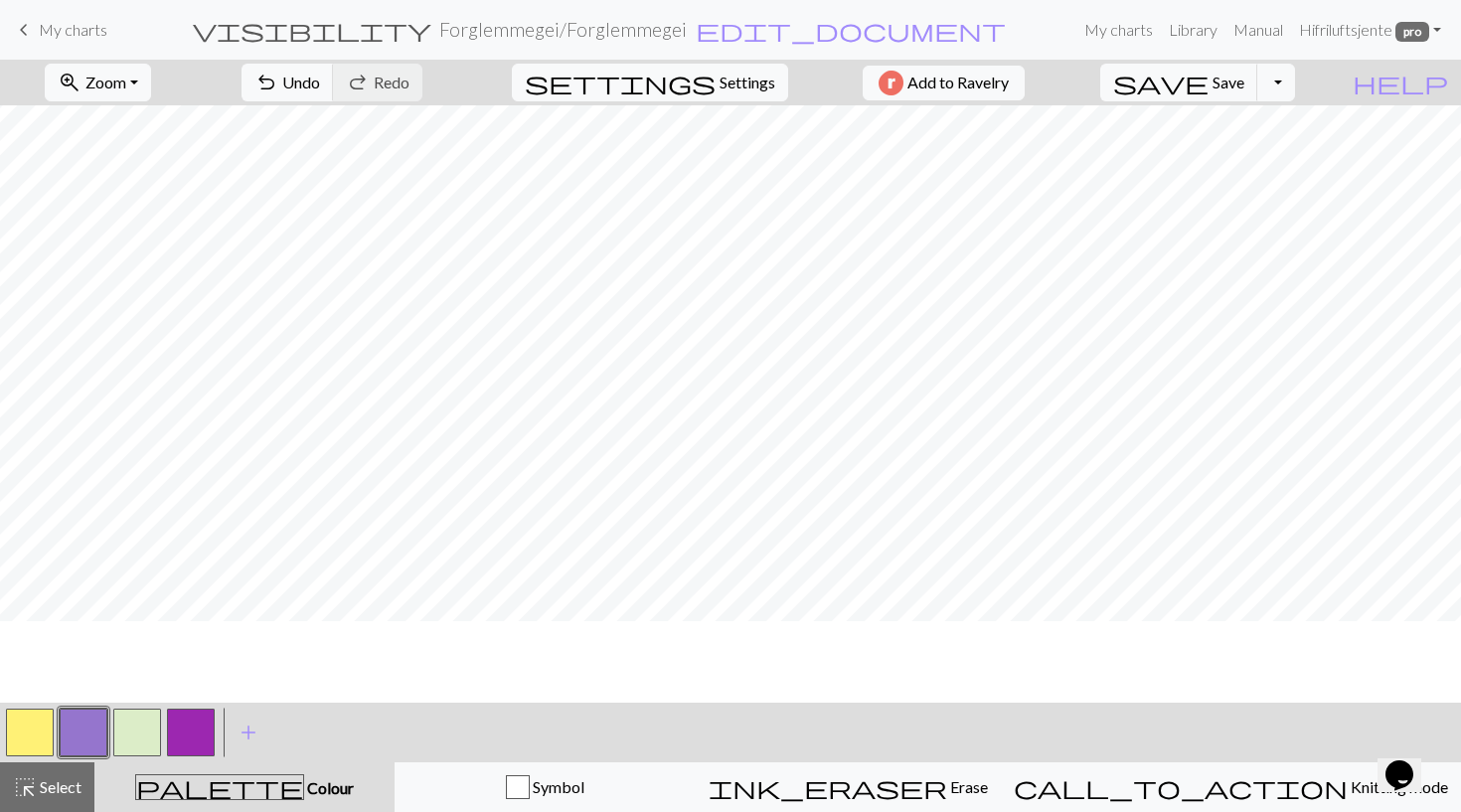 scroll, scrollTop: 0, scrollLeft: 0, axis: both 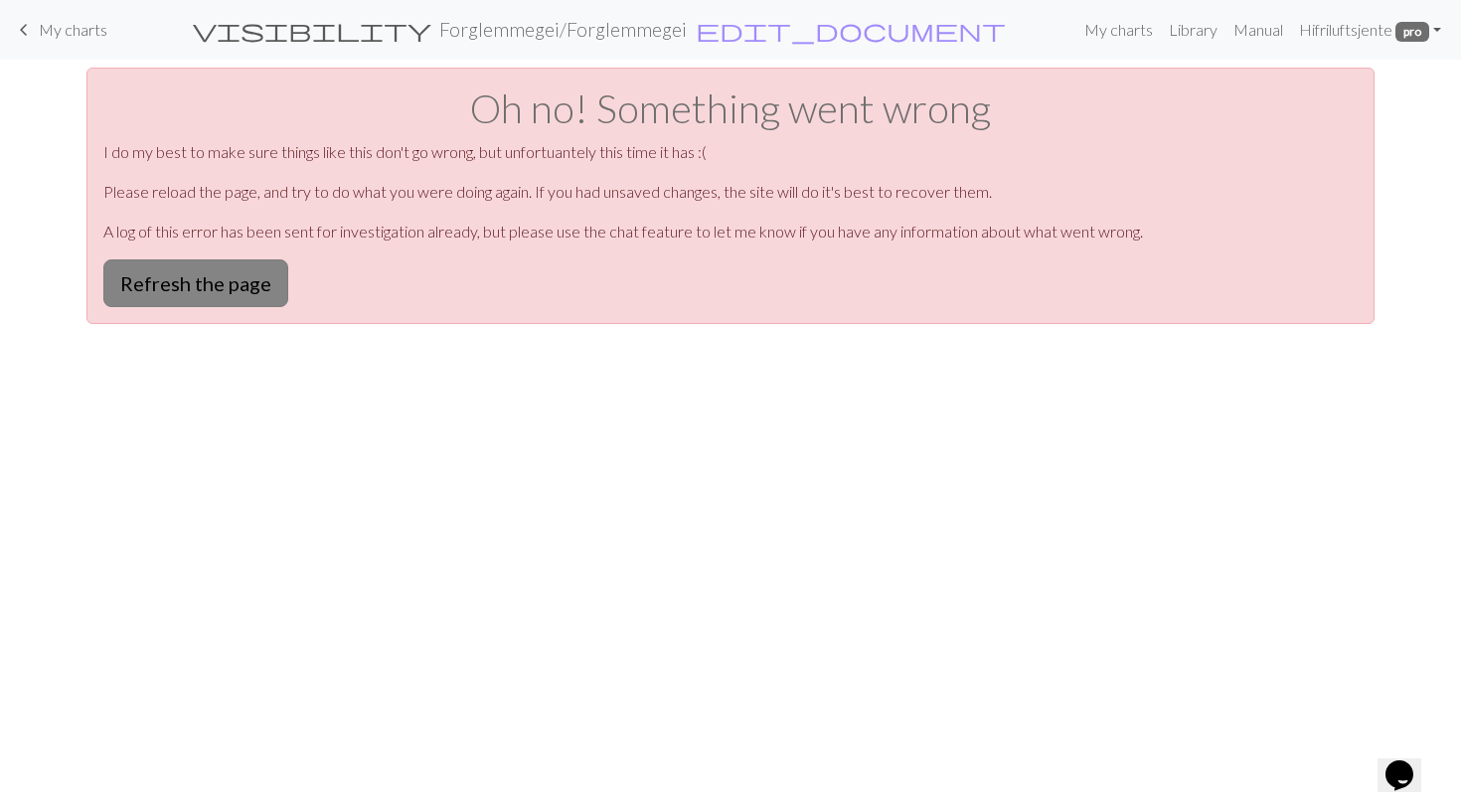 click on "Refresh the page" at bounding box center (196, 283) 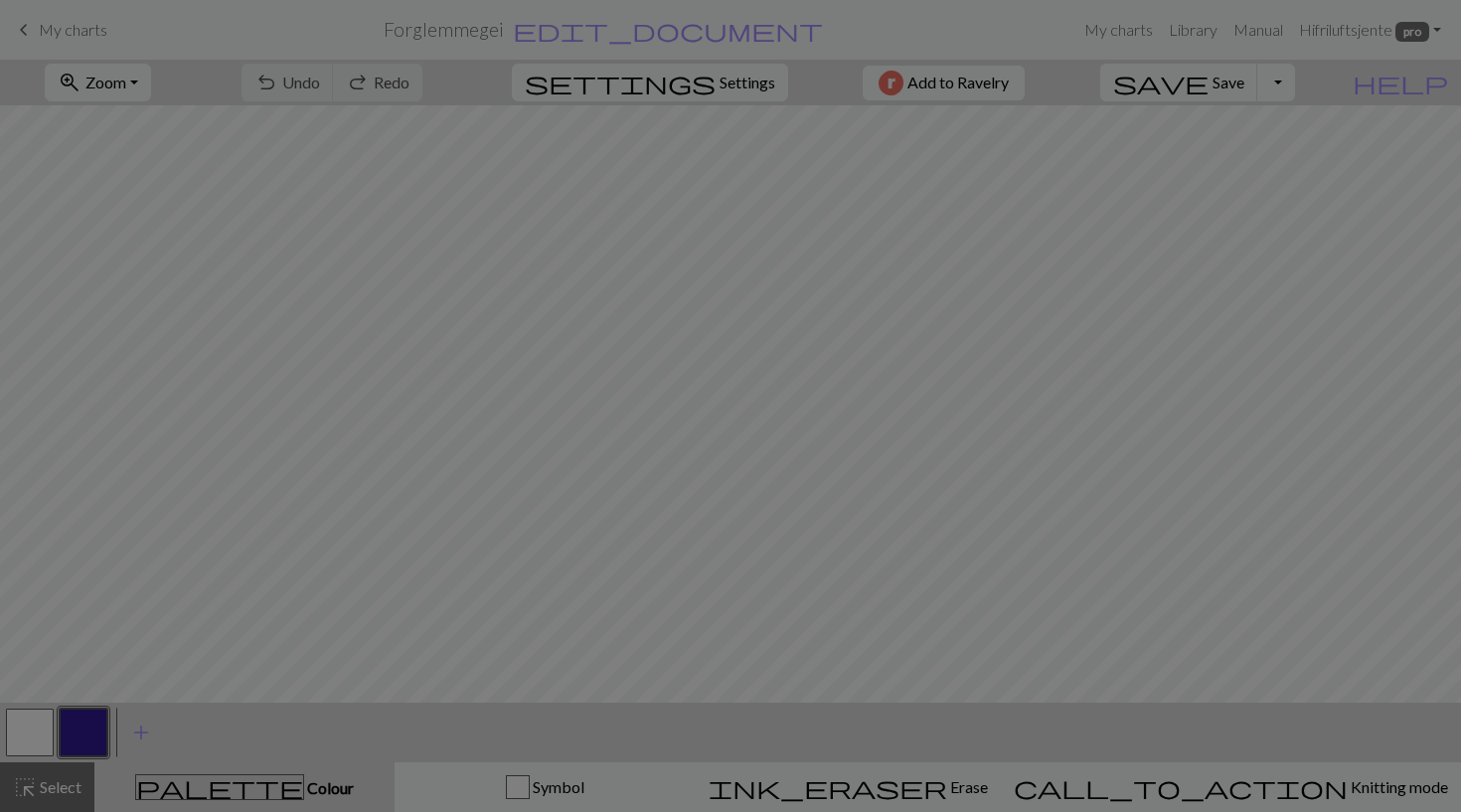scroll, scrollTop: 0, scrollLeft: 0, axis: both 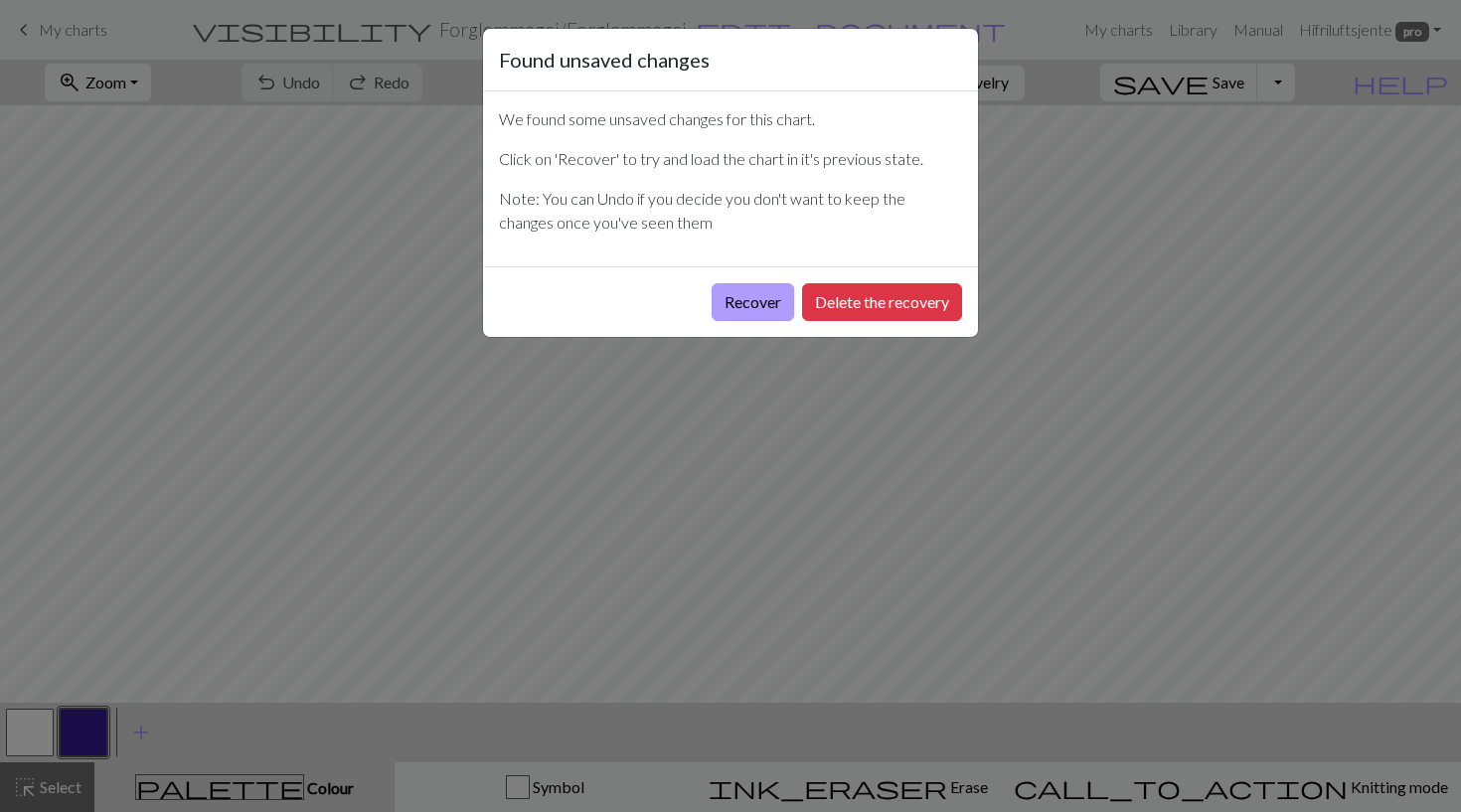 click on "Recover" at bounding box center [752, 302] 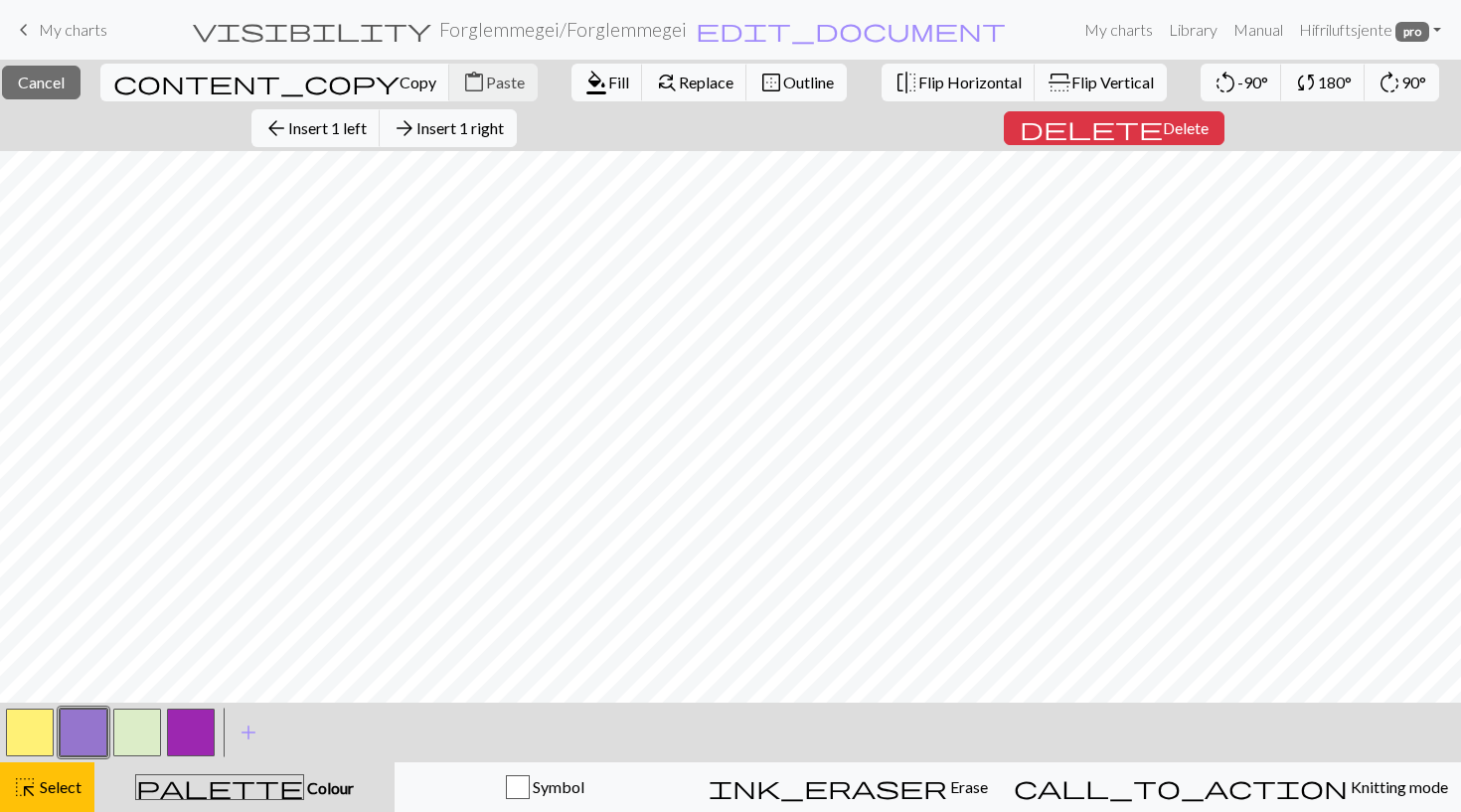 click on "close Cancel content_copy  Copy content_paste  Paste format_color_fill  Fill find_replace  Replace border_outer  Outline flip  Flip Horizontal flip  Flip Vertical rotate_left  -90° sync  180° rotate_right  90° arrow_back  Insert 1 left arrow_forward Insert 1 right delete  Delete < > add Add a  colour highlight_alt   Select   Select palette   Colour   Colour   Symbol ink_eraser   Erase   Erase call_to_action   Knitting mode   Knitting mode" at bounding box center [730, 435] 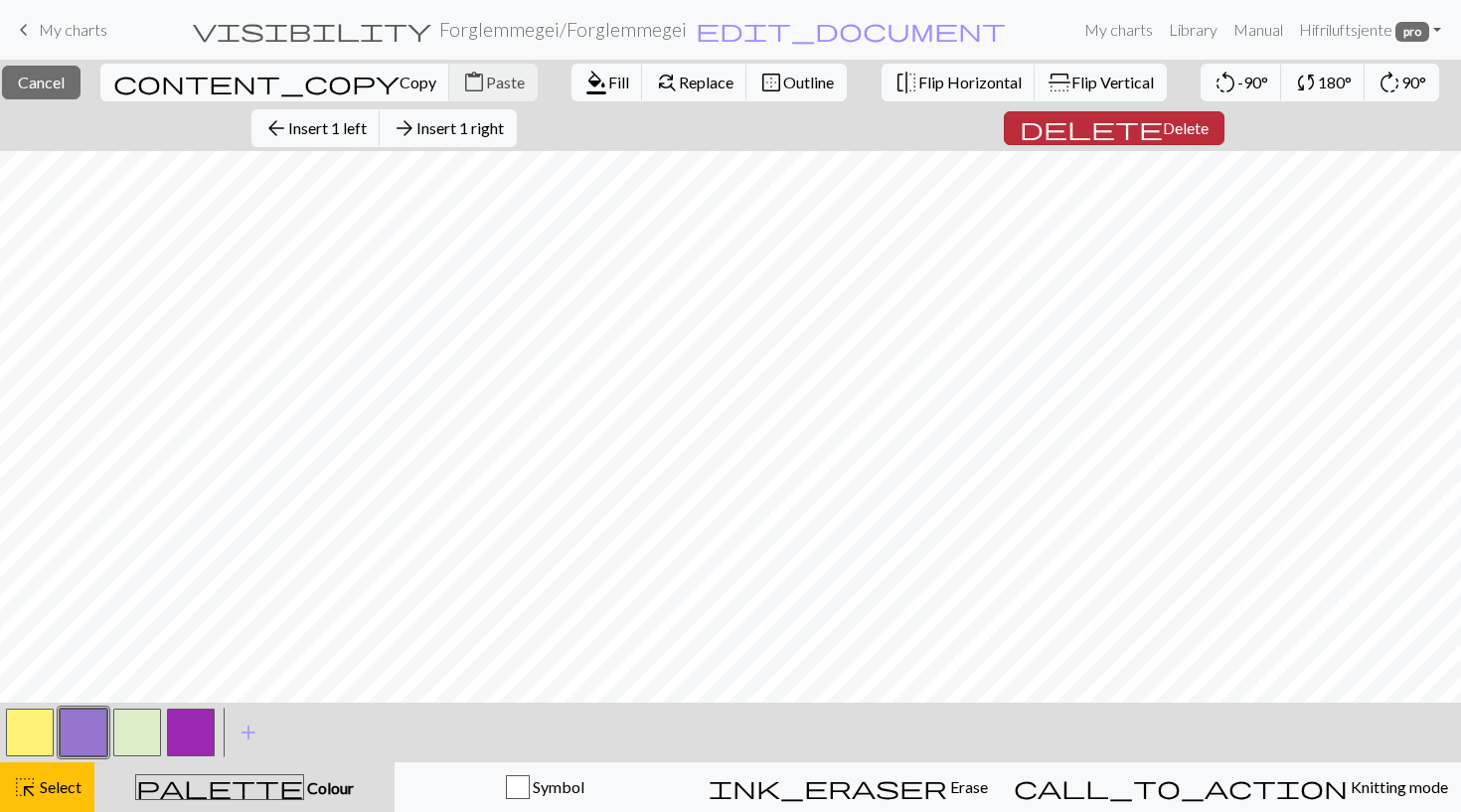 click on "Delete" at bounding box center [1186, 127] 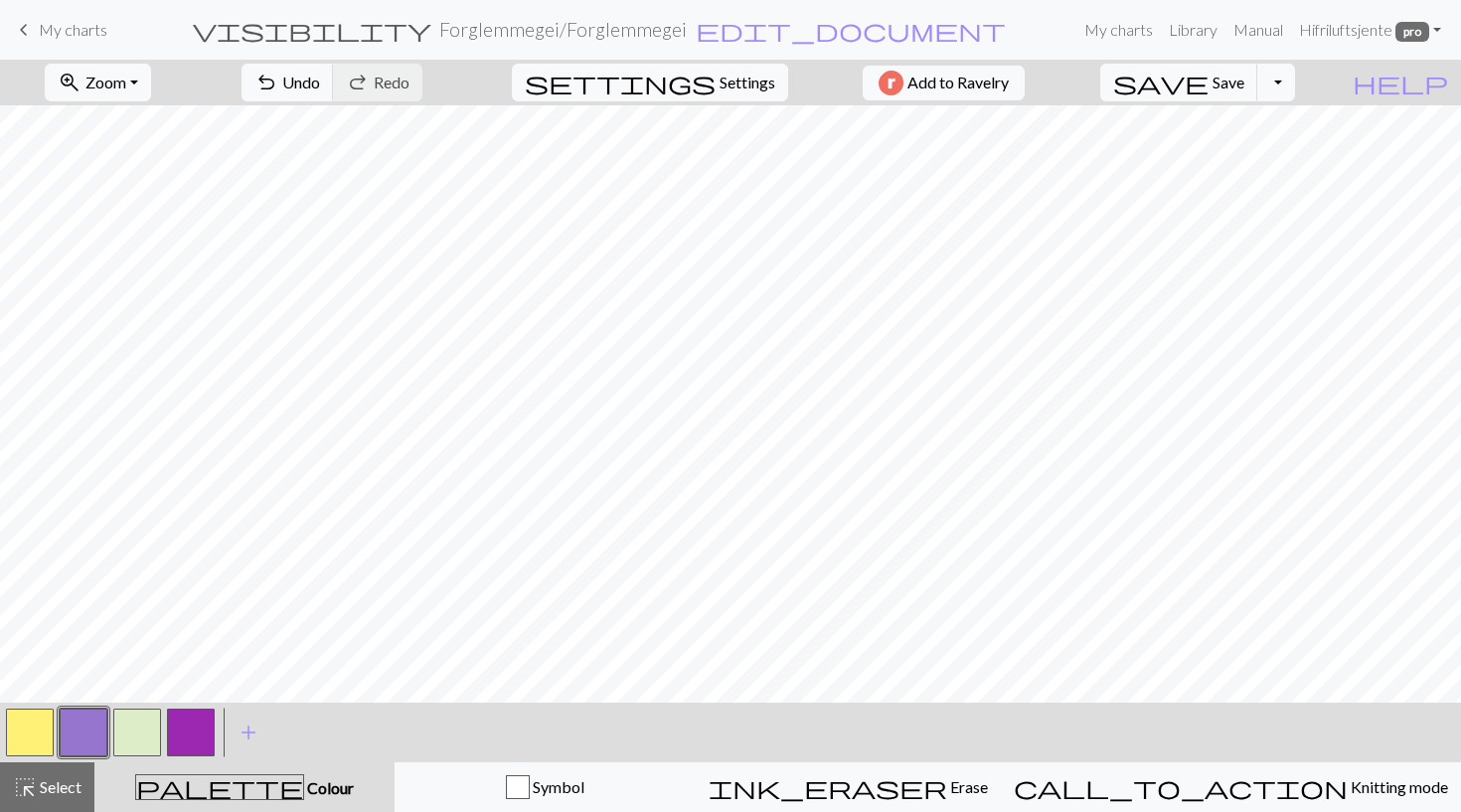 scroll, scrollTop: 74, scrollLeft: 0, axis: vertical 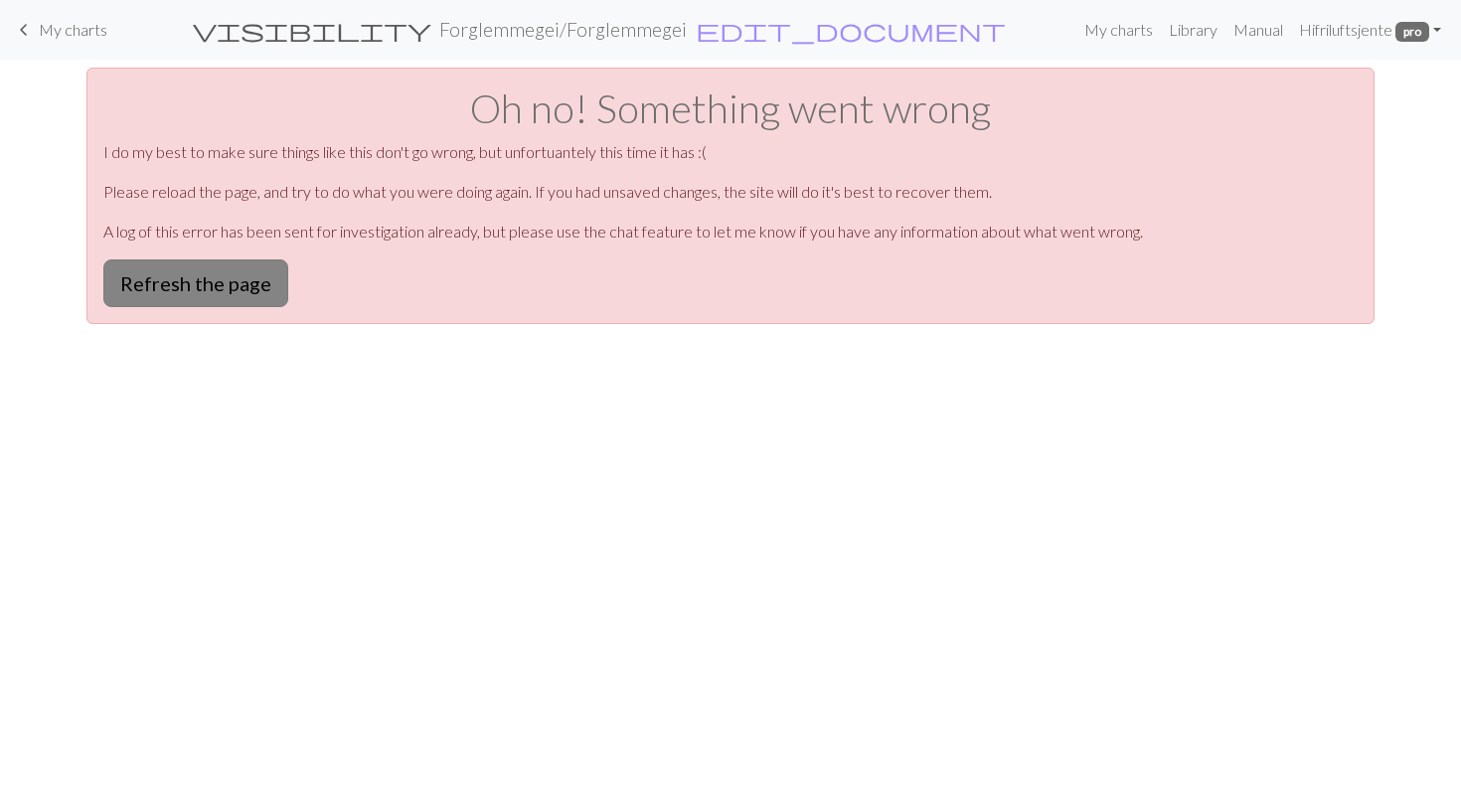 click on "Refresh the page" at bounding box center [196, 283] 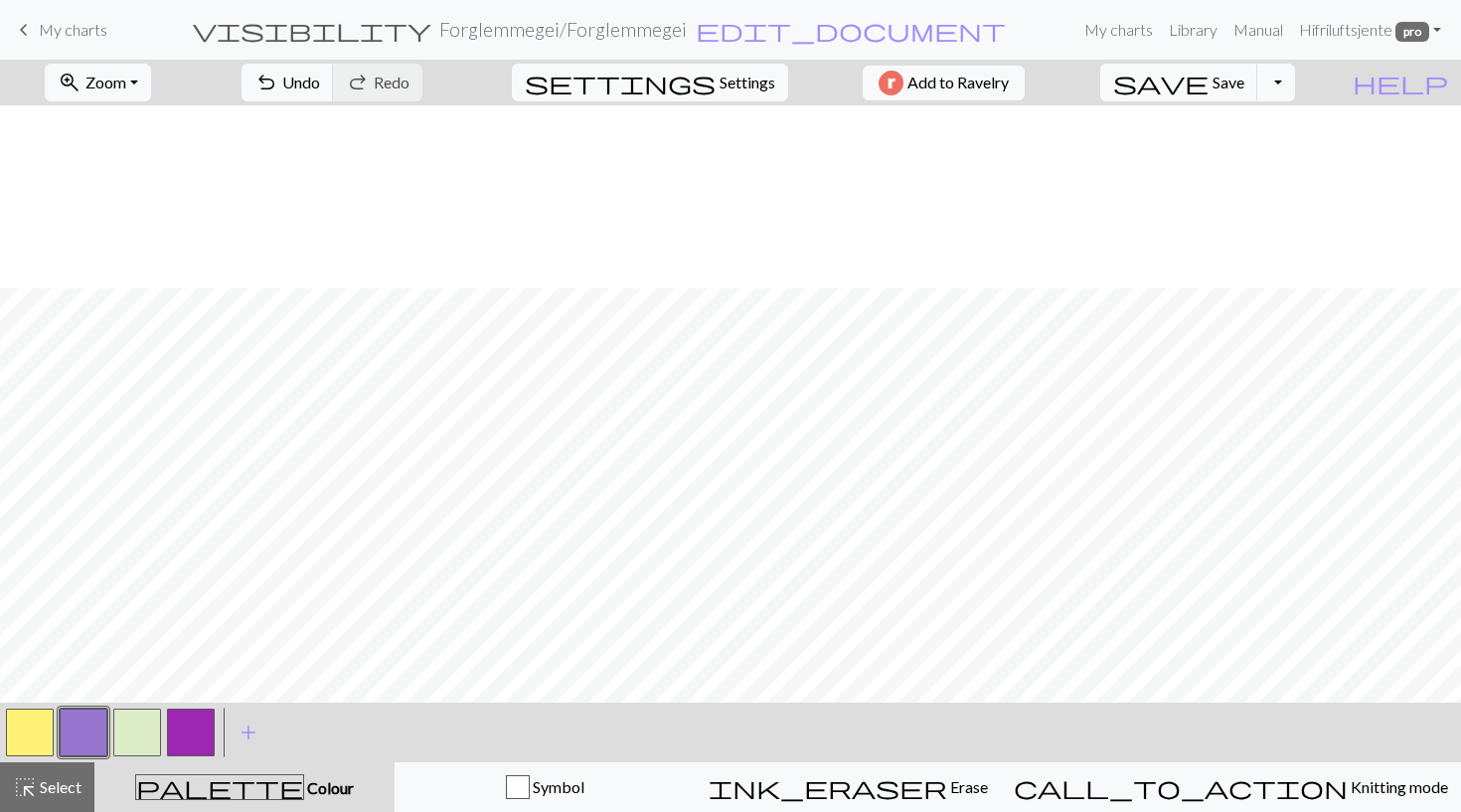scroll, scrollTop: 0, scrollLeft: 0, axis: both 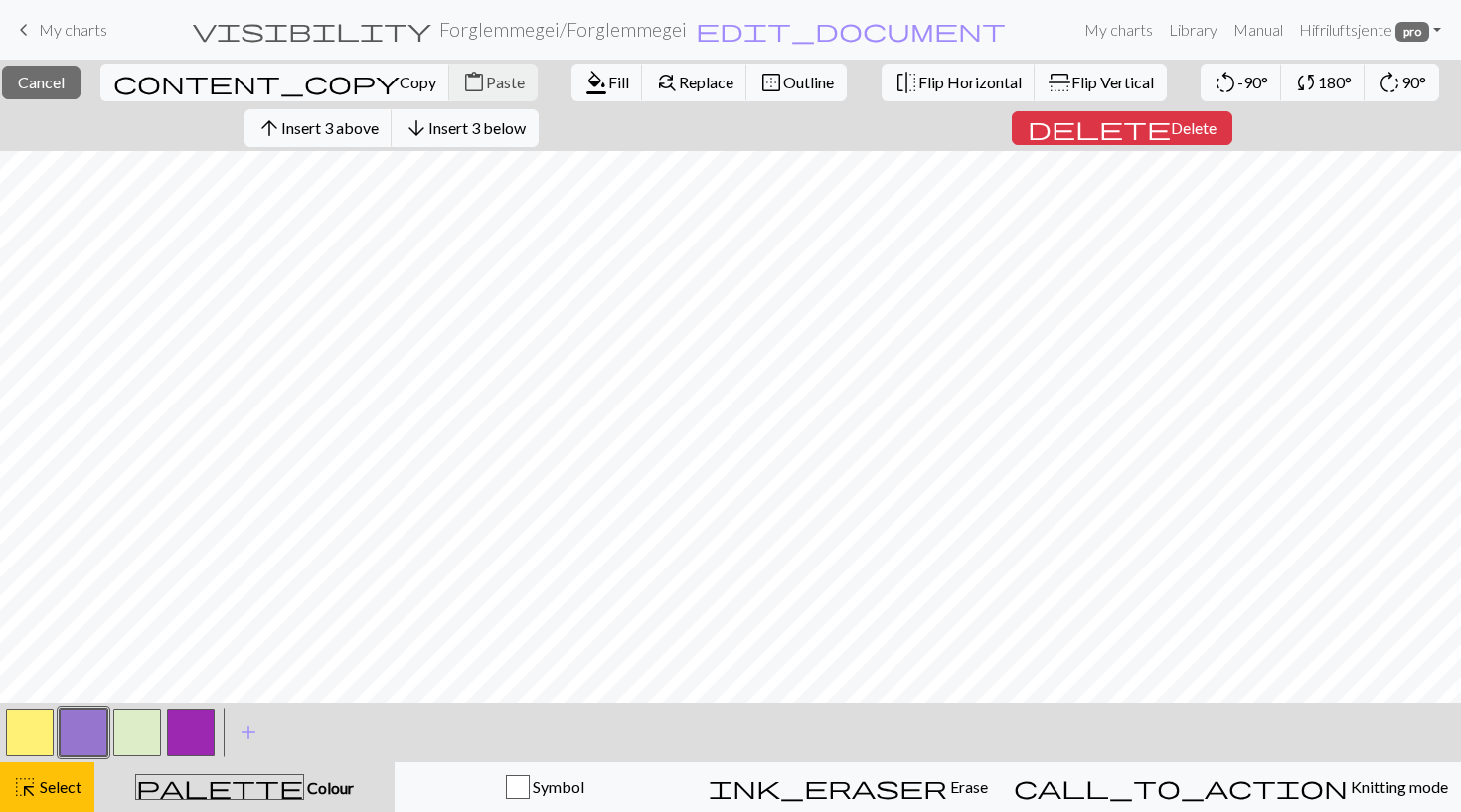click on "close Cancel content_copy  Copy content_paste  Paste format_color_fill  Fill find_replace  Replace border_outer  Outline flip  Flip Horizontal flip  Flip Vertical rotate_left  -90° sync  180° rotate_right  90° arrow_upward  Insert 3 above arrow_downward Insert 3 below delete  Delete < > add Add a  colour highlight_alt   Select   Select palette   Colour   Colour   Symbol ink_eraser   Erase   Erase call_to_action   Knitting mode   Knitting mode" at bounding box center (730, 435) 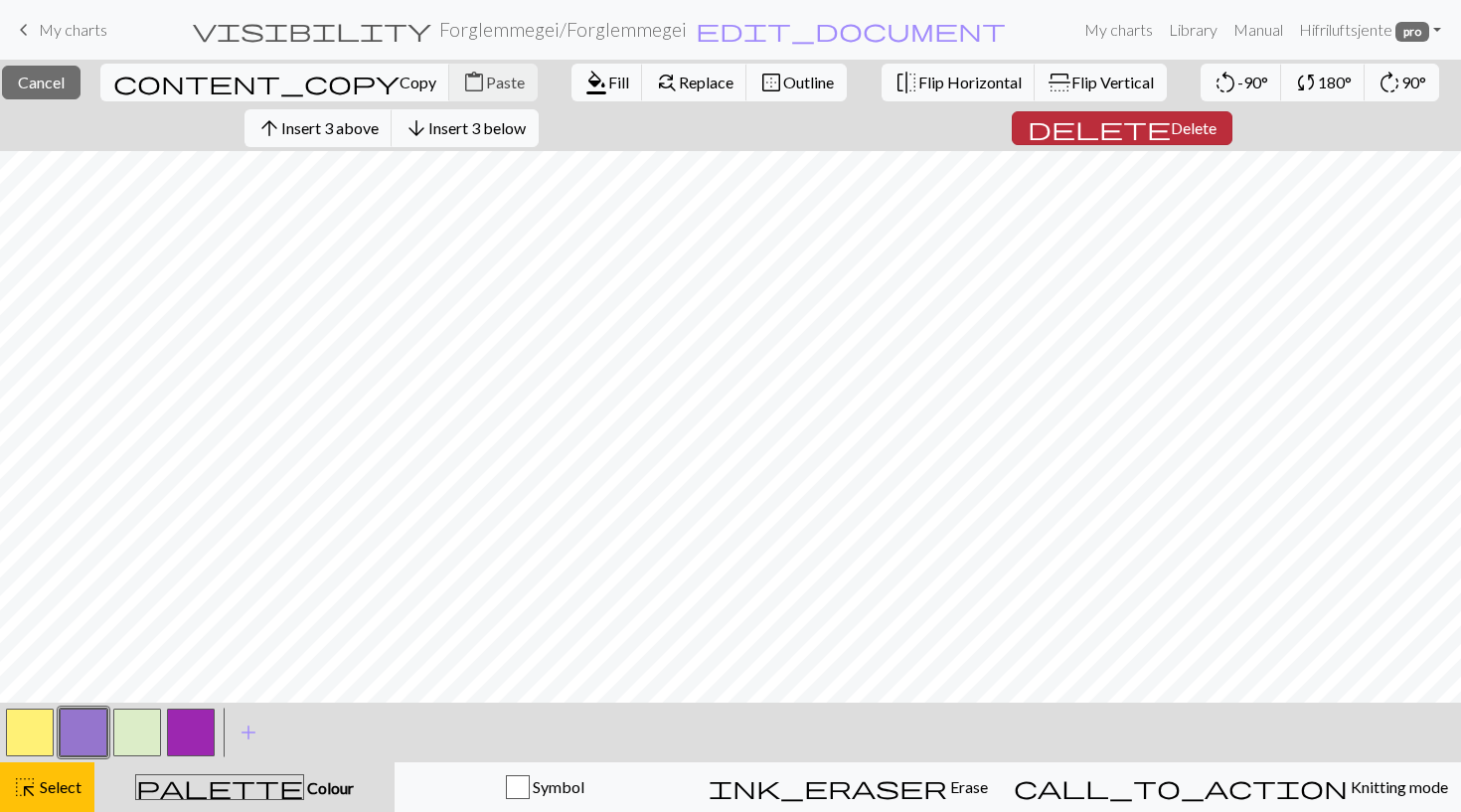 click on "delete  Delete" at bounding box center [1122, 128] 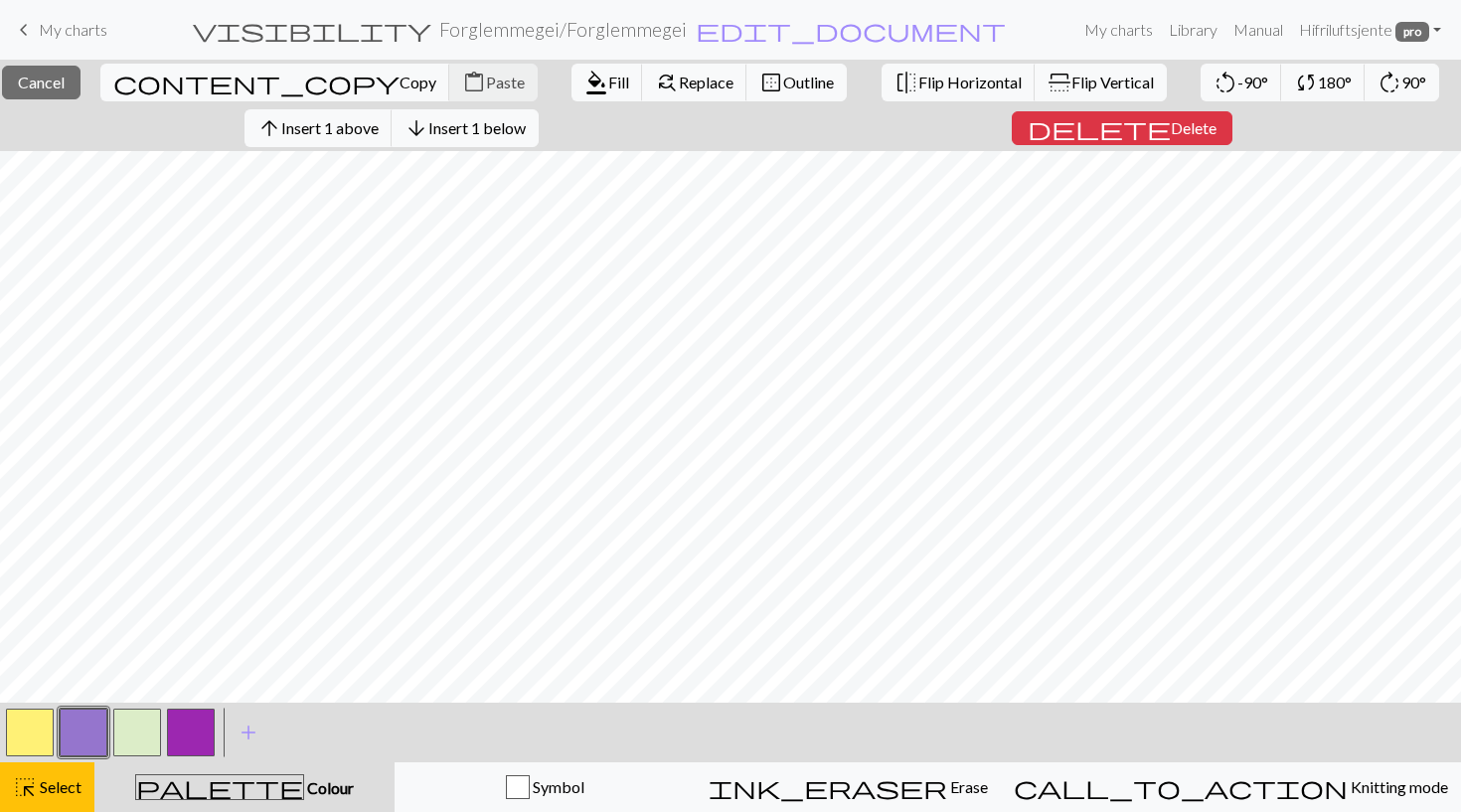 click on "close Cancel content_copy  Copy content_paste  Paste format_color_fill  Fill find_replace  Replace border_outer  Outline flip  Flip Horizontal flip  Flip Vertical rotate_left  -90° sync  180° rotate_right  90° arrow_upward  Insert 1 above arrow_downward Insert 1 below delete  Delete < > add Add a  colour highlight_alt   Select   Select palette   Colour   Colour   Symbol ink_eraser   Erase   Erase call_to_action   Knitting mode   Knitting mode" at bounding box center [730, 435] 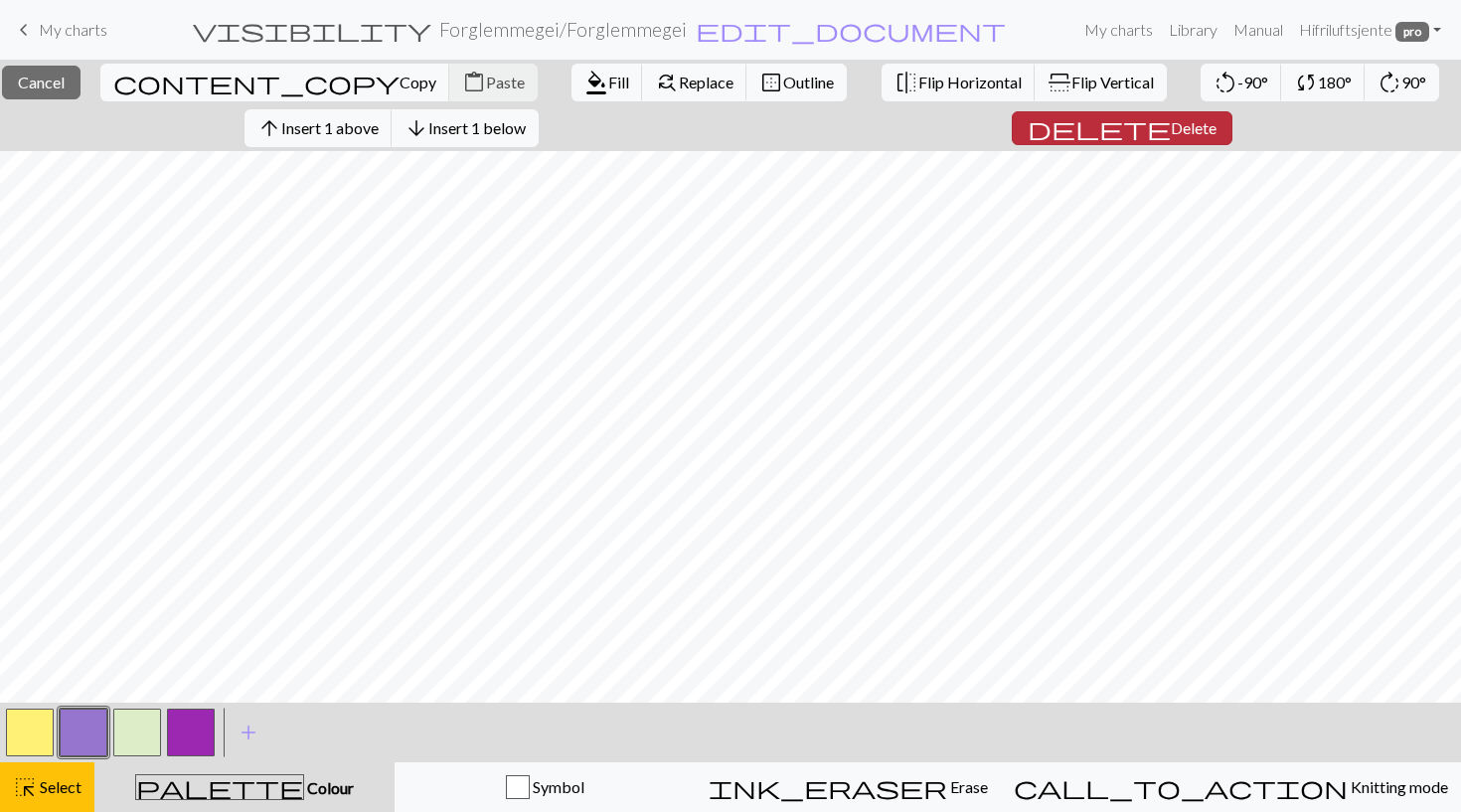 click on "Delete" at bounding box center [1194, 127] 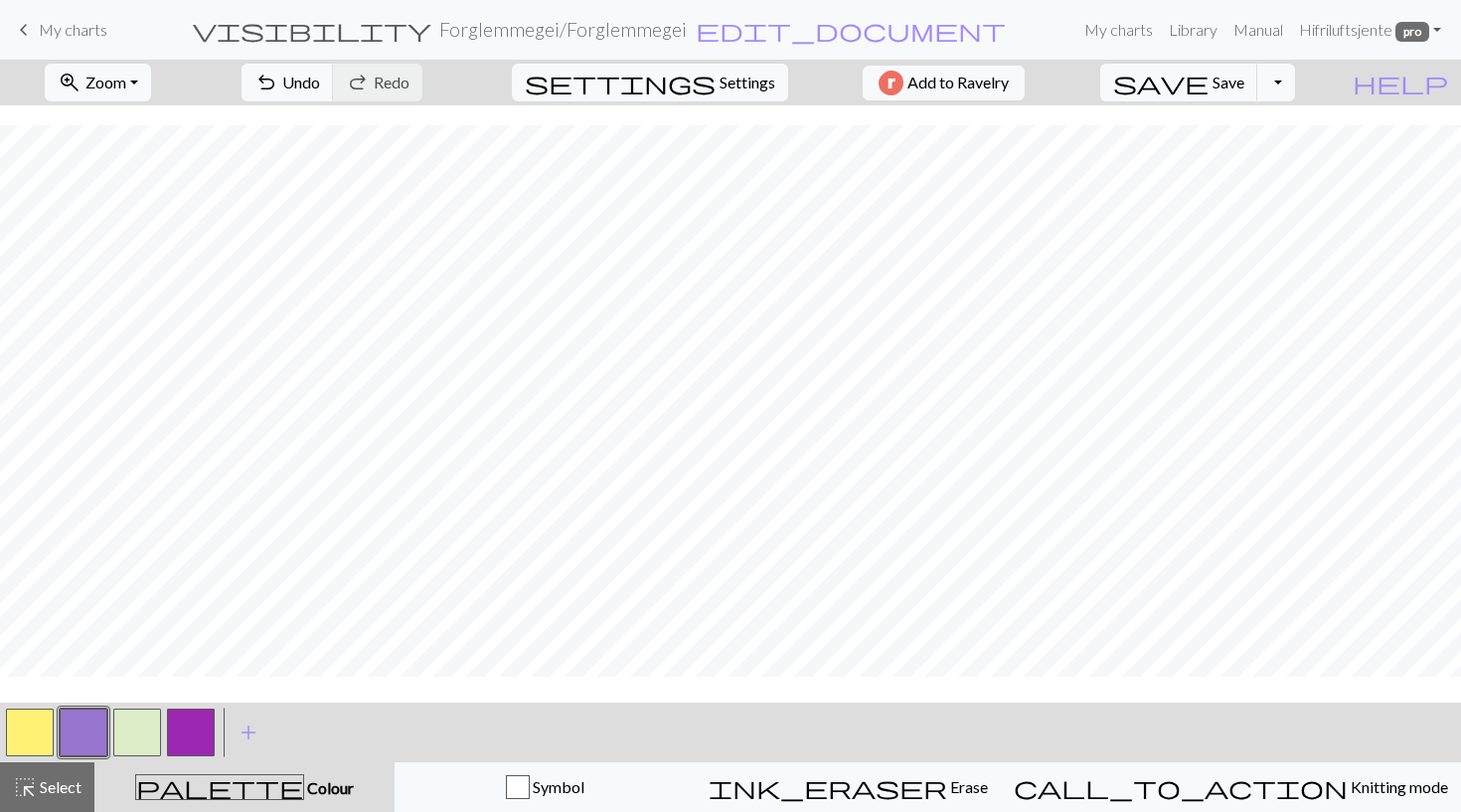 scroll, scrollTop: 148, scrollLeft: 0, axis: vertical 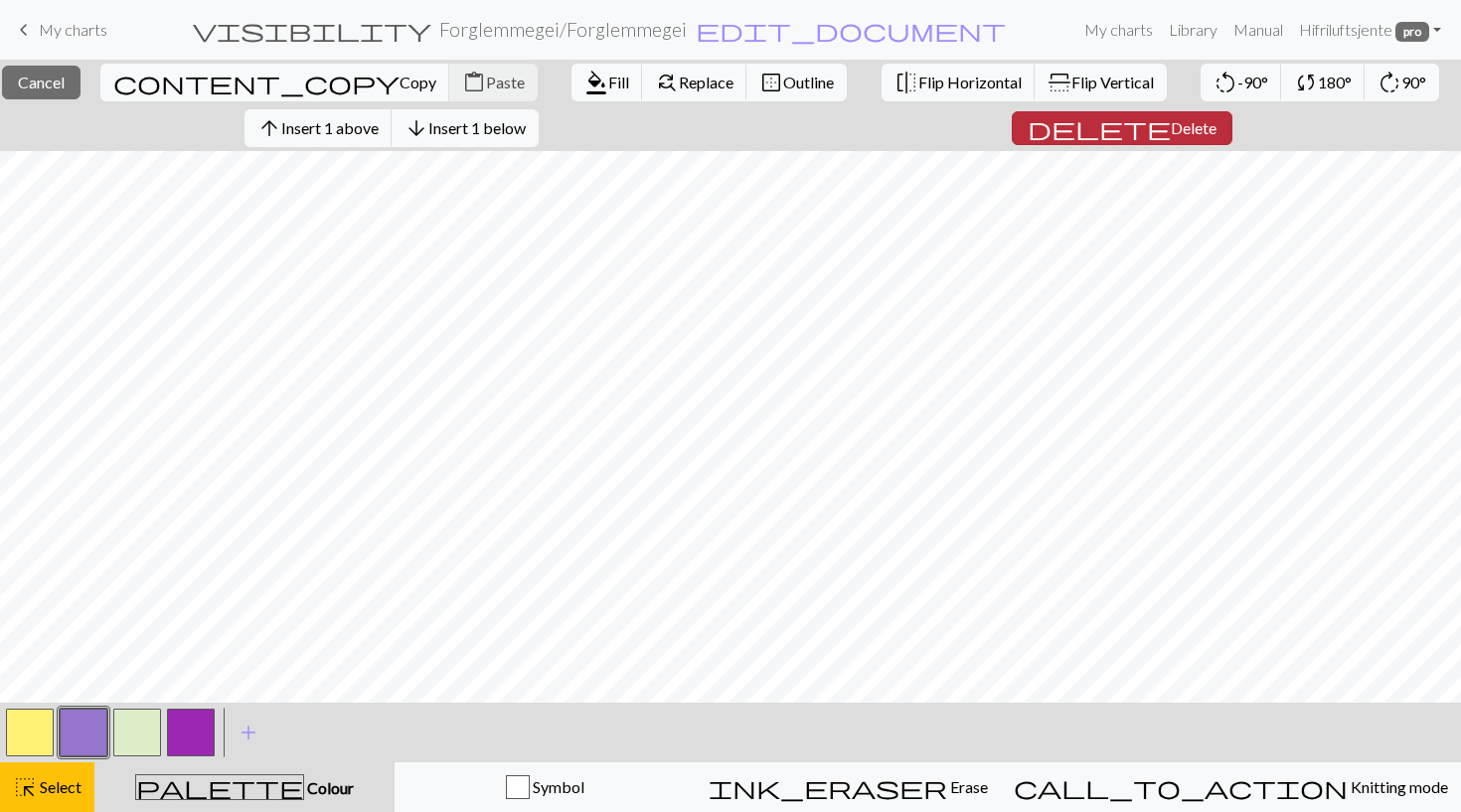 click on "delete" at bounding box center [1099, 128] 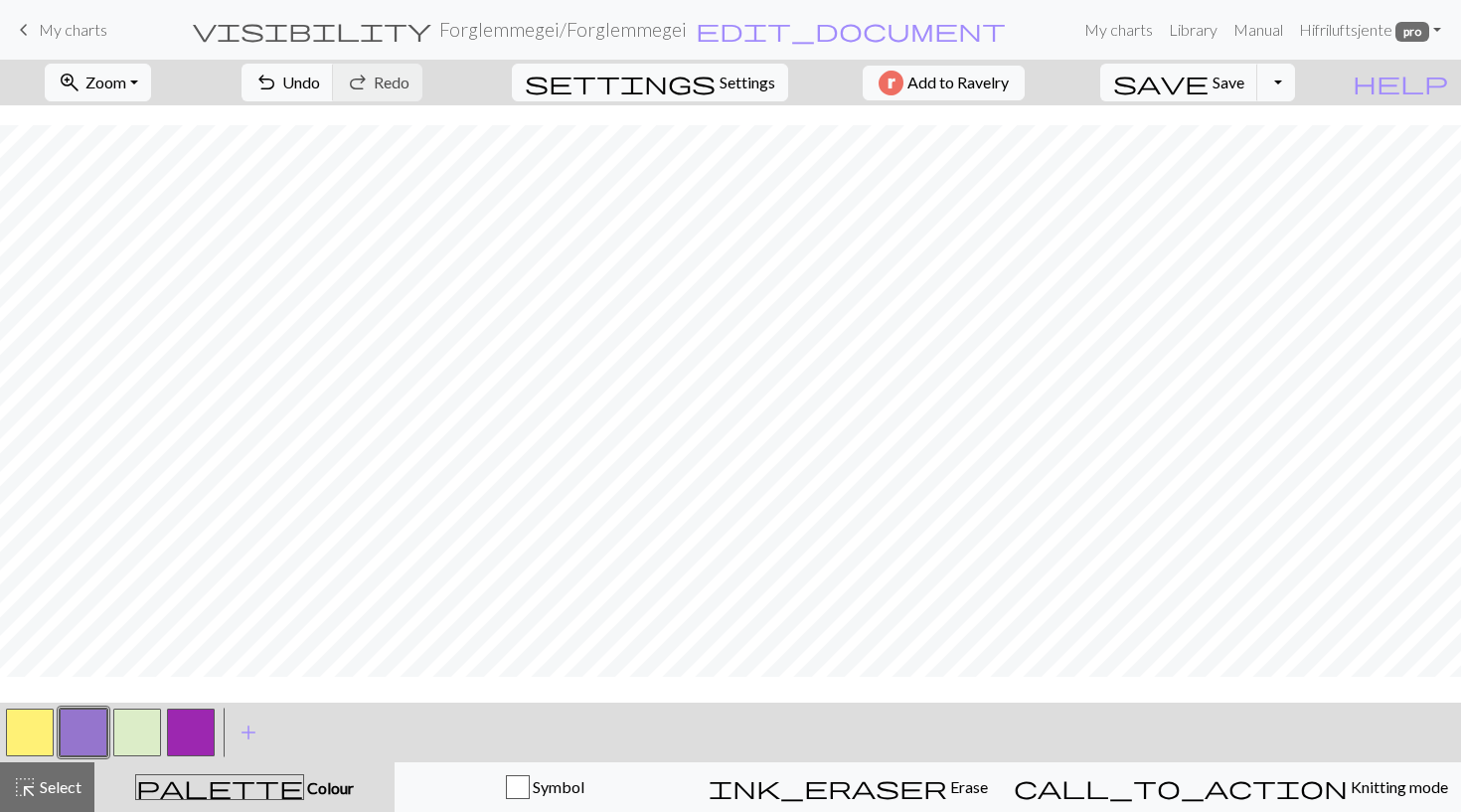 scroll, scrollTop: 108, scrollLeft: 0, axis: vertical 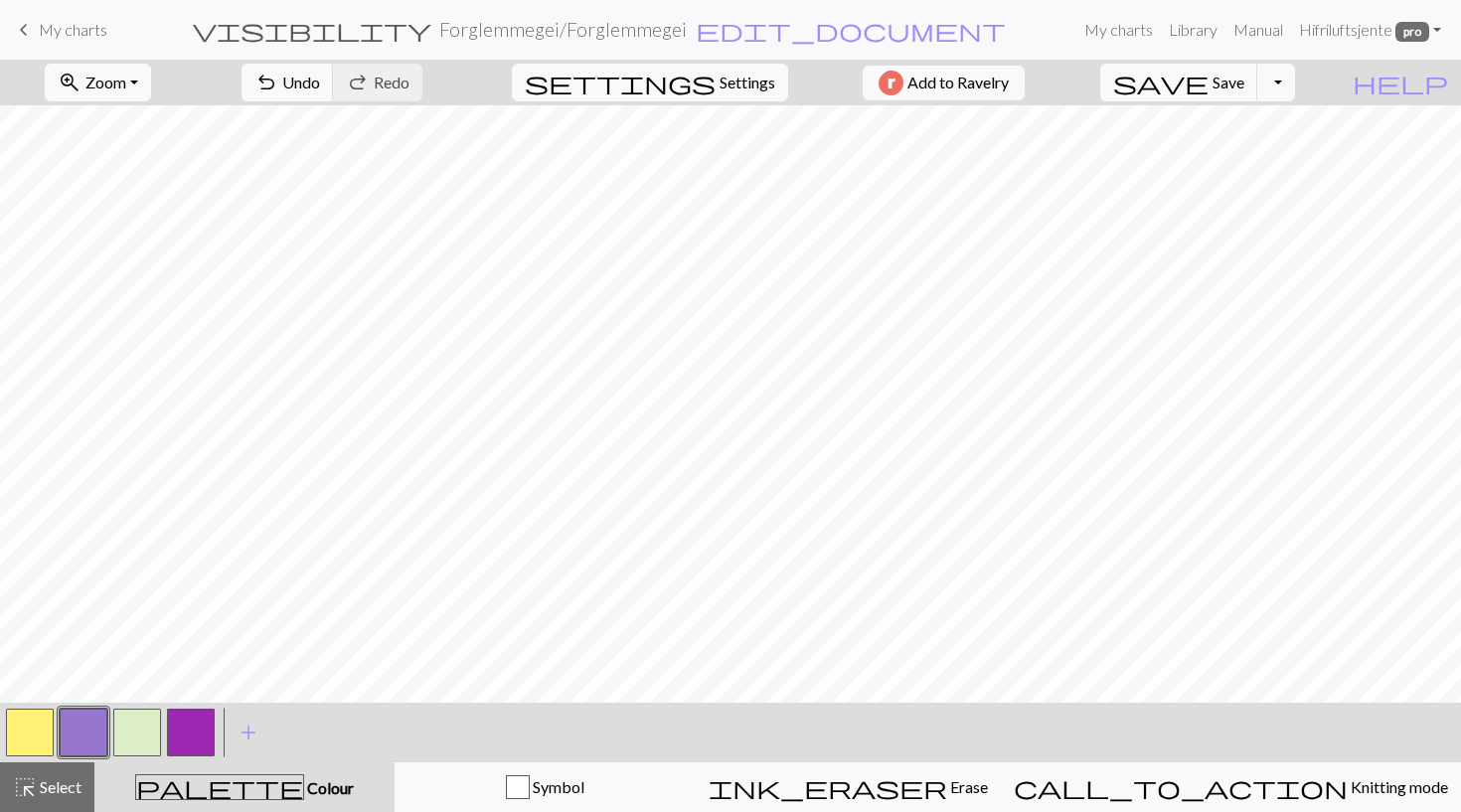 click at bounding box center (30, 732) 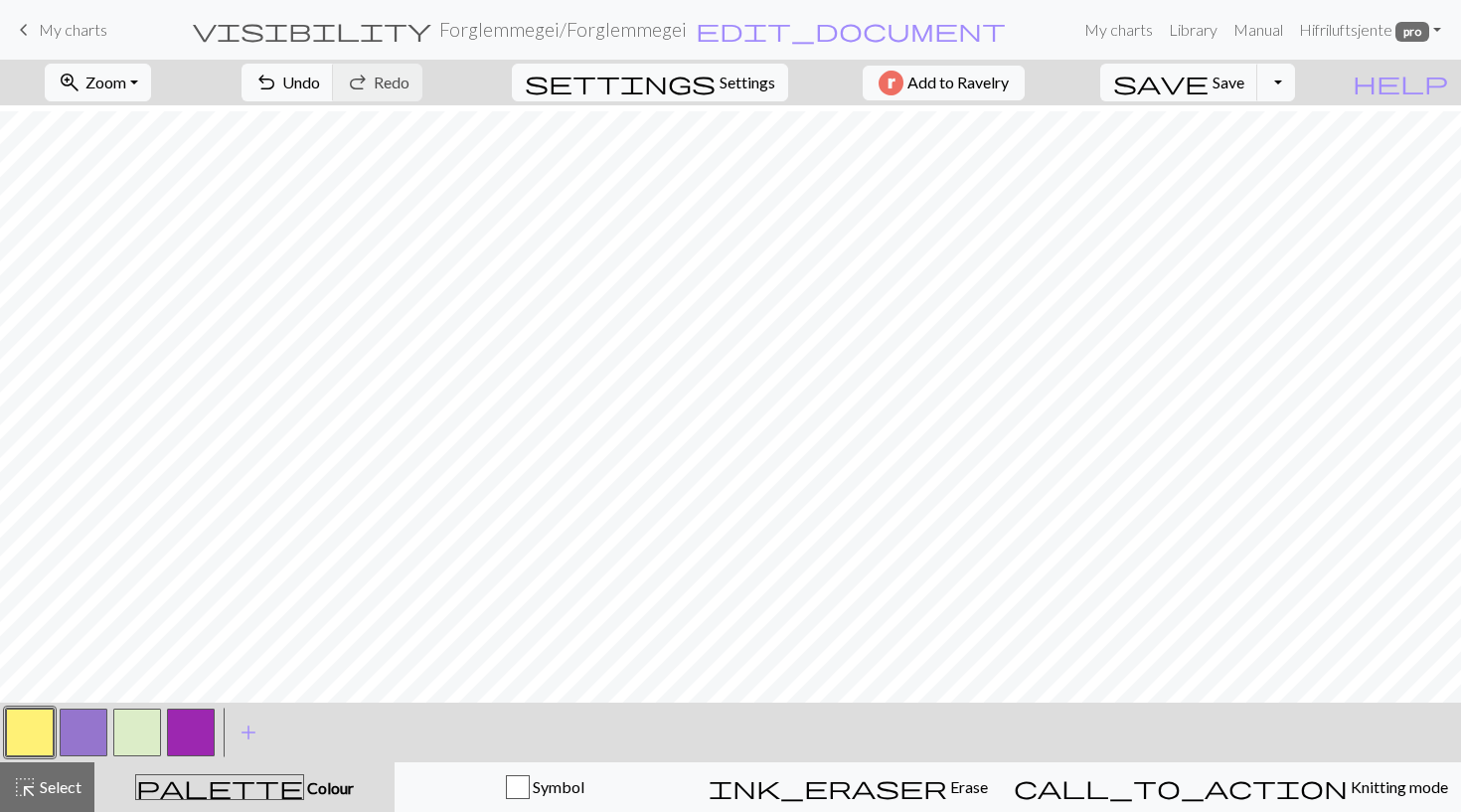 scroll, scrollTop: 0, scrollLeft: 0, axis: both 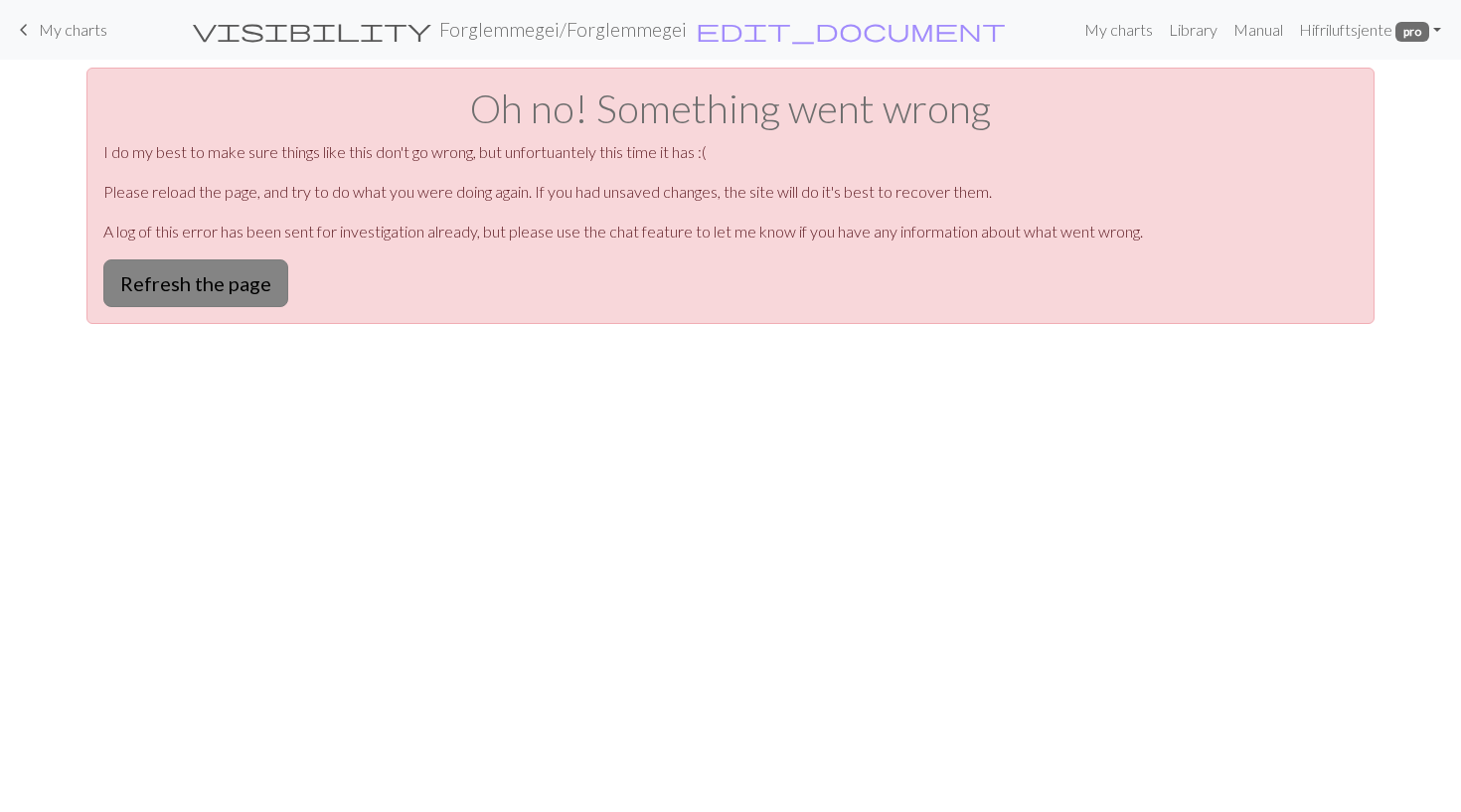 click on "Refresh the page" at bounding box center [196, 283] 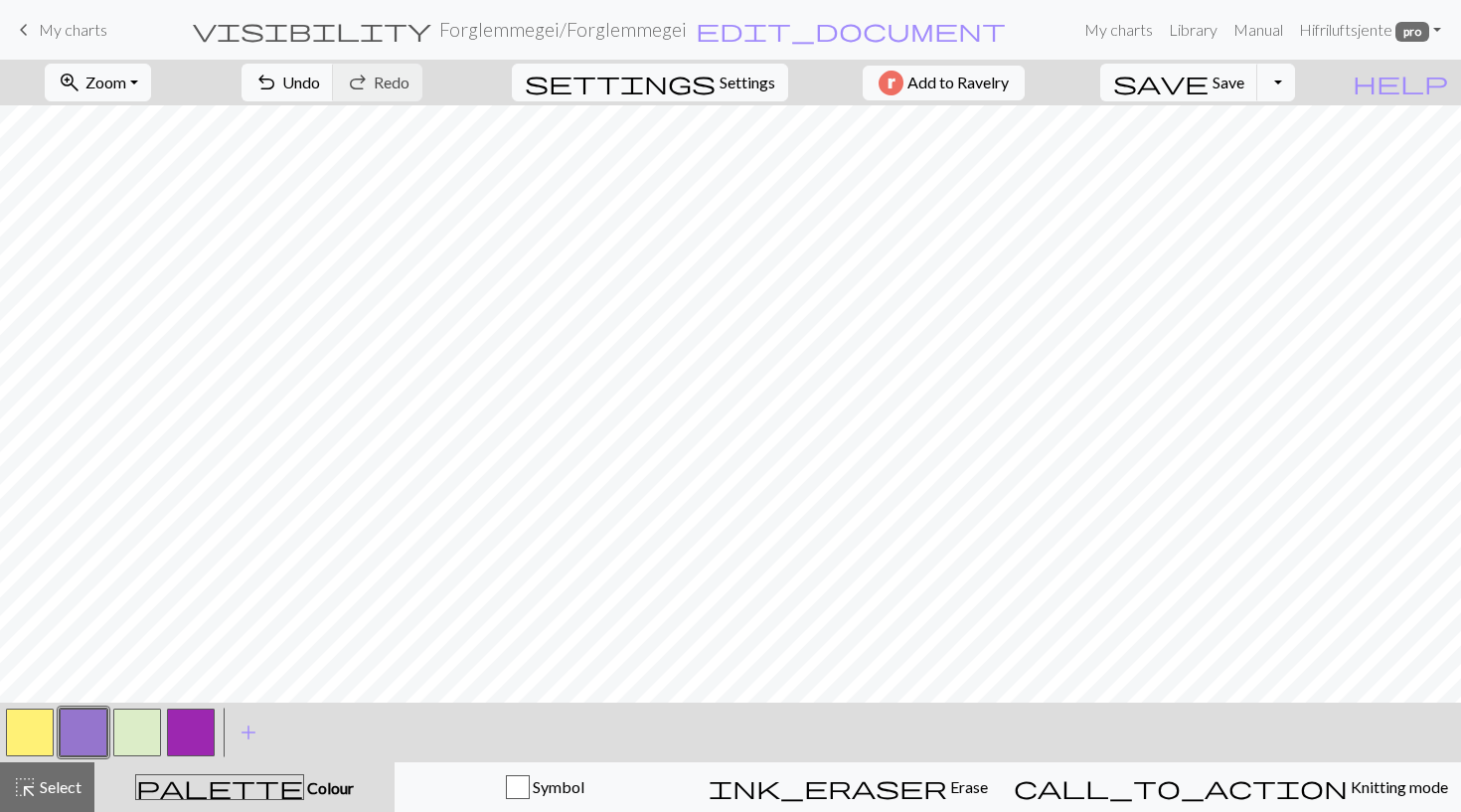 scroll, scrollTop: 0, scrollLeft: 0, axis: both 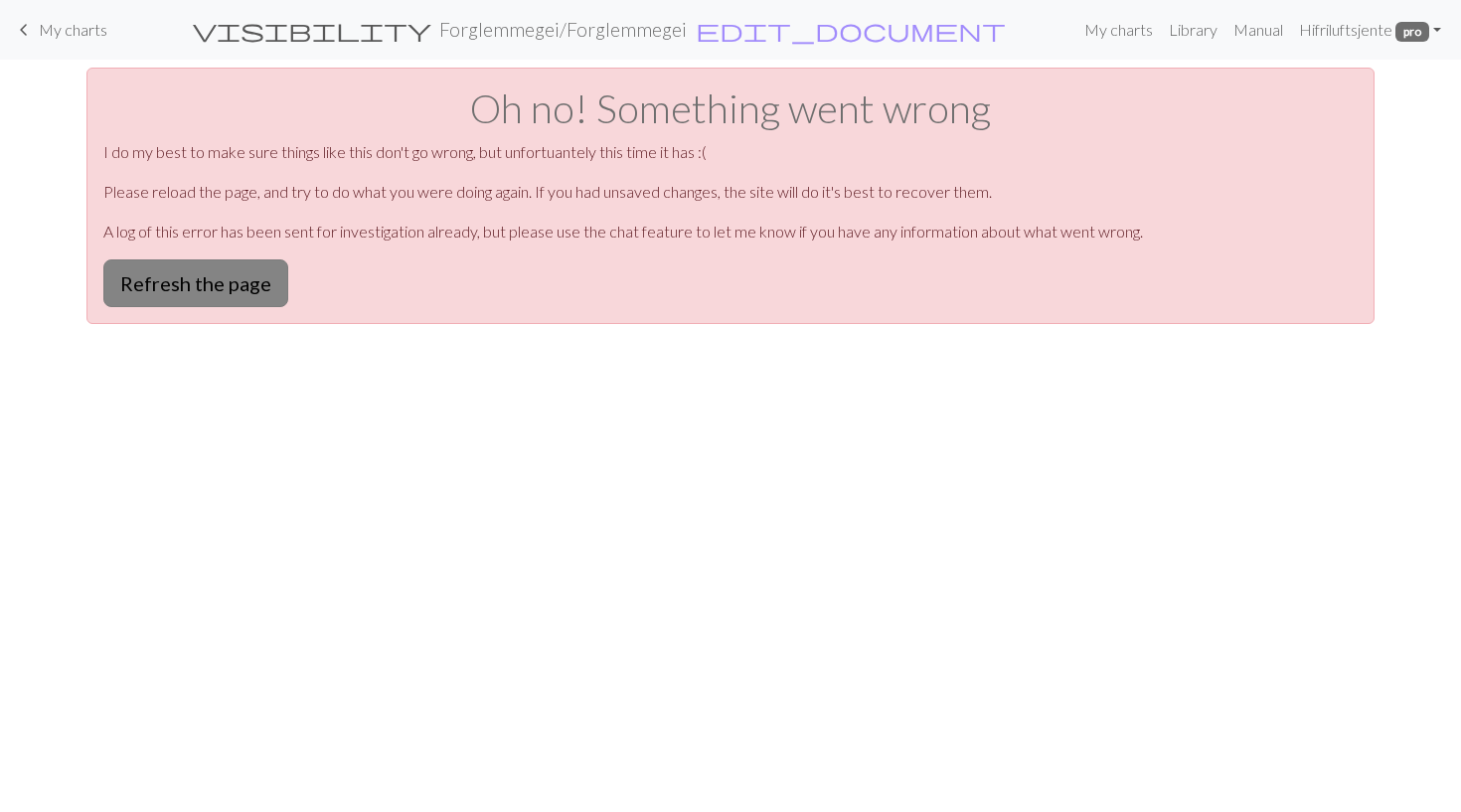 click on "Refresh the page" at bounding box center [196, 283] 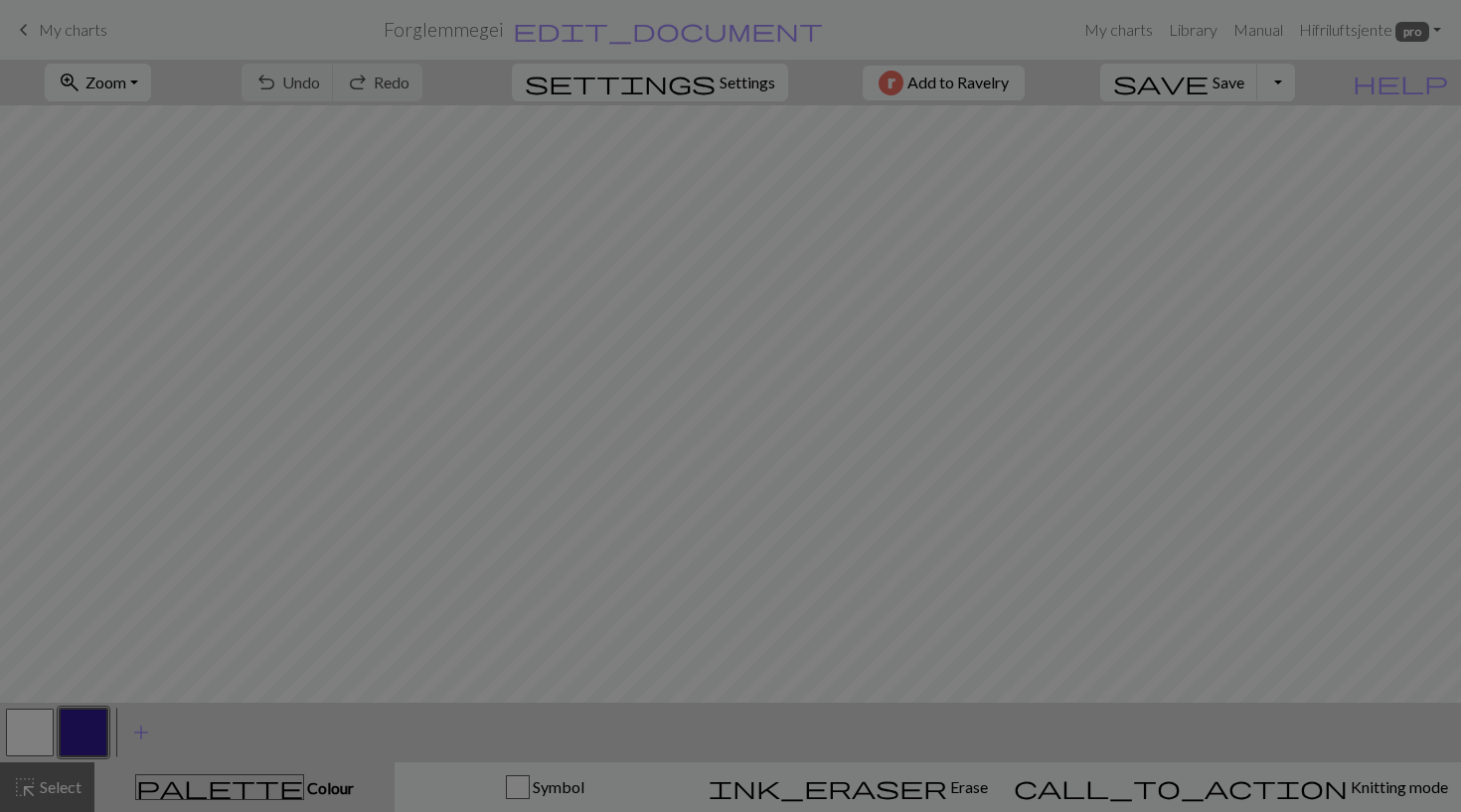 scroll, scrollTop: 0, scrollLeft: 0, axis: both 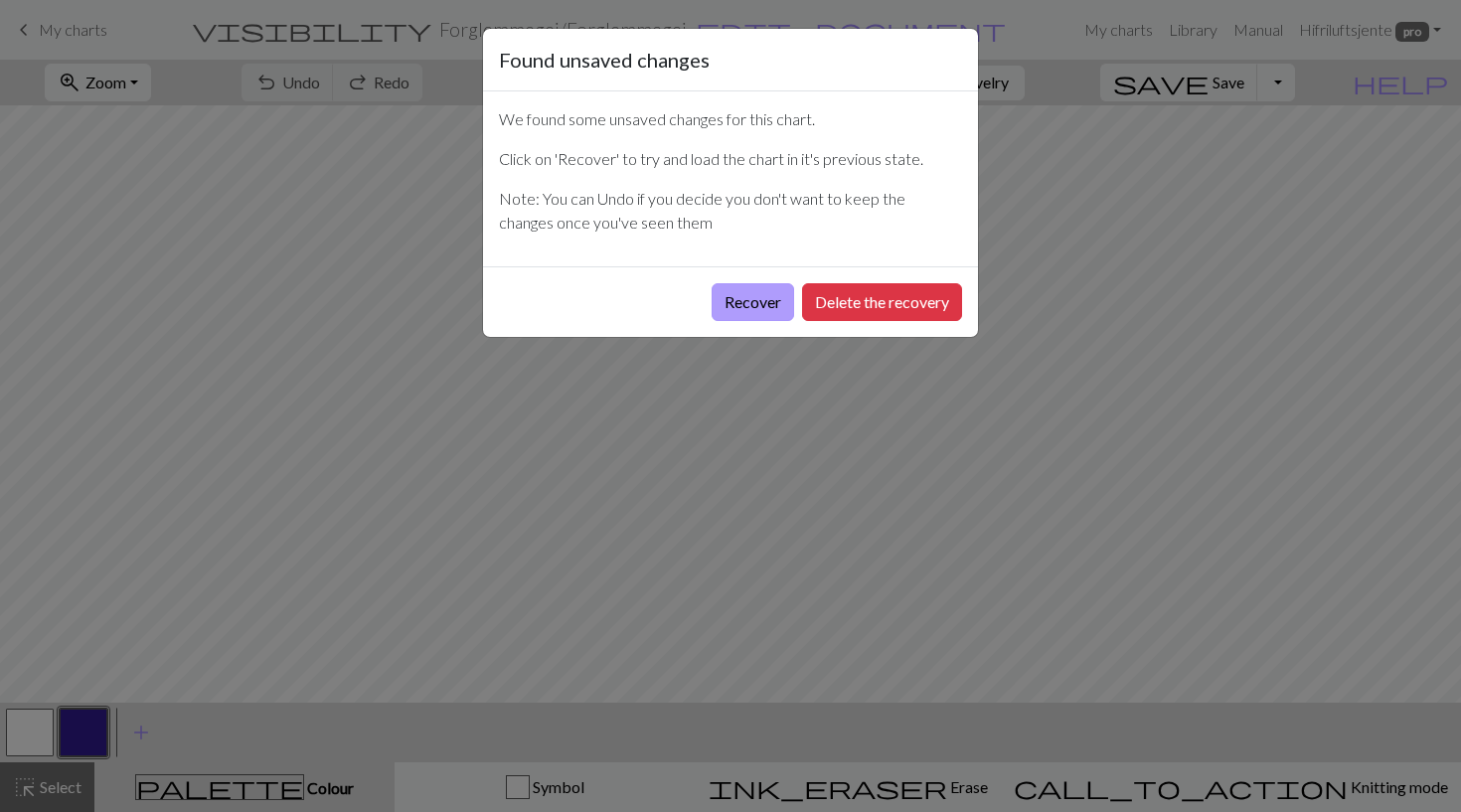 click on "Recover" at bounding box center [752, 302] 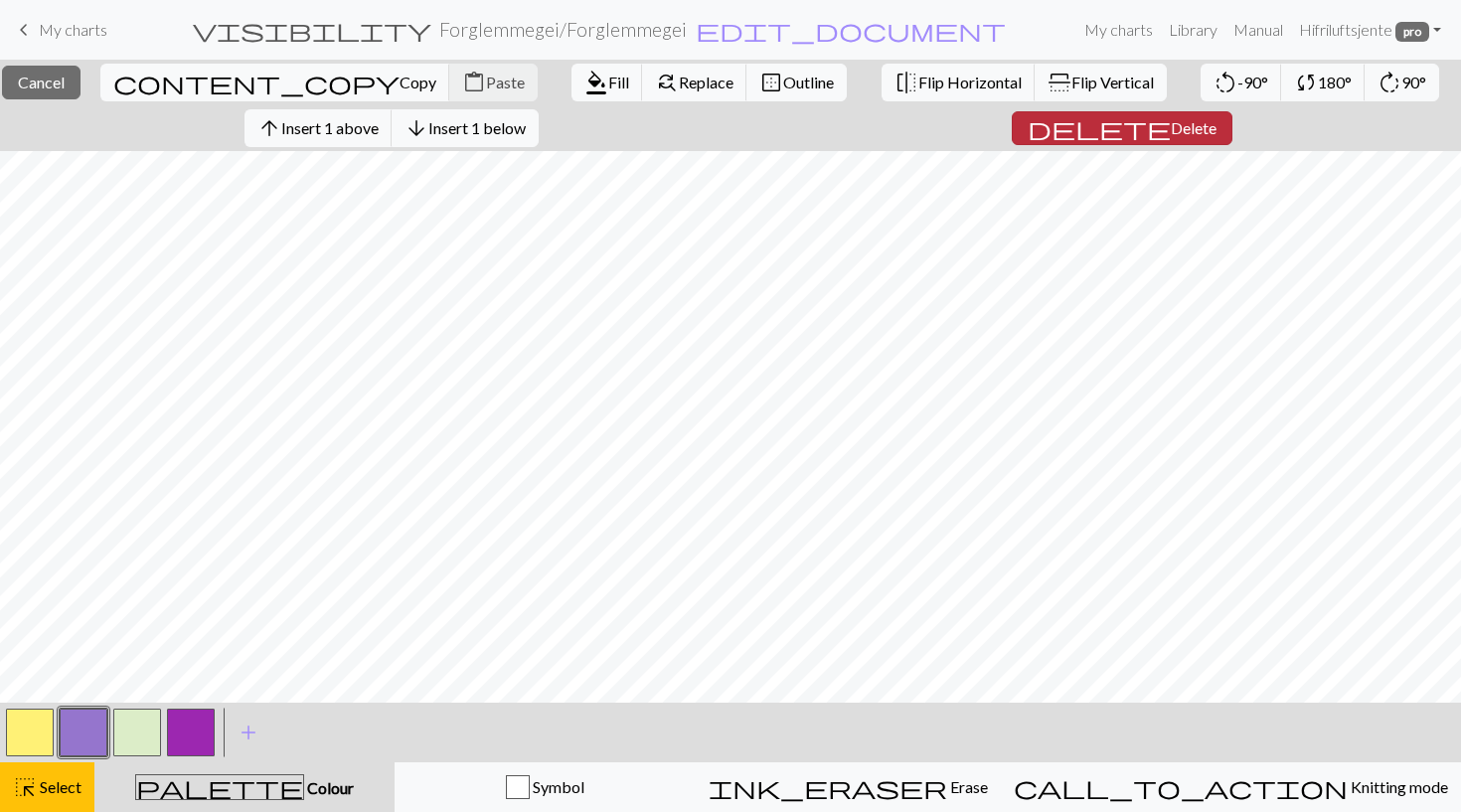 click on "Delete" at bounding box center (1194, 127) 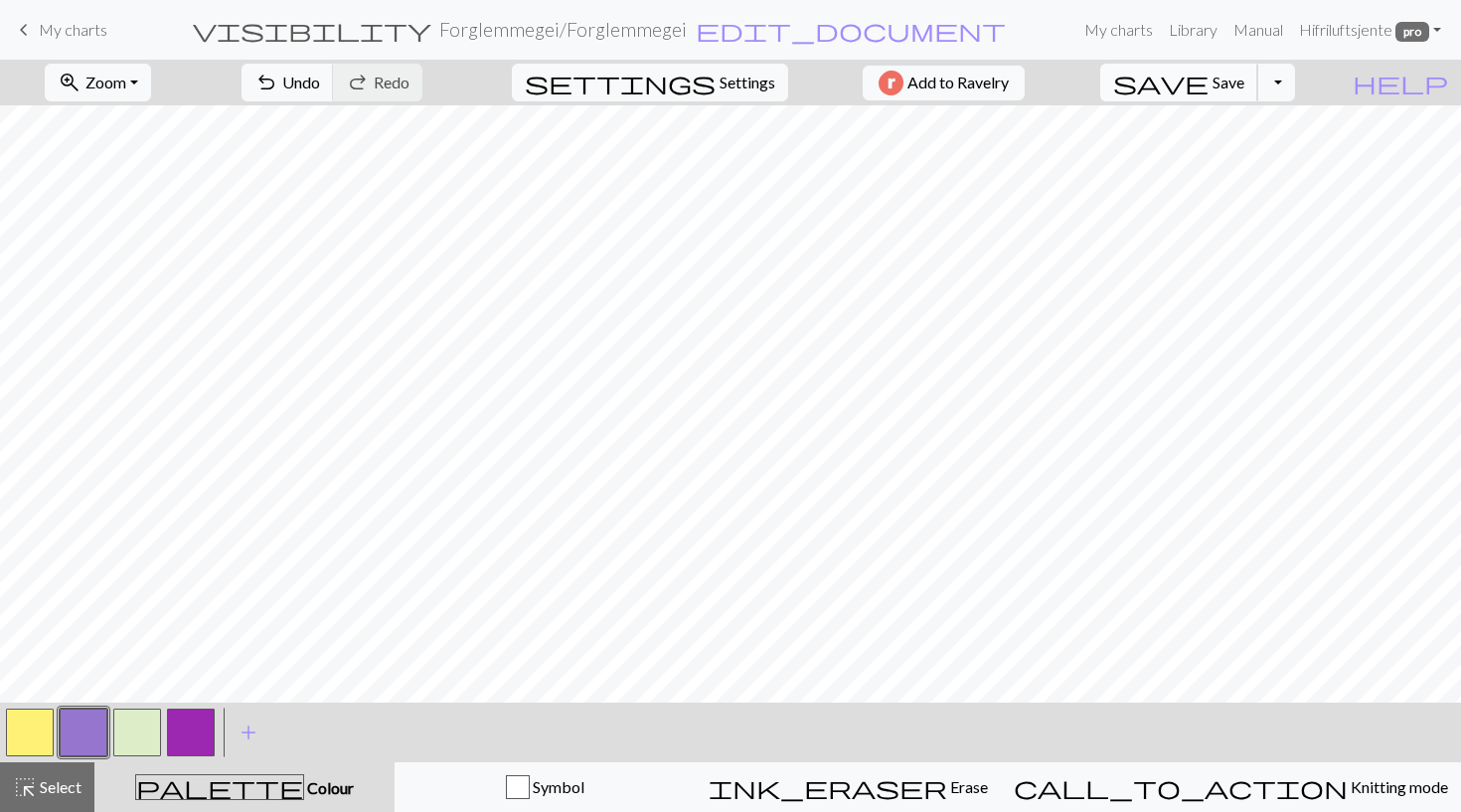 click on "Save" at bounding box center [1228, 81] 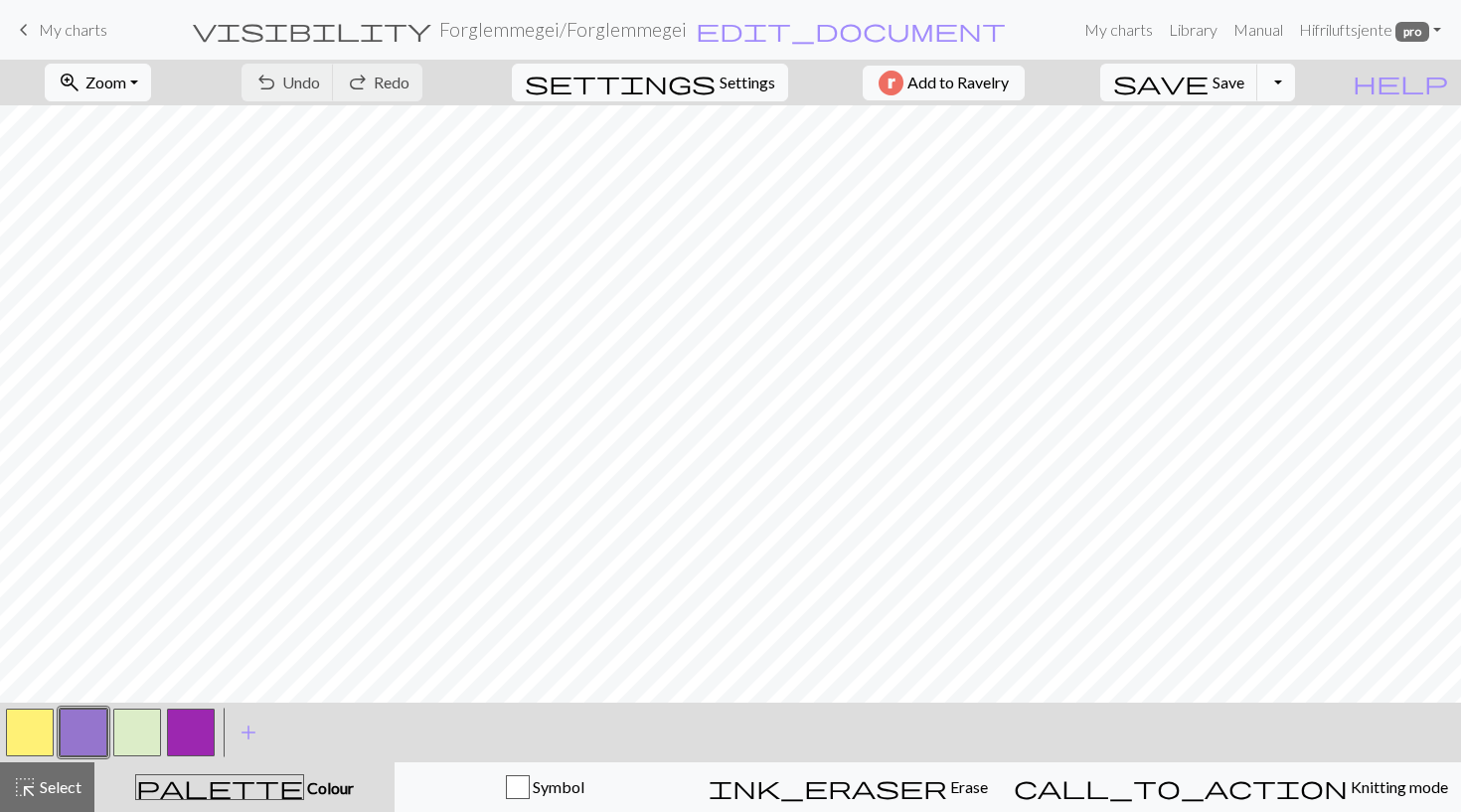 click on "Toggle Dropdown" at bounding box center (1276, 82) 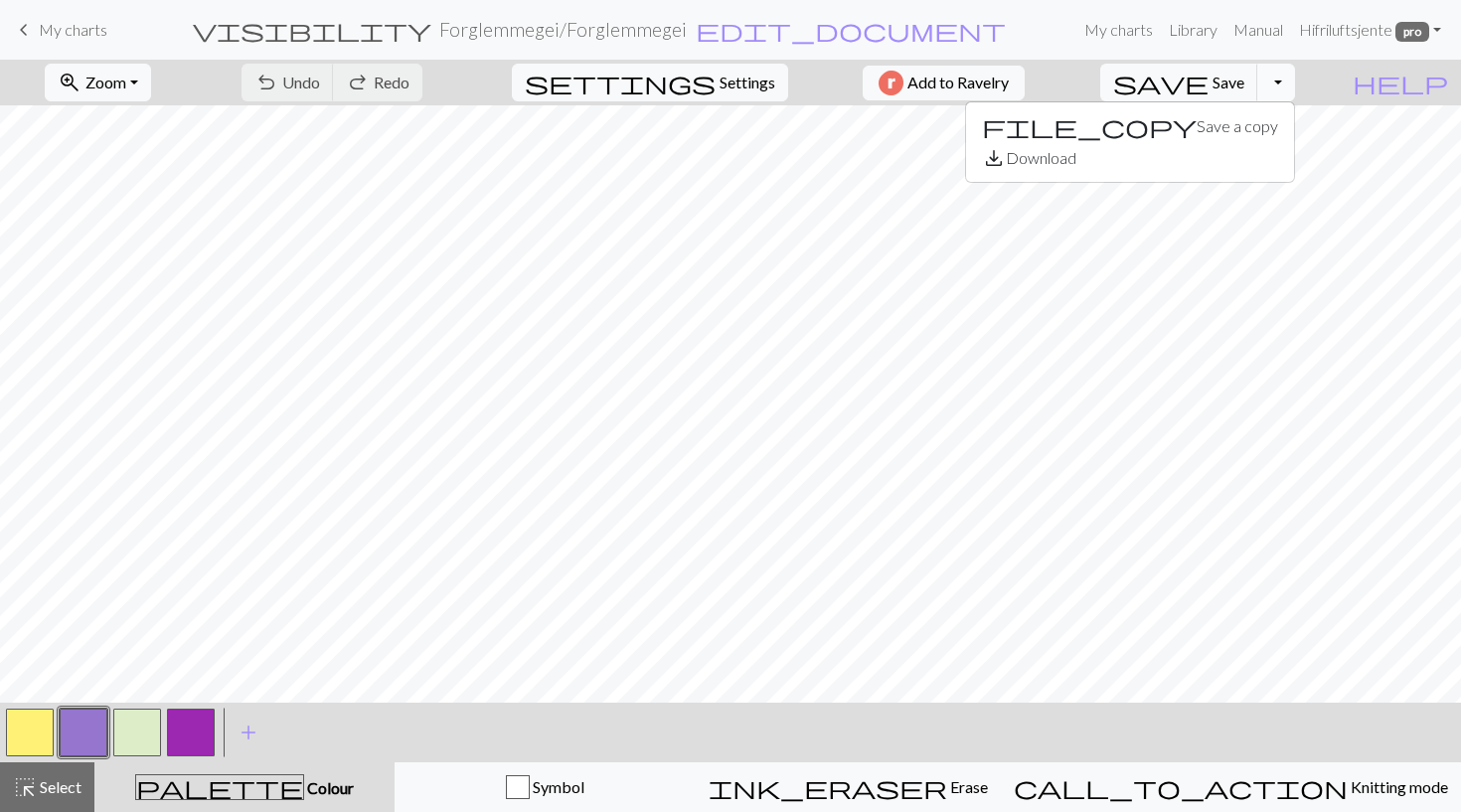 click on "Toggle Dropdown" at bounding box center (1276, 82) 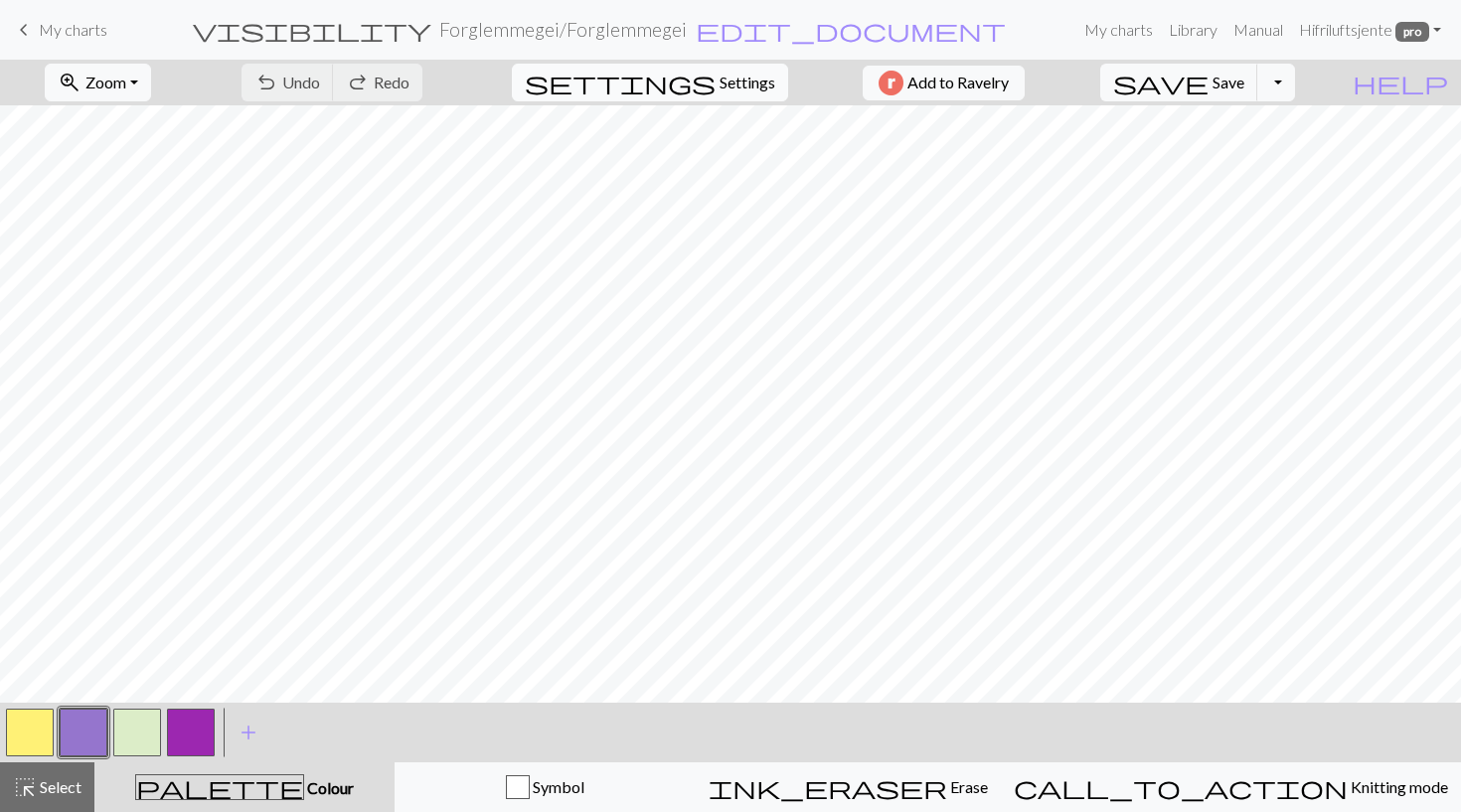 click on "Settings" at bounding box center (747, 82) 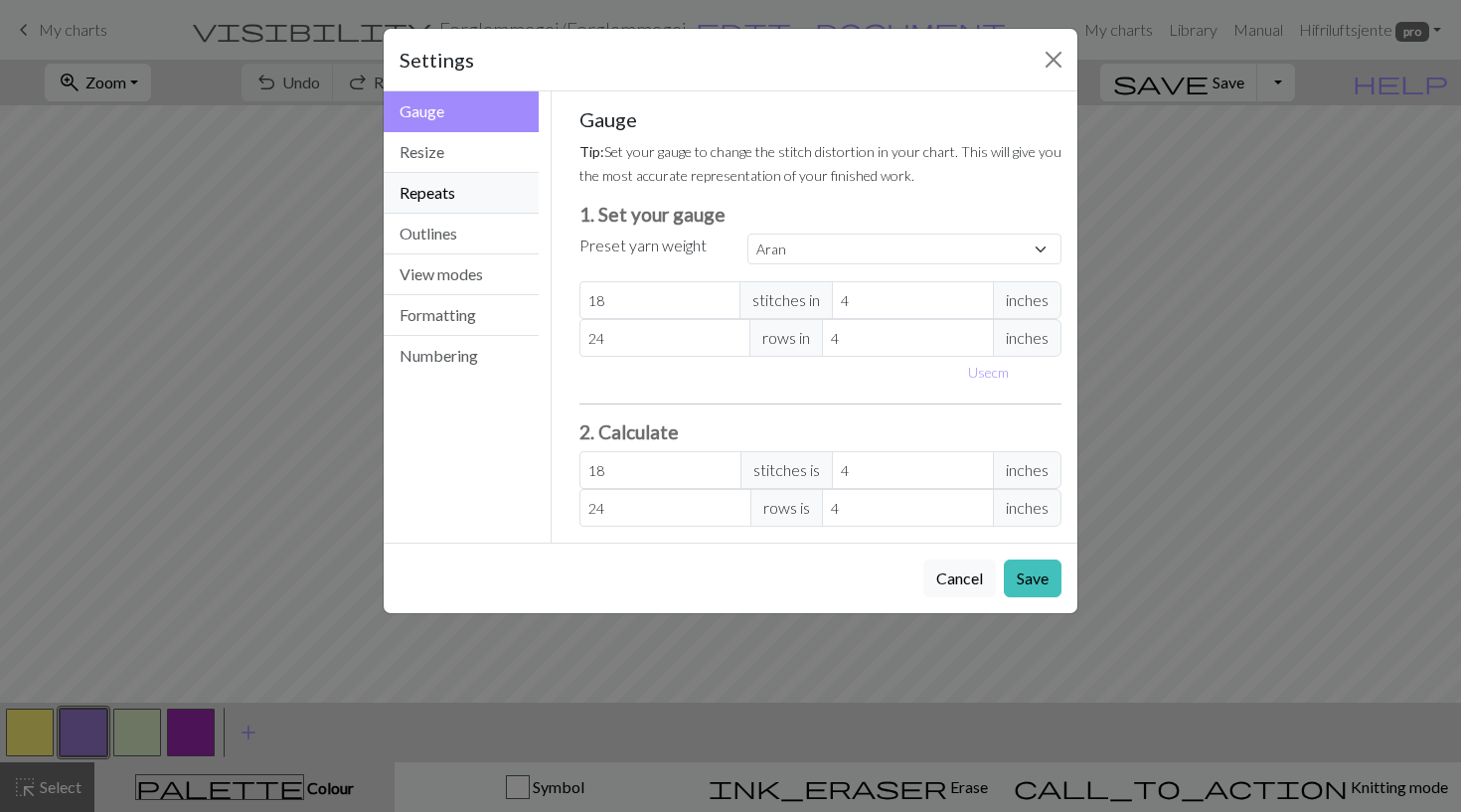 click on "Repeats" at bounding box center (461, 193) 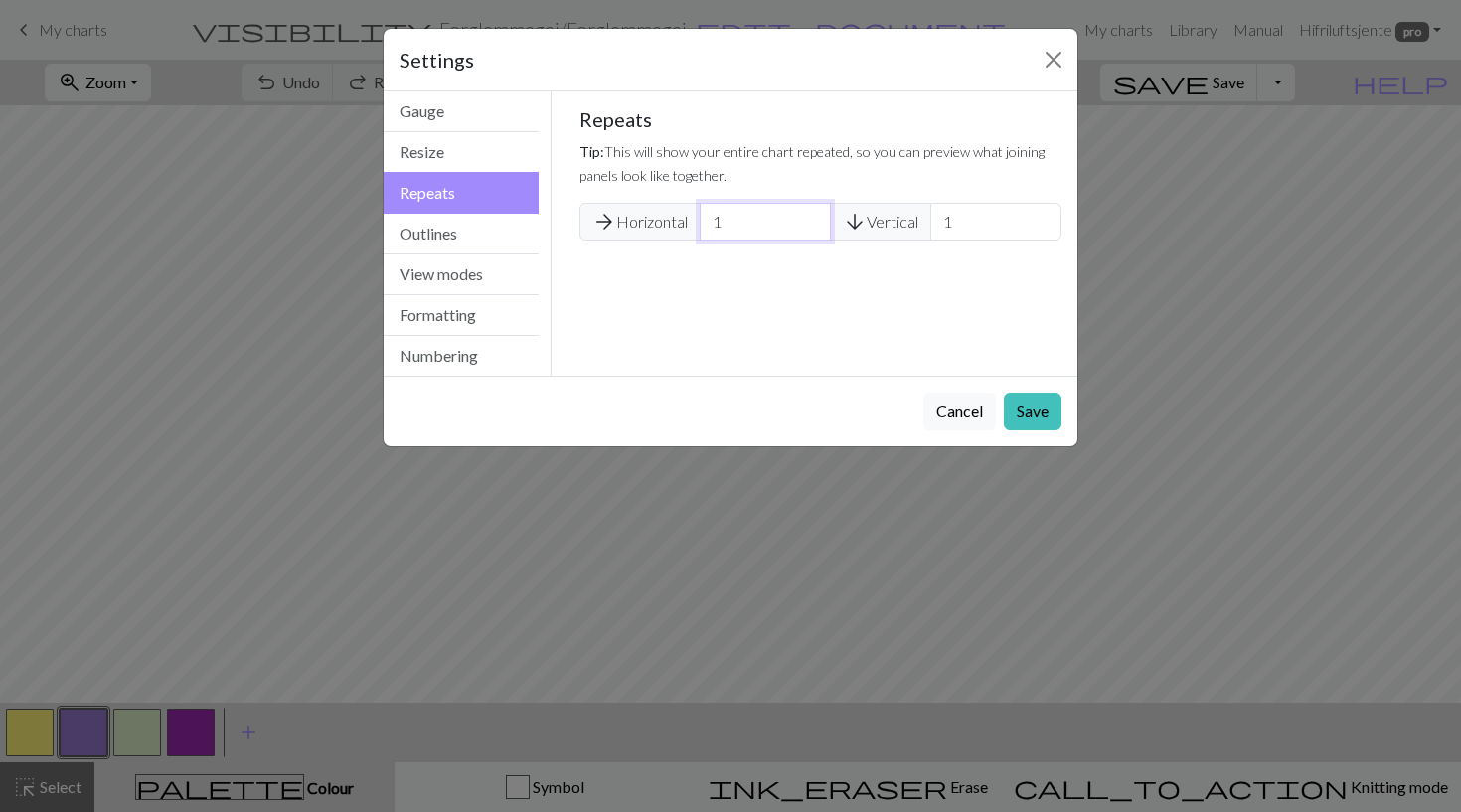 type on "2" 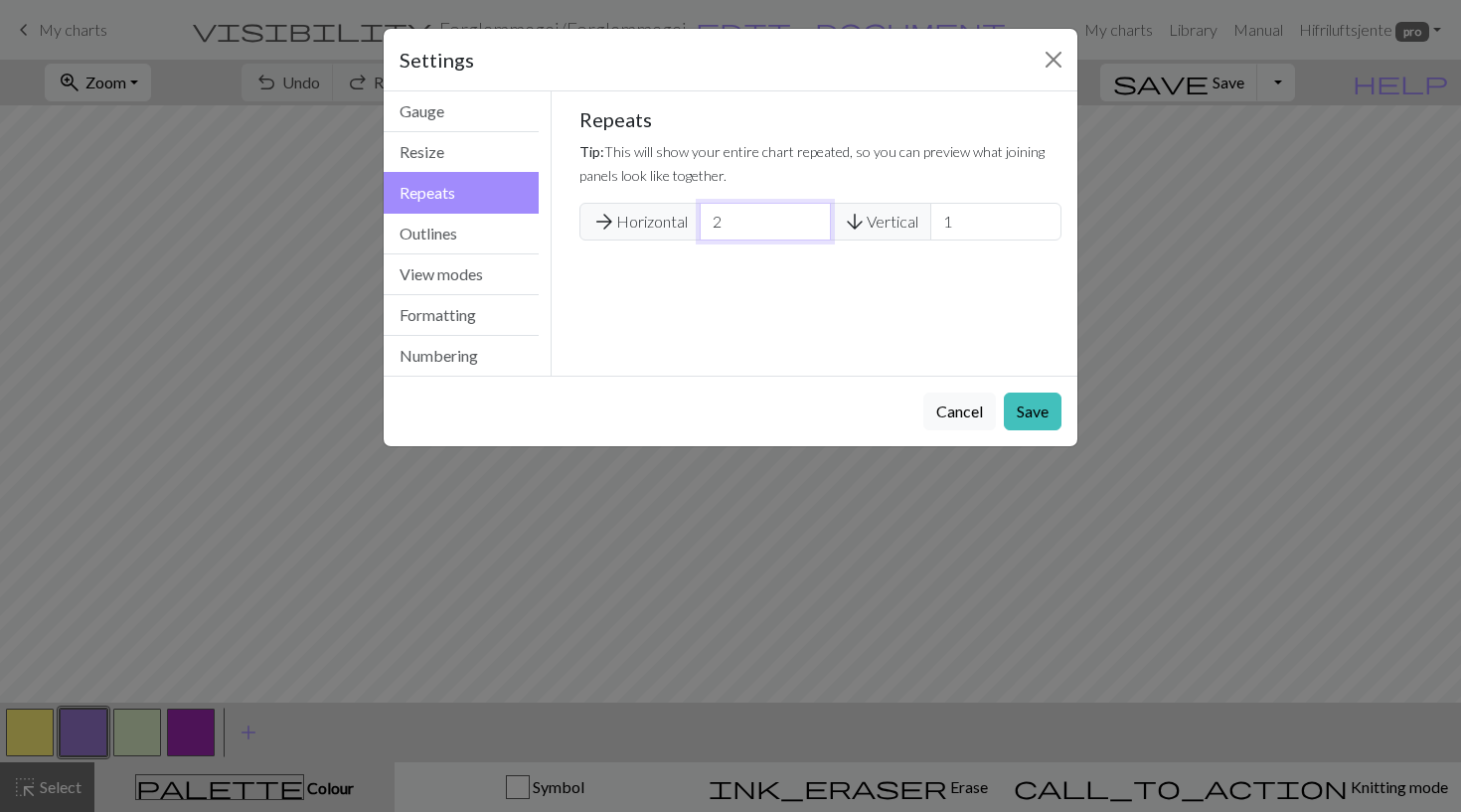 click on "2" at bounding box center (765, 222) 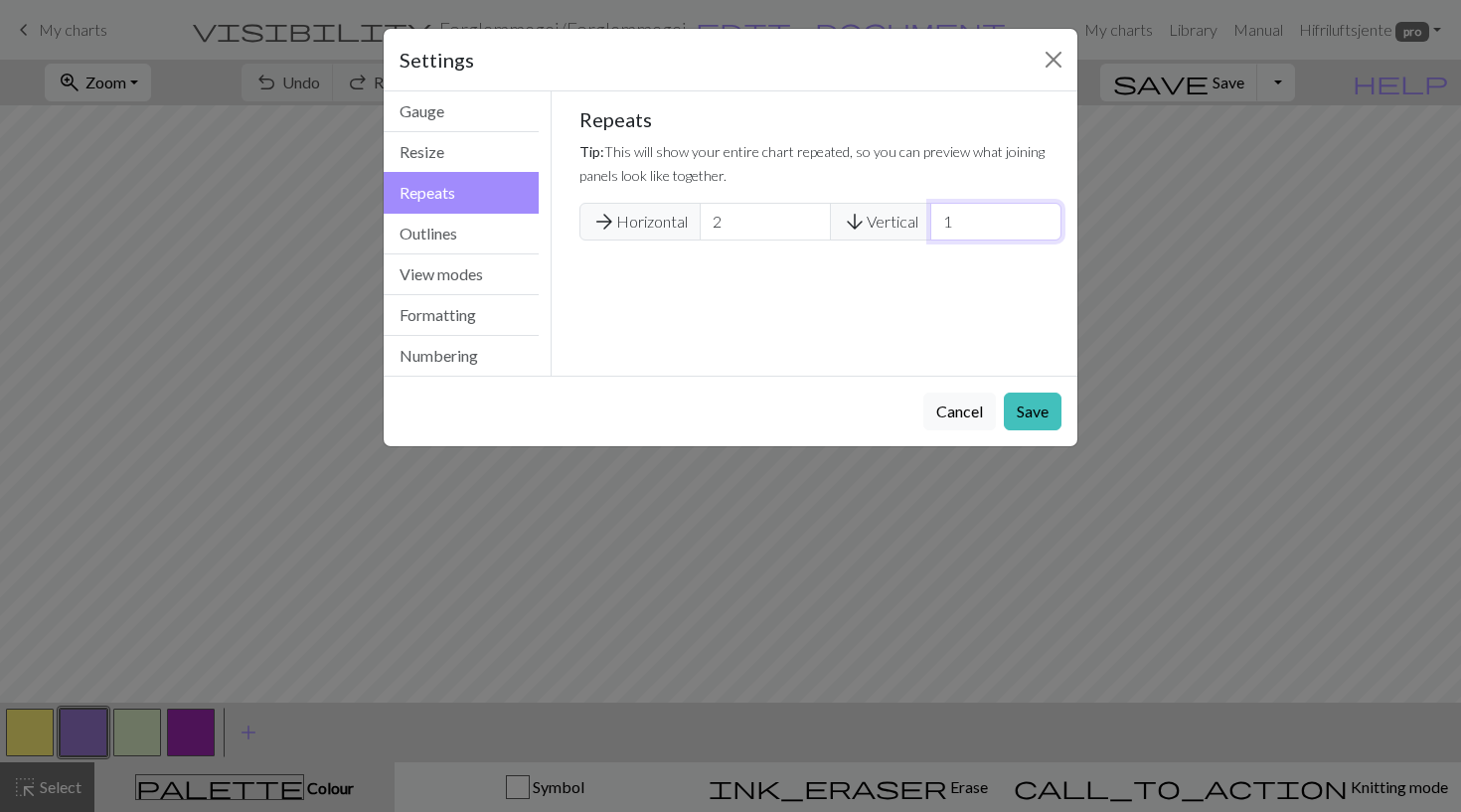 type on "2" 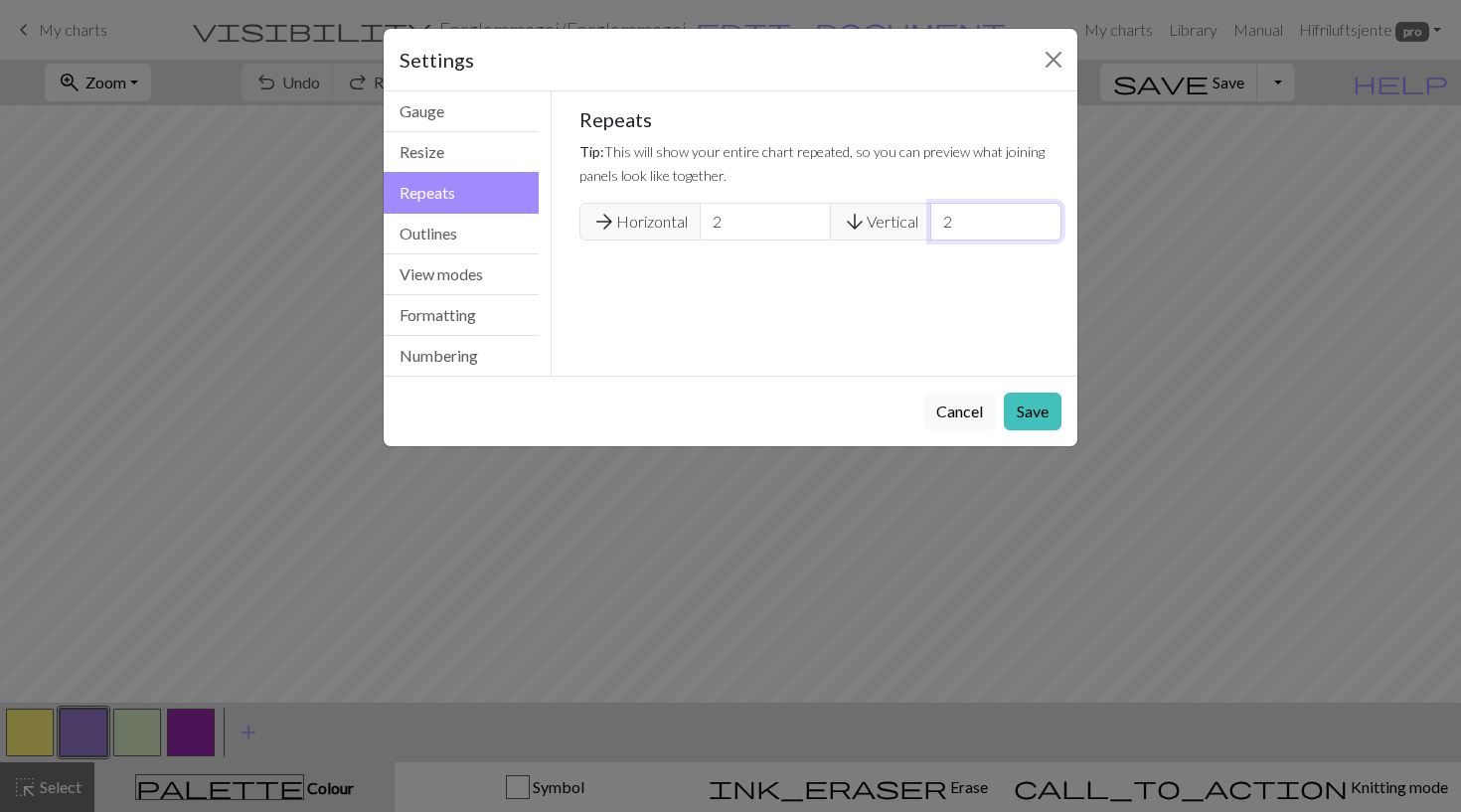 click on "2" at bounding box center [996, 222] 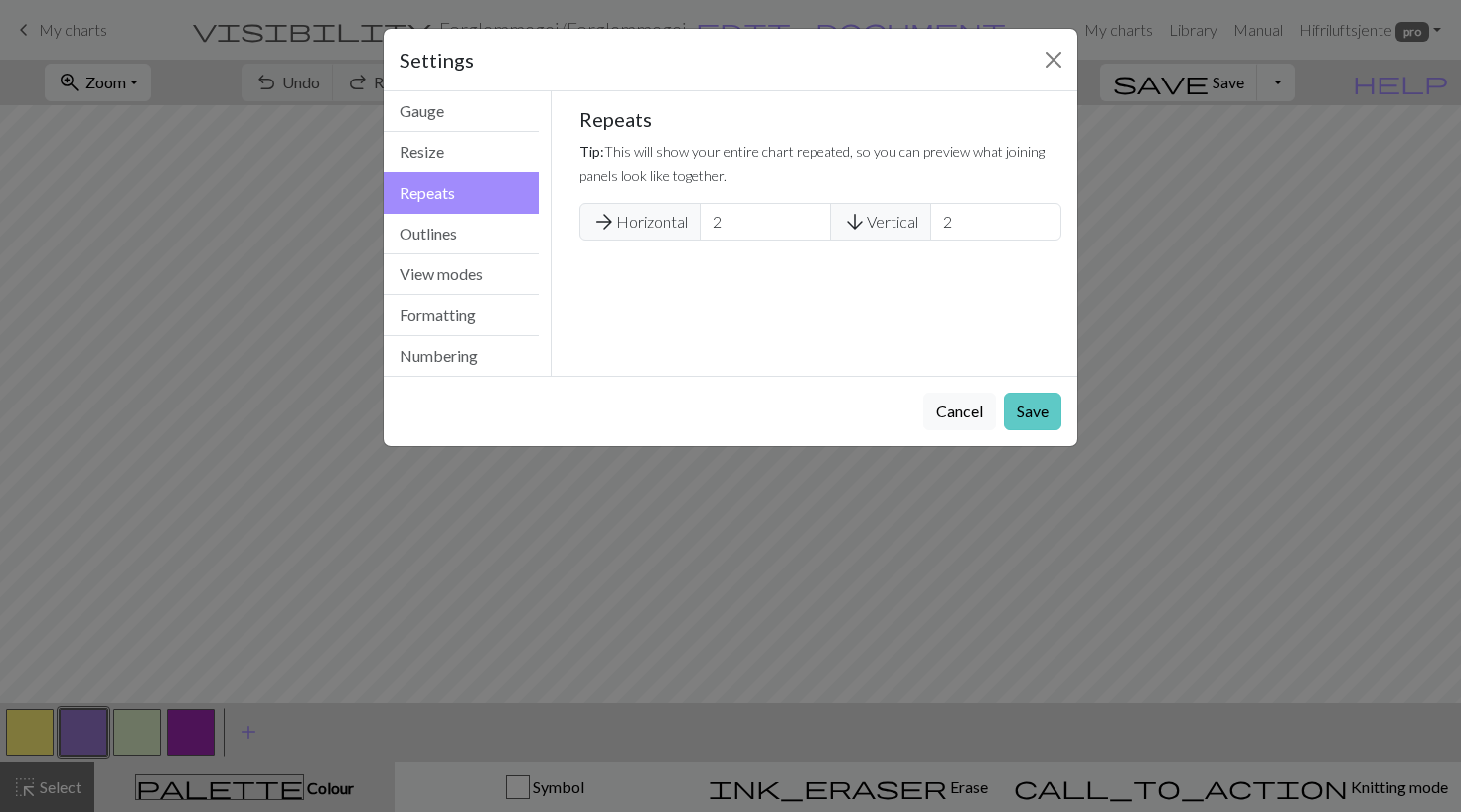 click on "Save" at bounding box center [1033, 411] 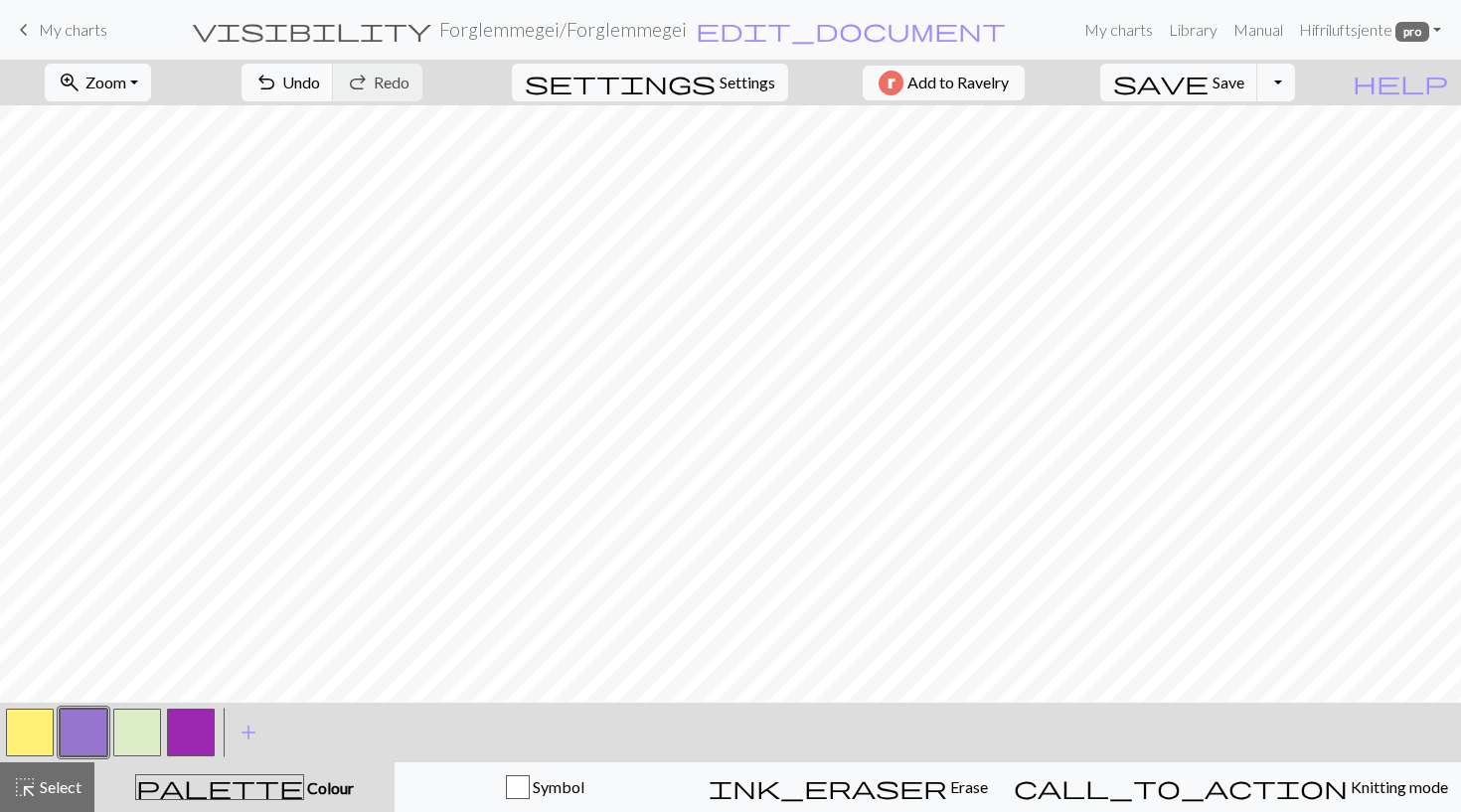 scroll, scrollTop: 0, scrollLeft: 0, axis: both 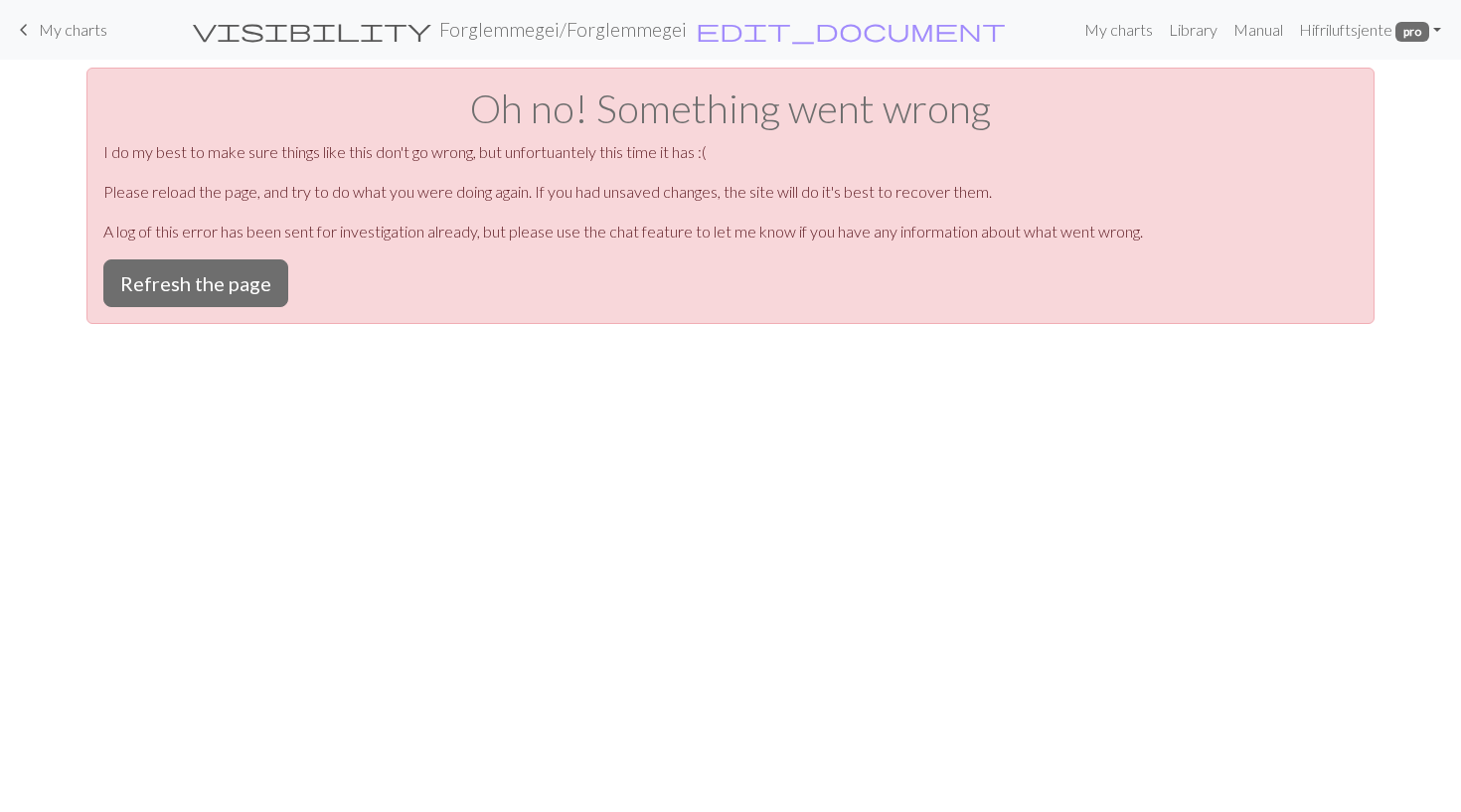 click on "Oh no! Something went wrong I do my best to make sure things like this don't go wrong, but unfortuantely this time it has :( Please reload the page, and try to do what you were doing again. If you had unsaved changes, the site will do it's best to recover them. A log of this error has been sent for investigation already, but please use the chat feature to let me know if you have any information about what went wrong. Refresh the page" at bounding box center [730, 196] 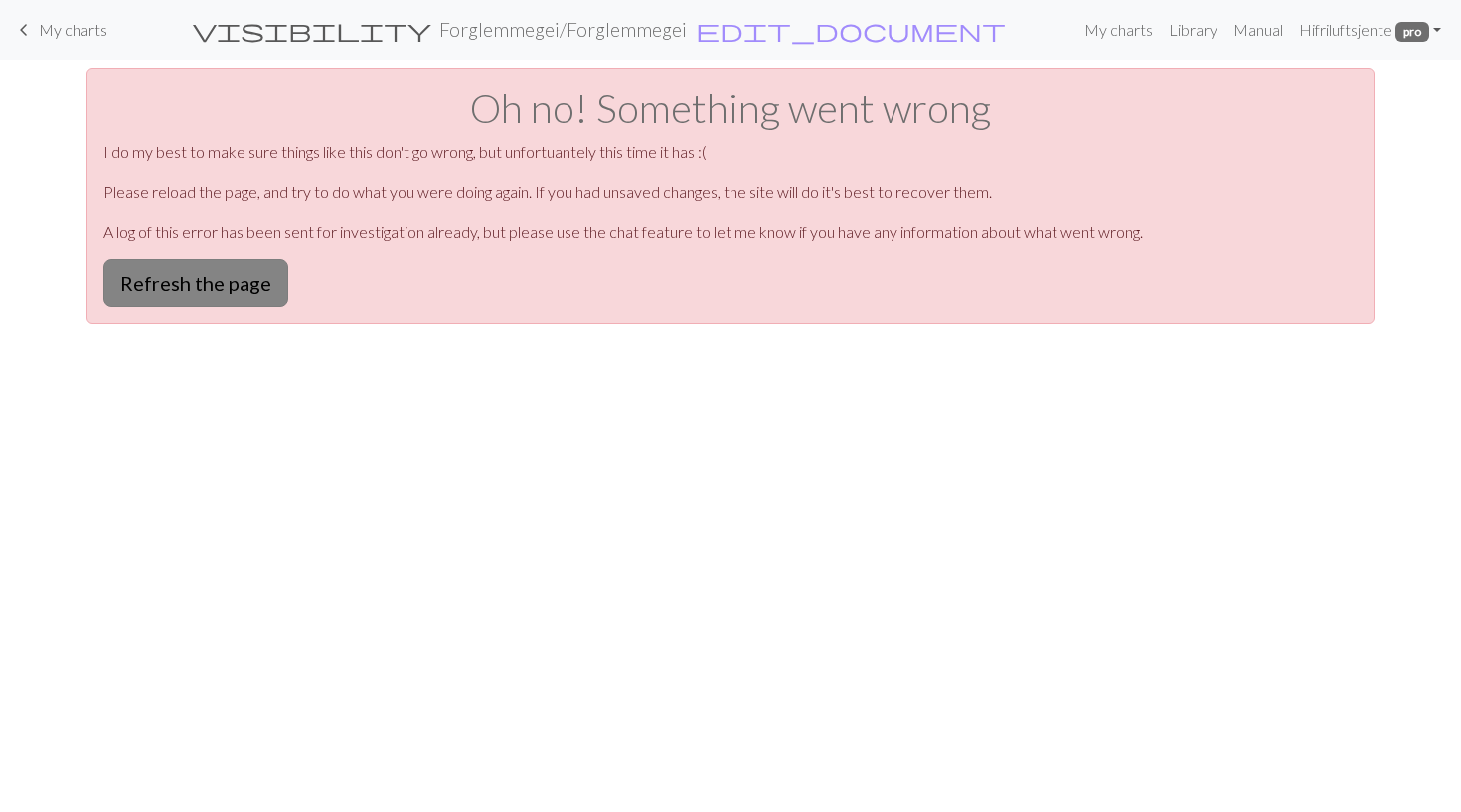 click on "Refresh the page" at bounding box center (196, 283) 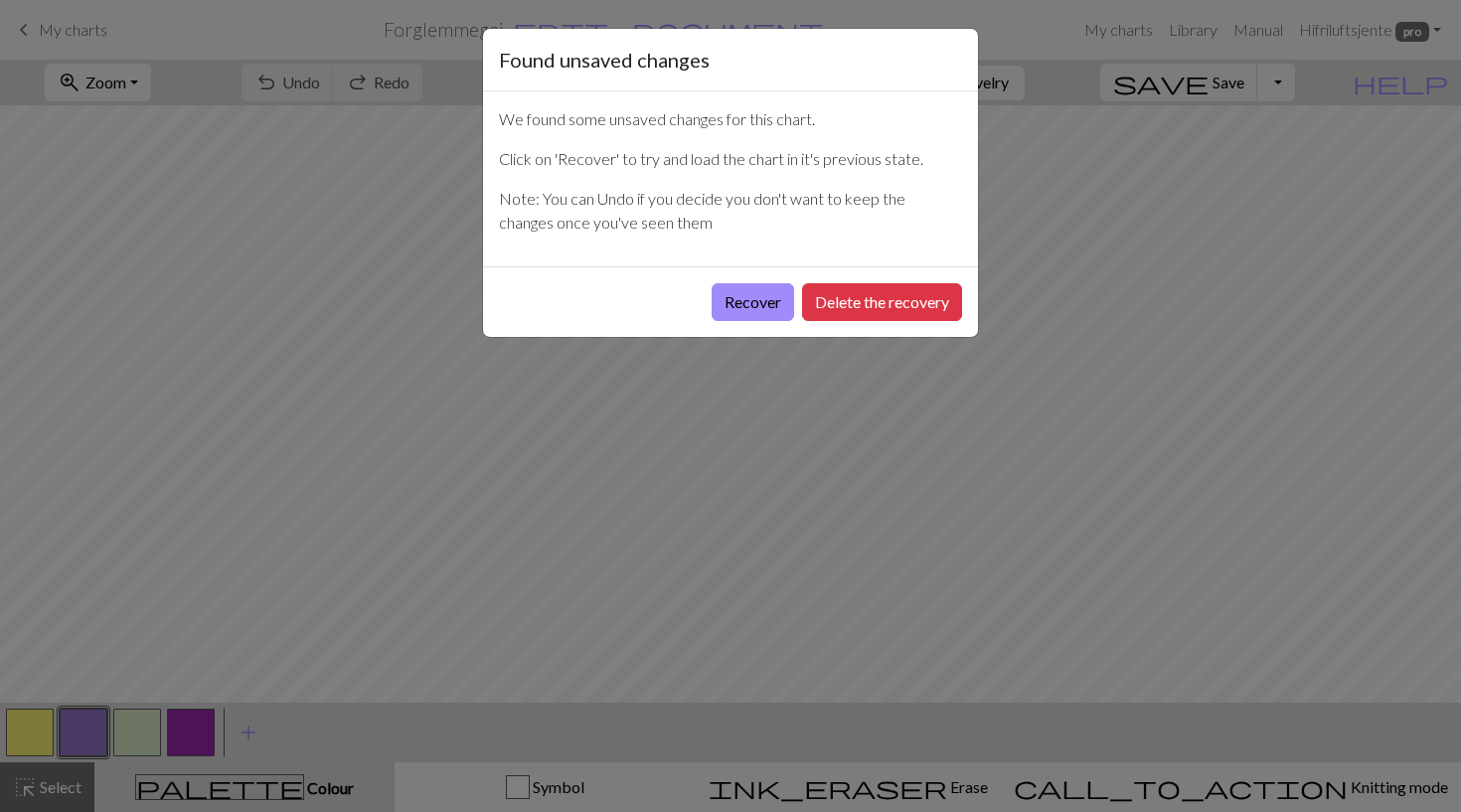 scroll, scrollTop: 0, scrollLeft: 0, axis: both 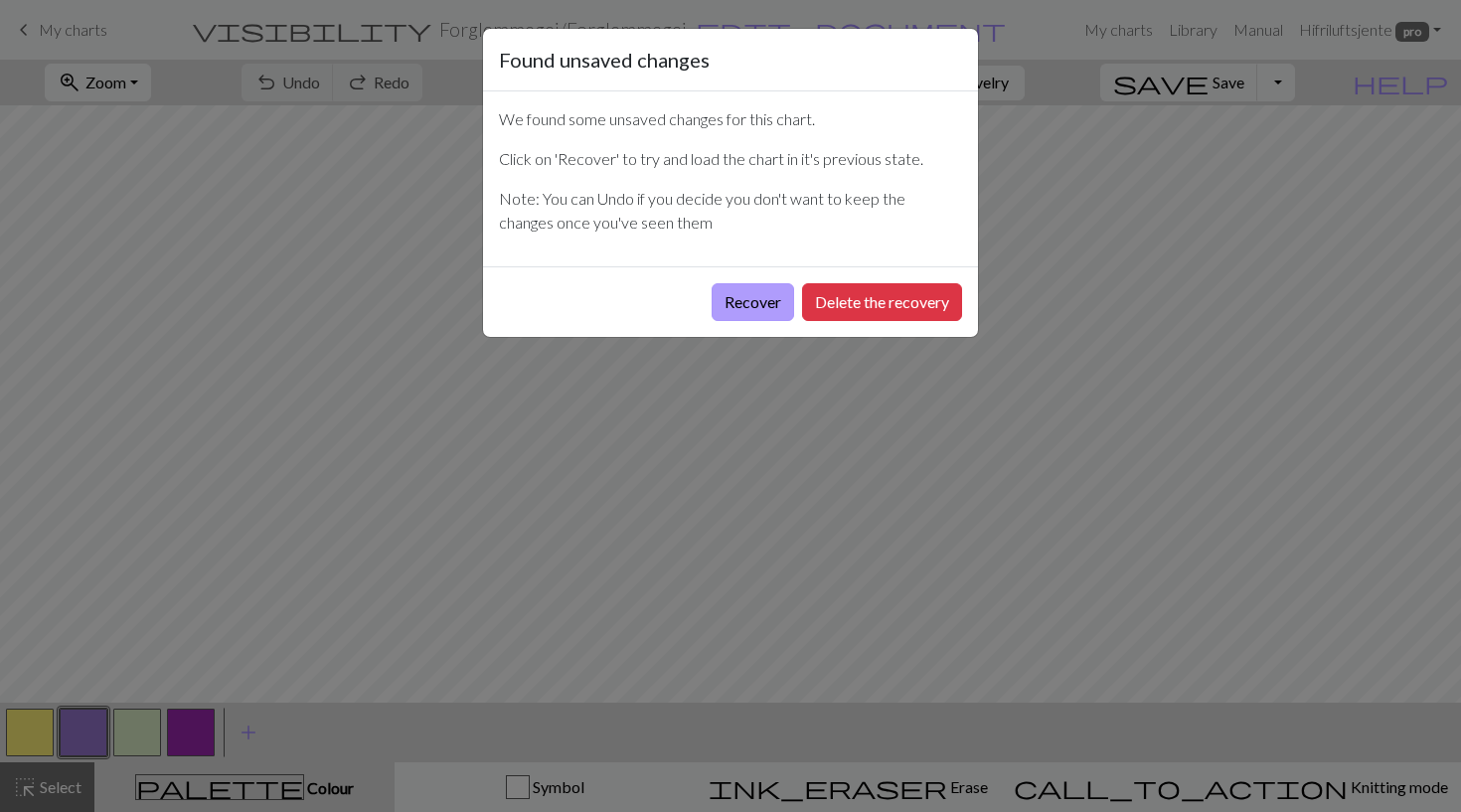 click on "Recover" at bounding box center [752, 302] 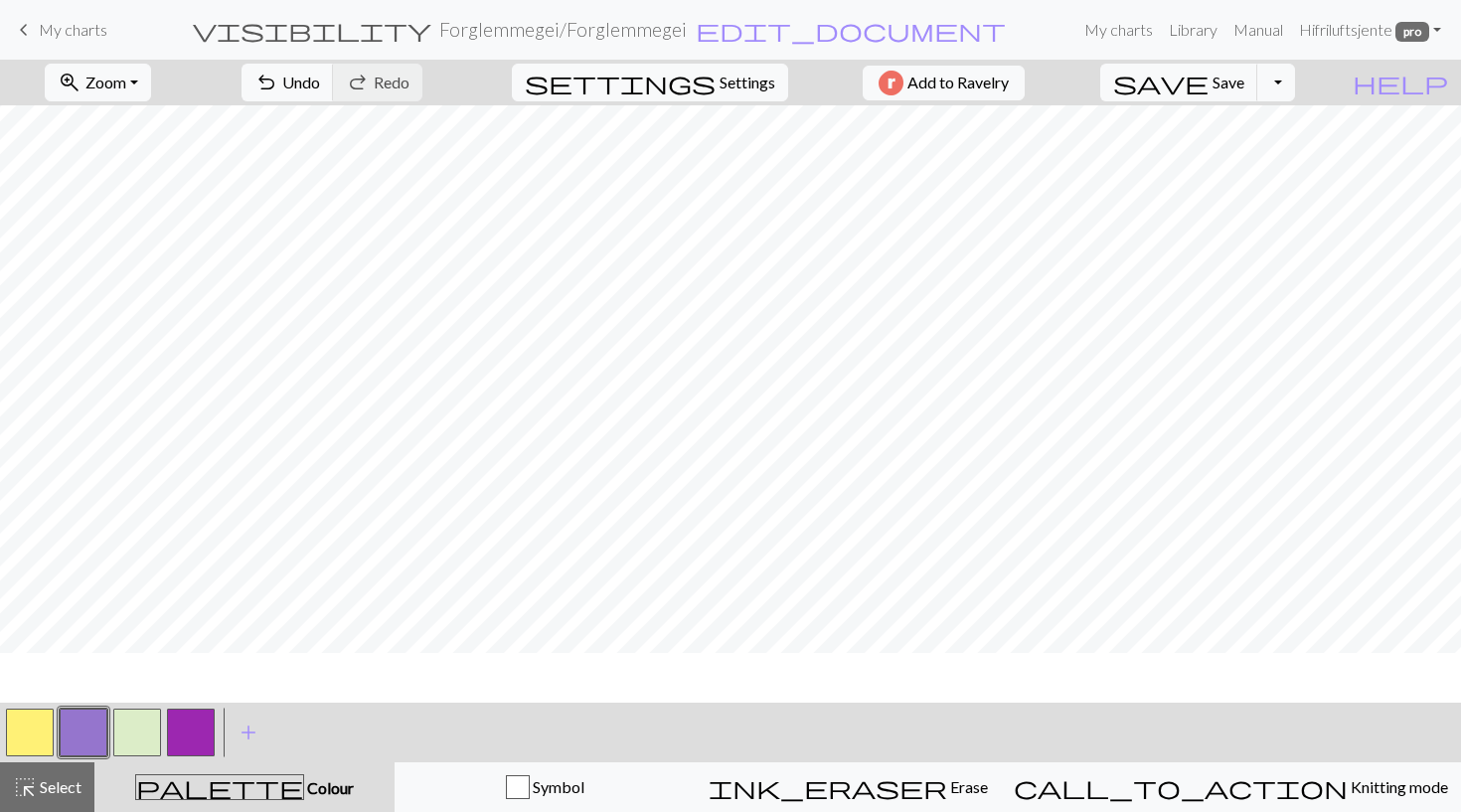 scroll, scrollTop: 0, scrollLeft: 0, axis: both 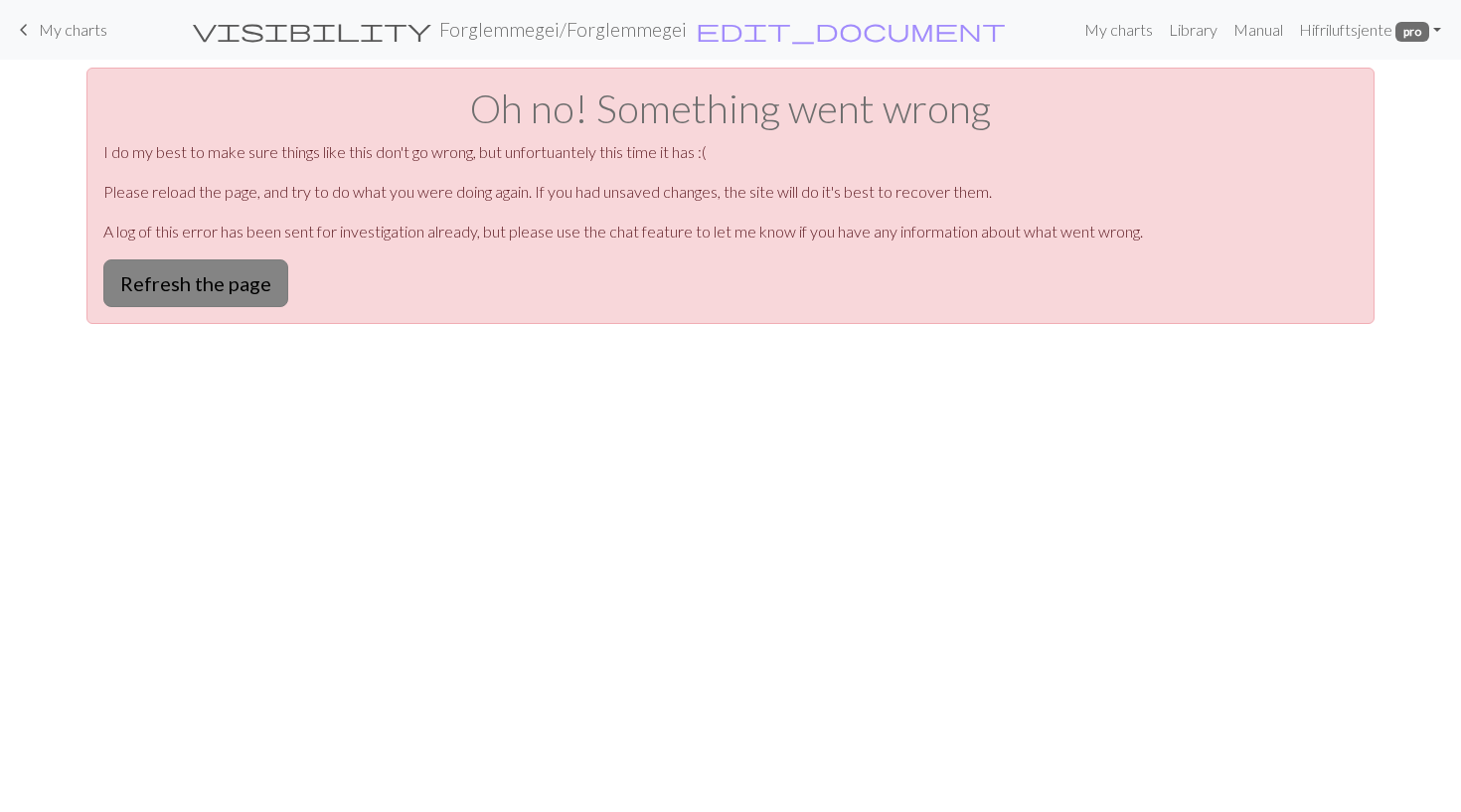 click on "Refresh the page" at bounding box center [196, 283] 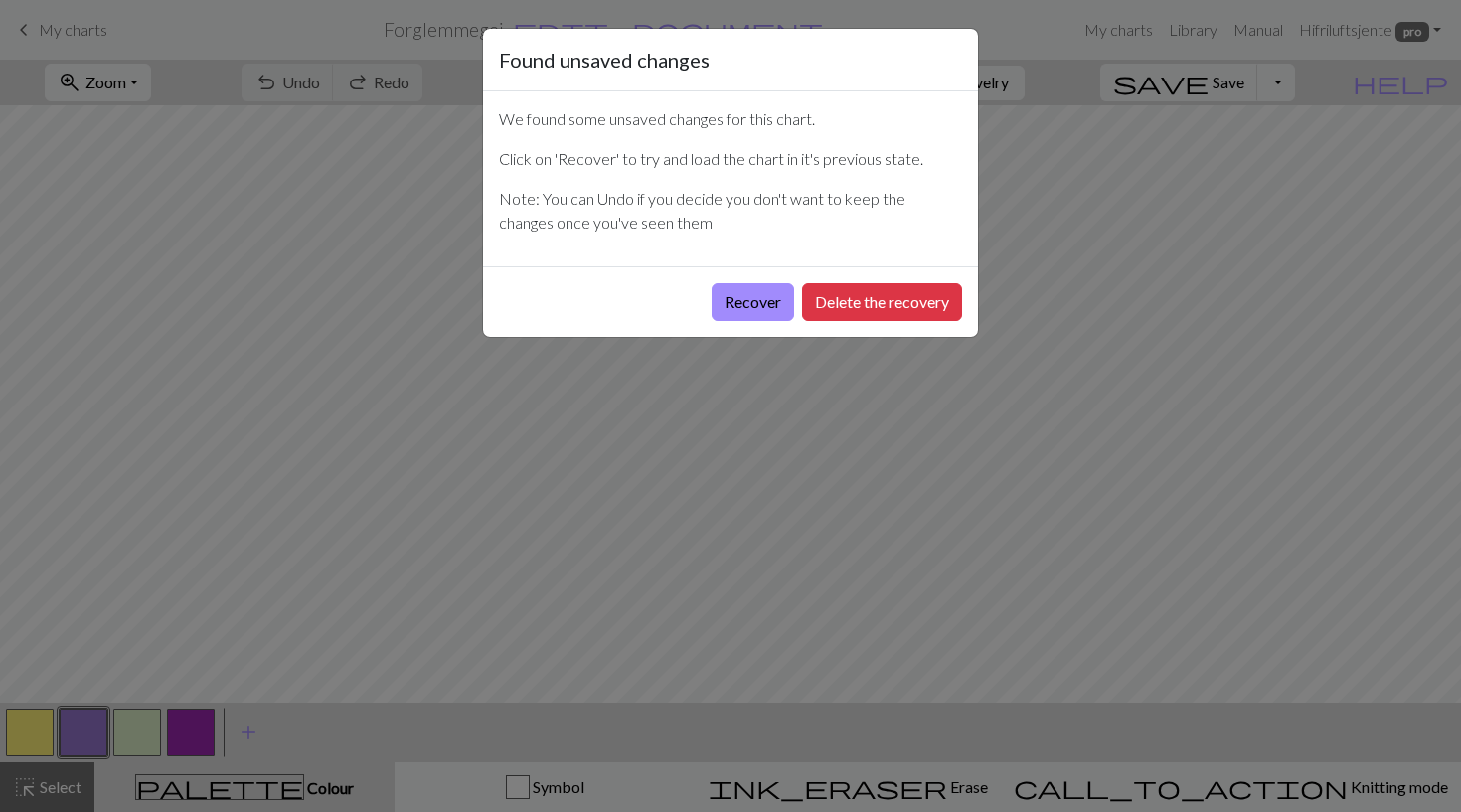 scroll, scrollTop: 0, scrollLeft: 0, axis: both 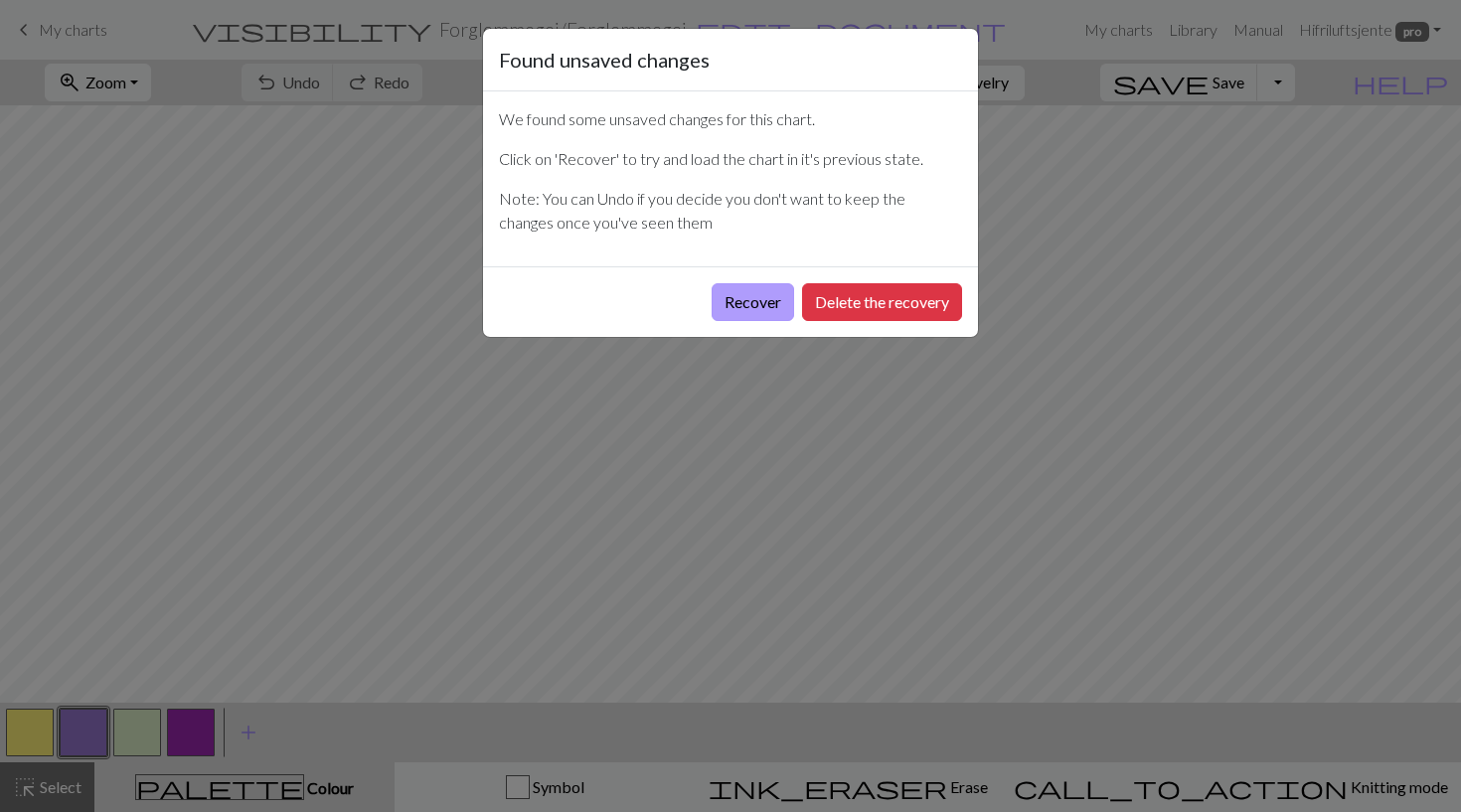 click on "Recover" at bounding box center (752, 302) 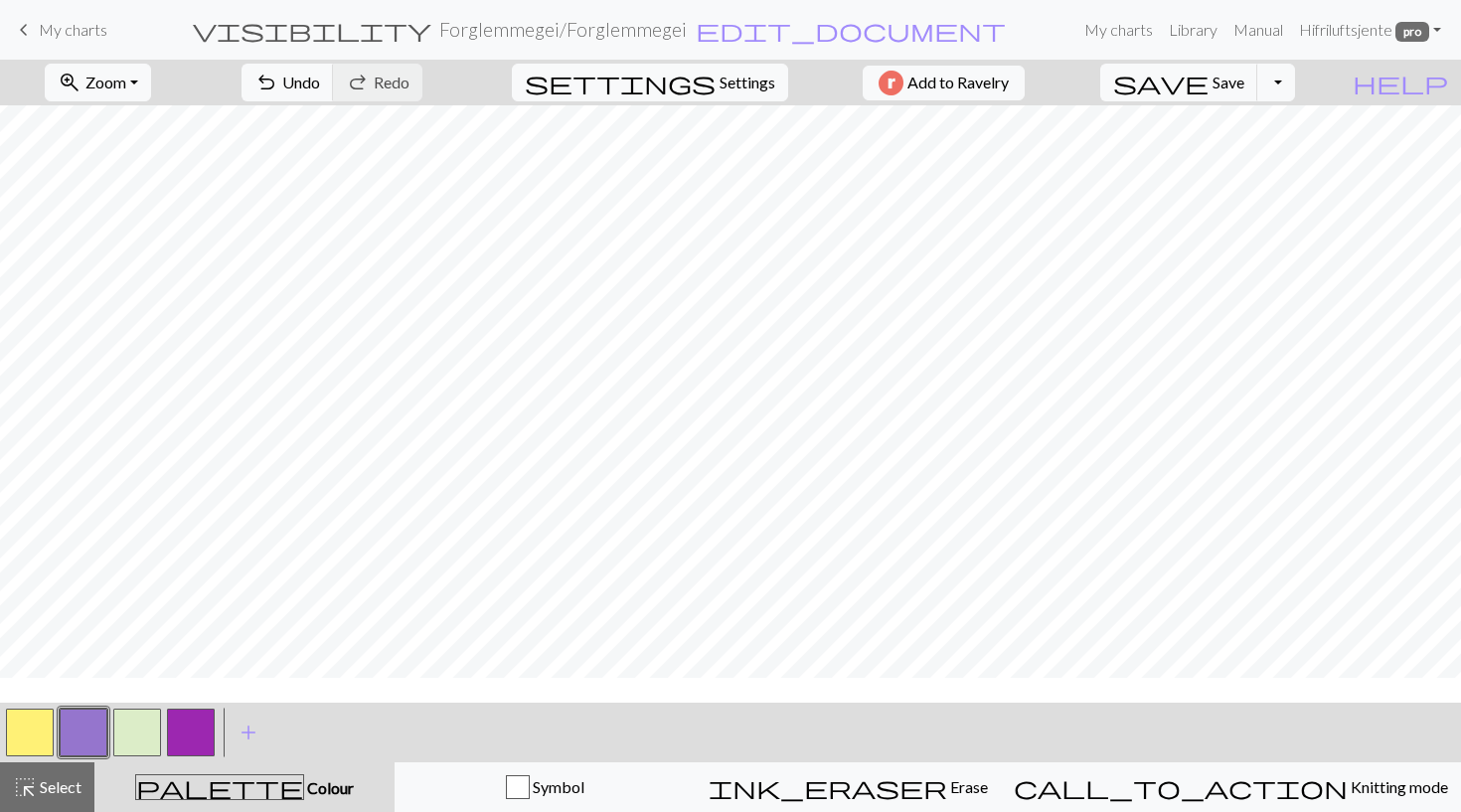 scroll, scrollTop: 0, scrollLeft: 0, axis: both 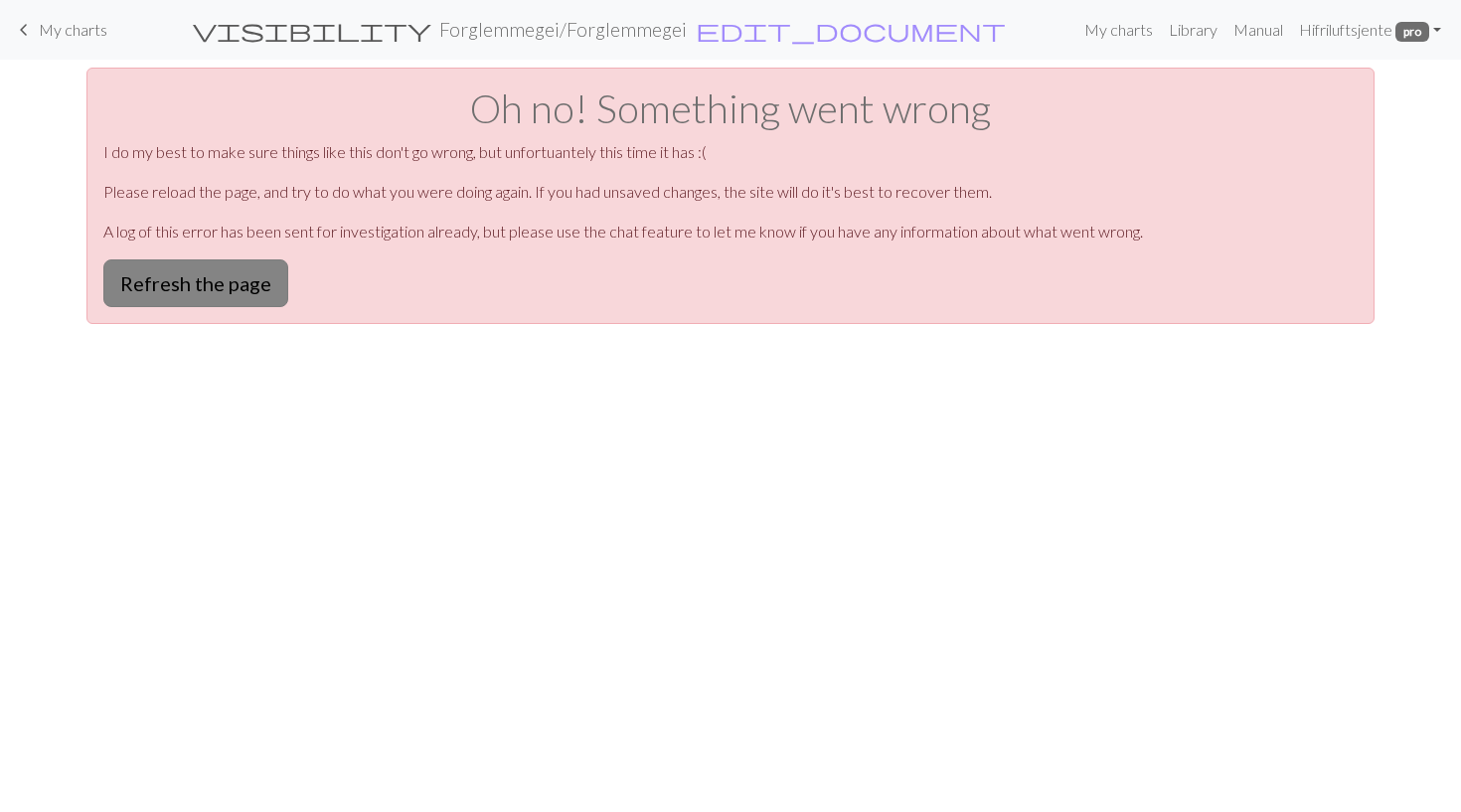 click on "Refresh the page" at bounding box center (196, 283) 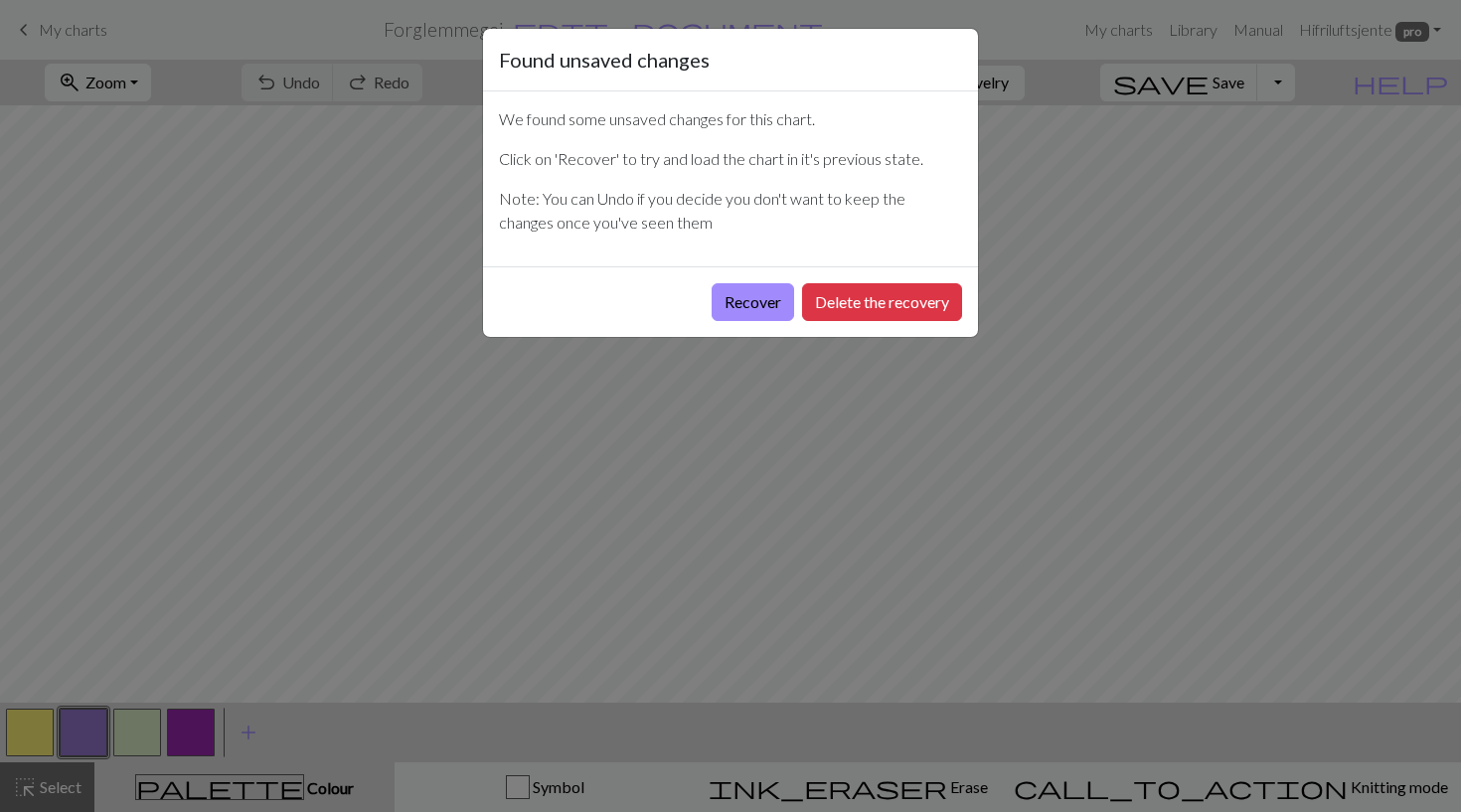 scroll, scrollTop: 0, scrollLeft: 0, axis: both 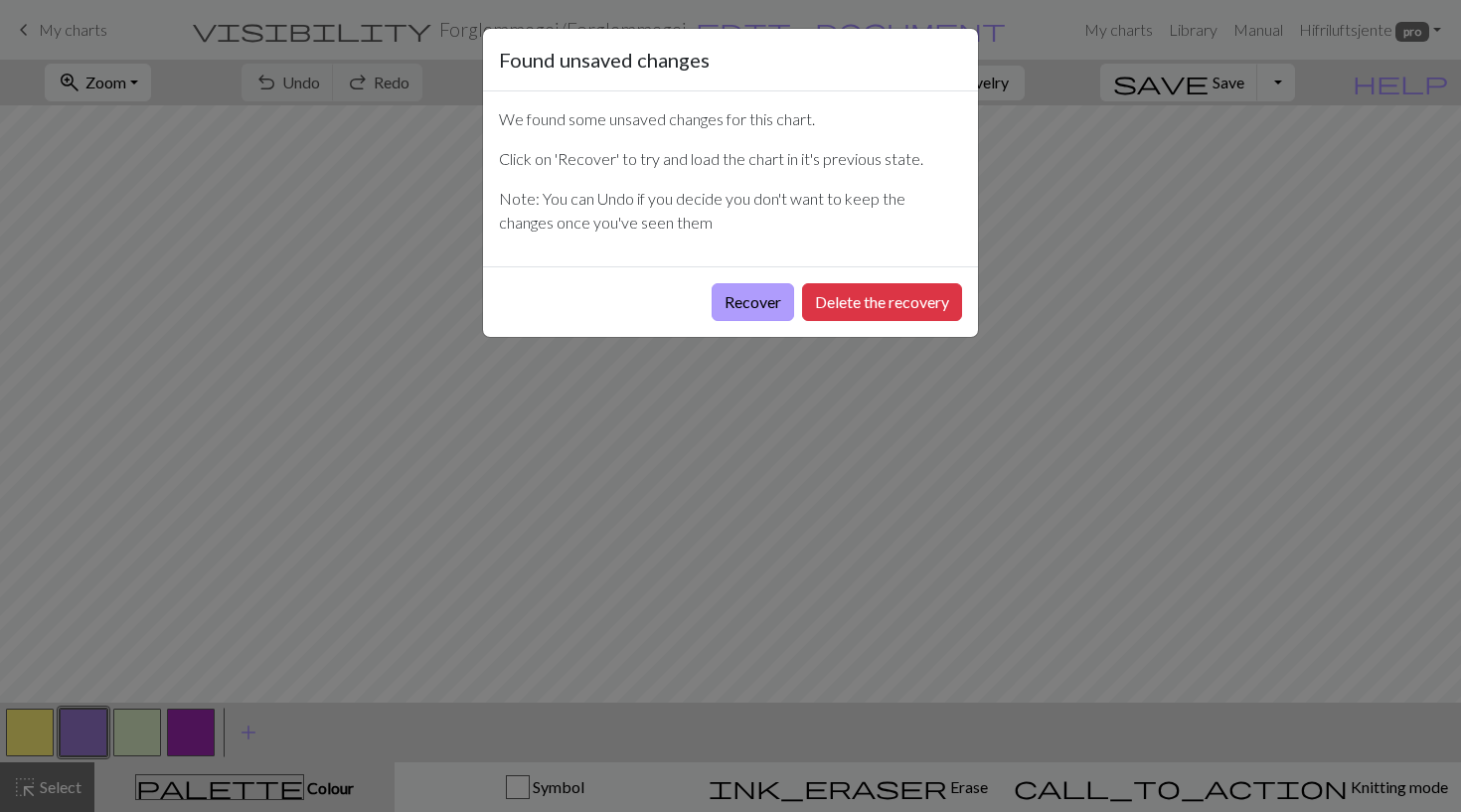 click on "Recover" at bounding box center [752, 302] 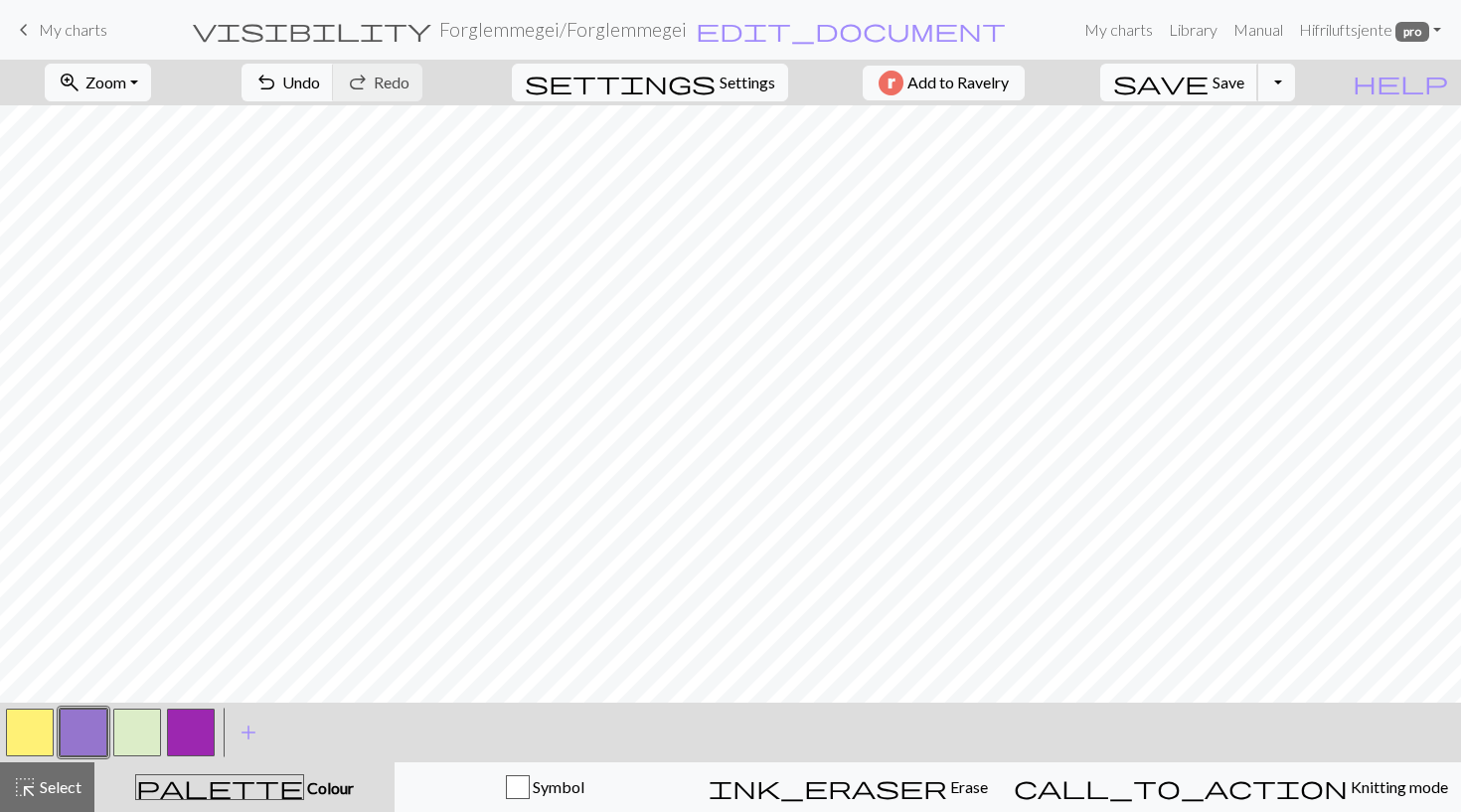 click on "Save" at bounding box center [1228, 81] 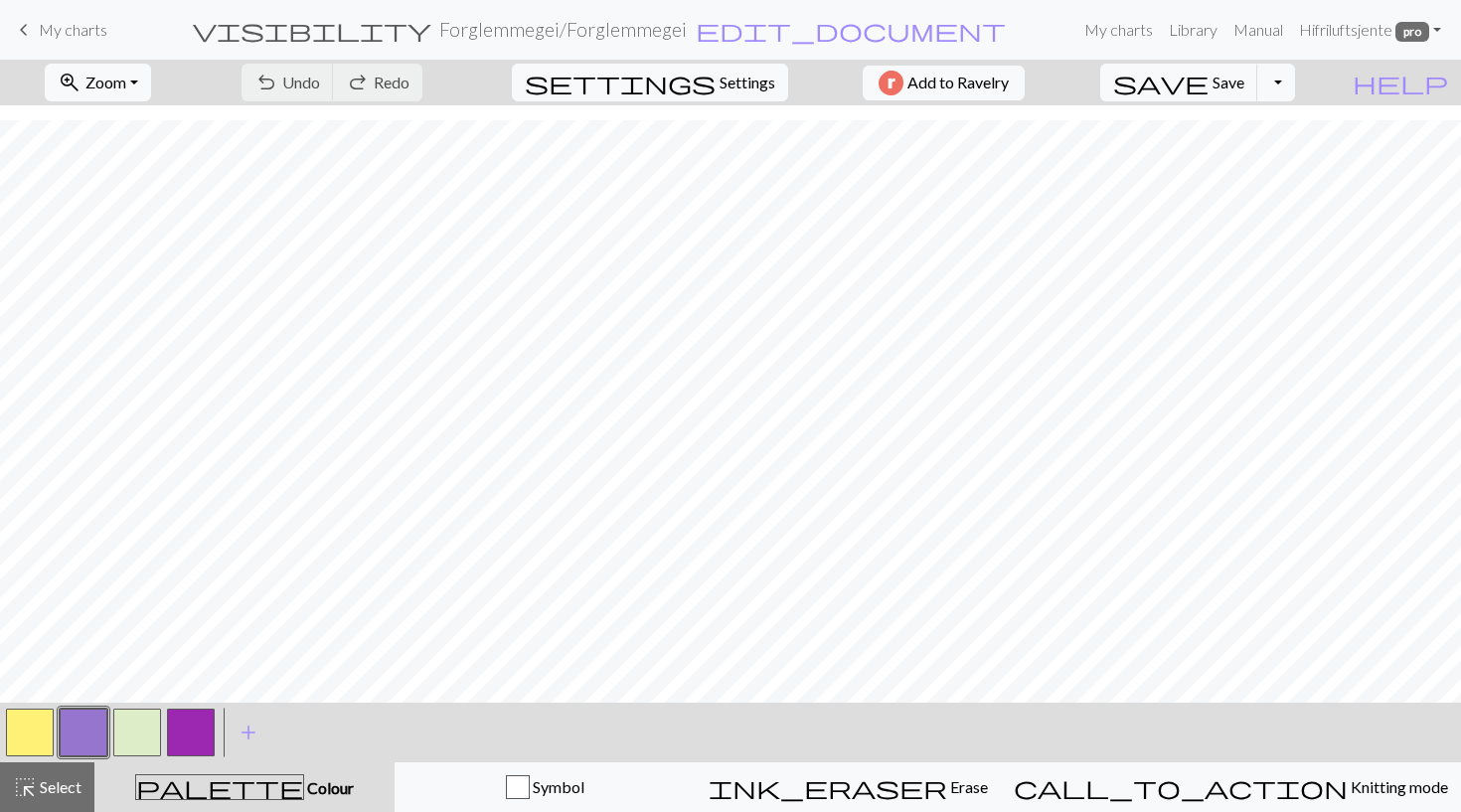 scroll, scrollTop: 0, scrollLeft: 0, axis: both 